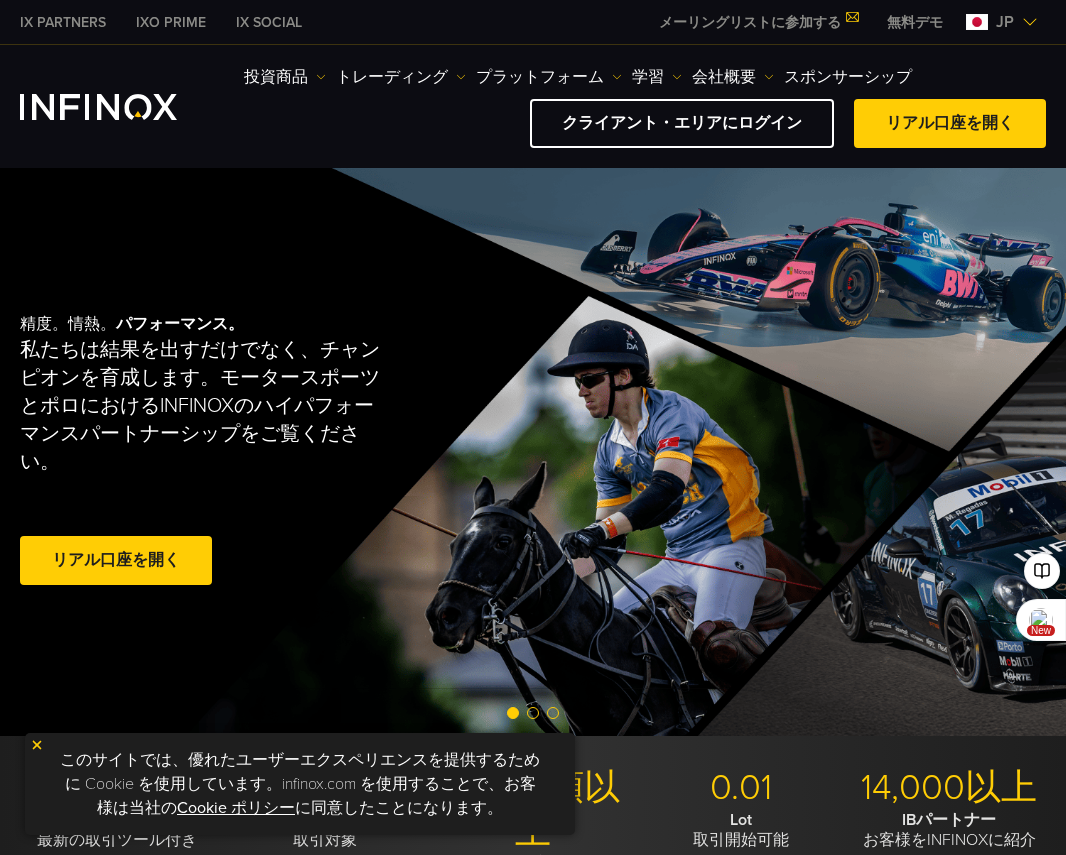 scroll, scrollTop: 0, scrollLeft: 0, axis: both 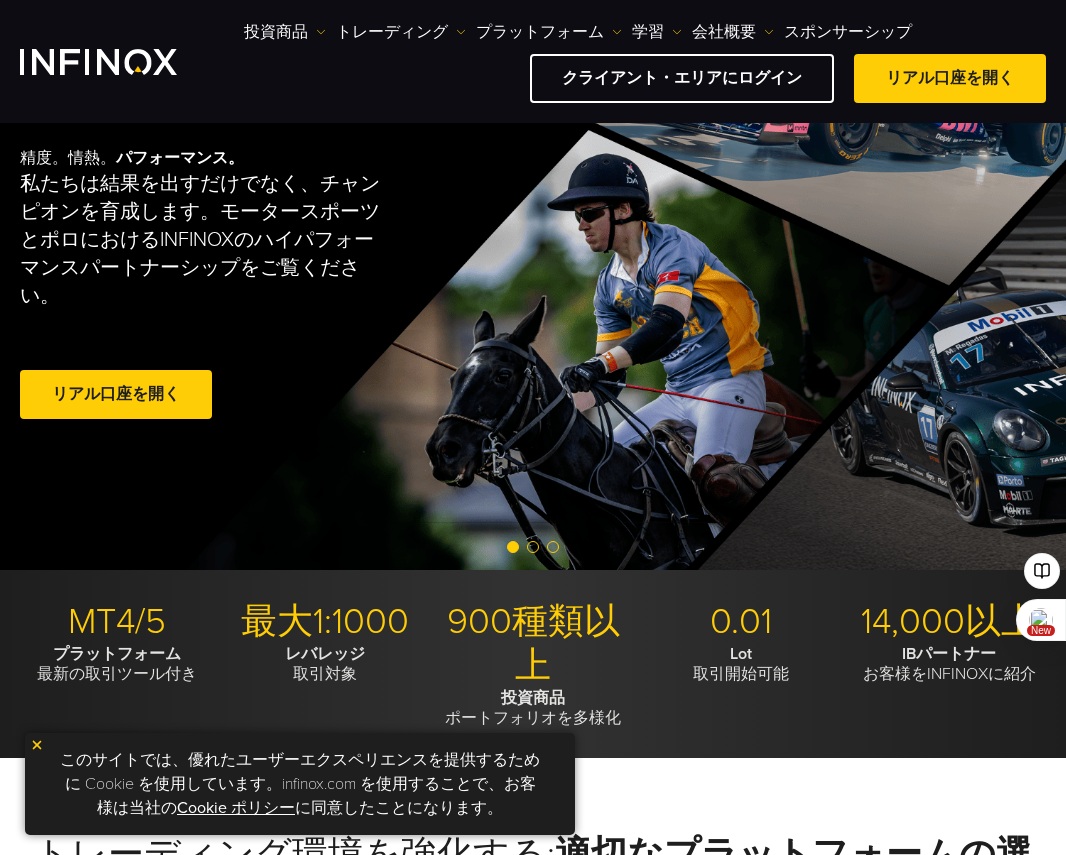 click at bounding box center (37, 745) 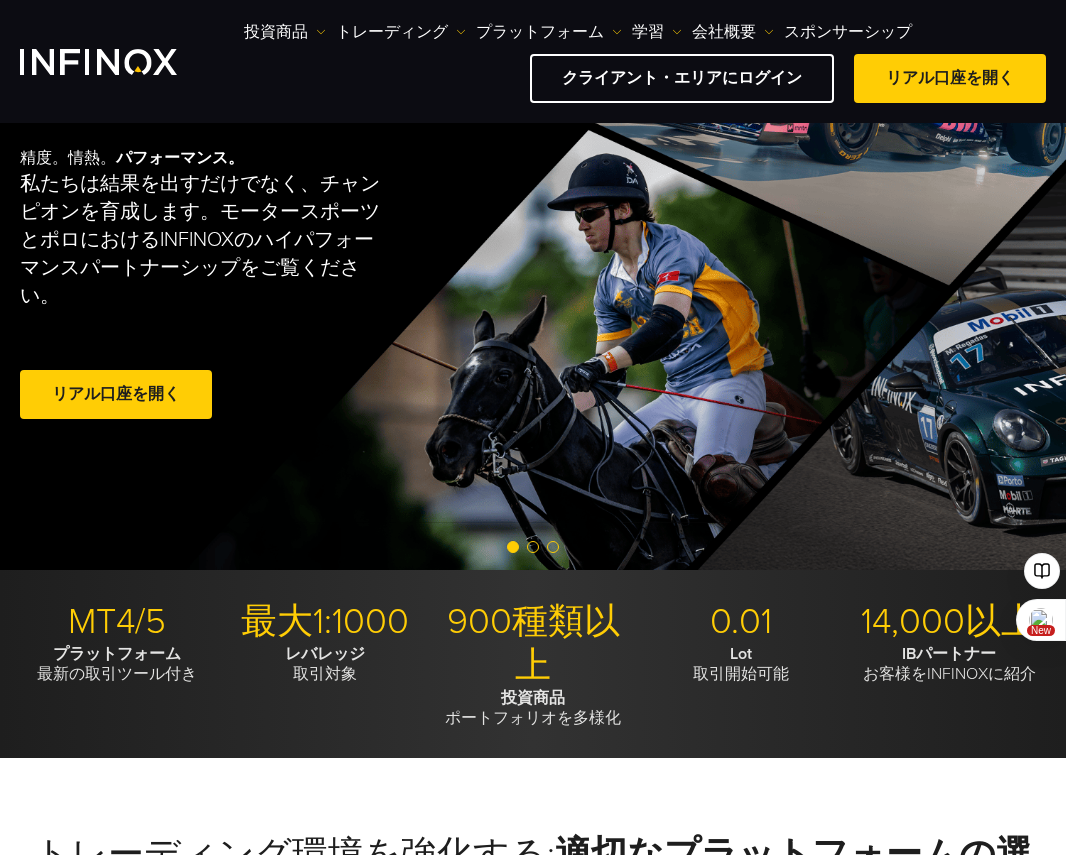 scroll, scrollTop: 0, scrollLeft: 0, axis: both 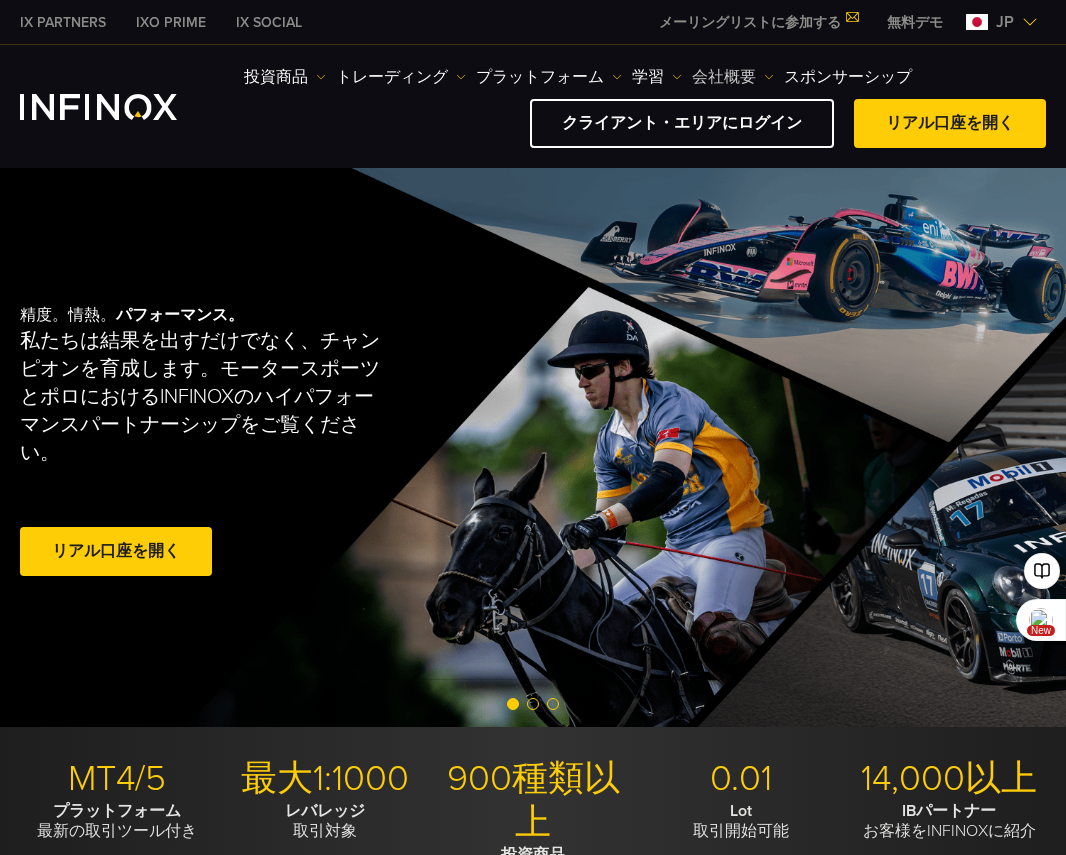 click at bounding box center [769, 77] 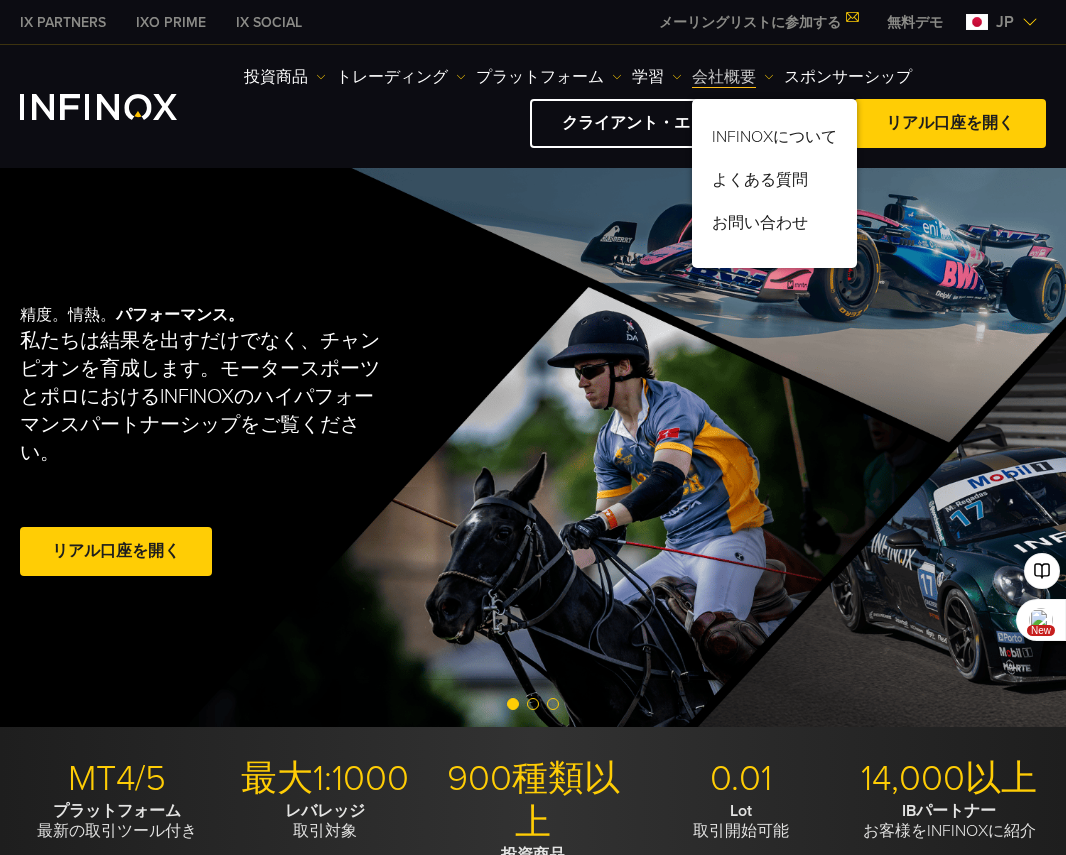 scroll, scrollTop: 0, scrollLeft: 0, axis: both 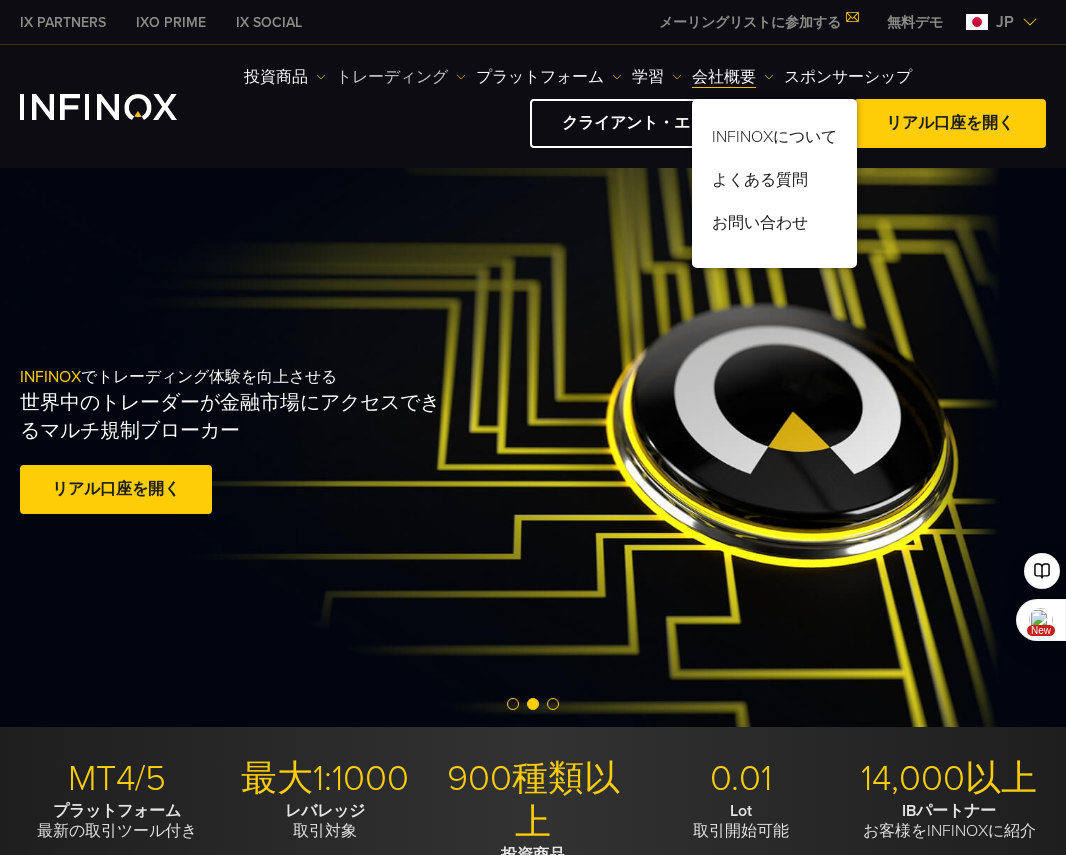 click on "トレーディング" at bounding box center (401, 77) 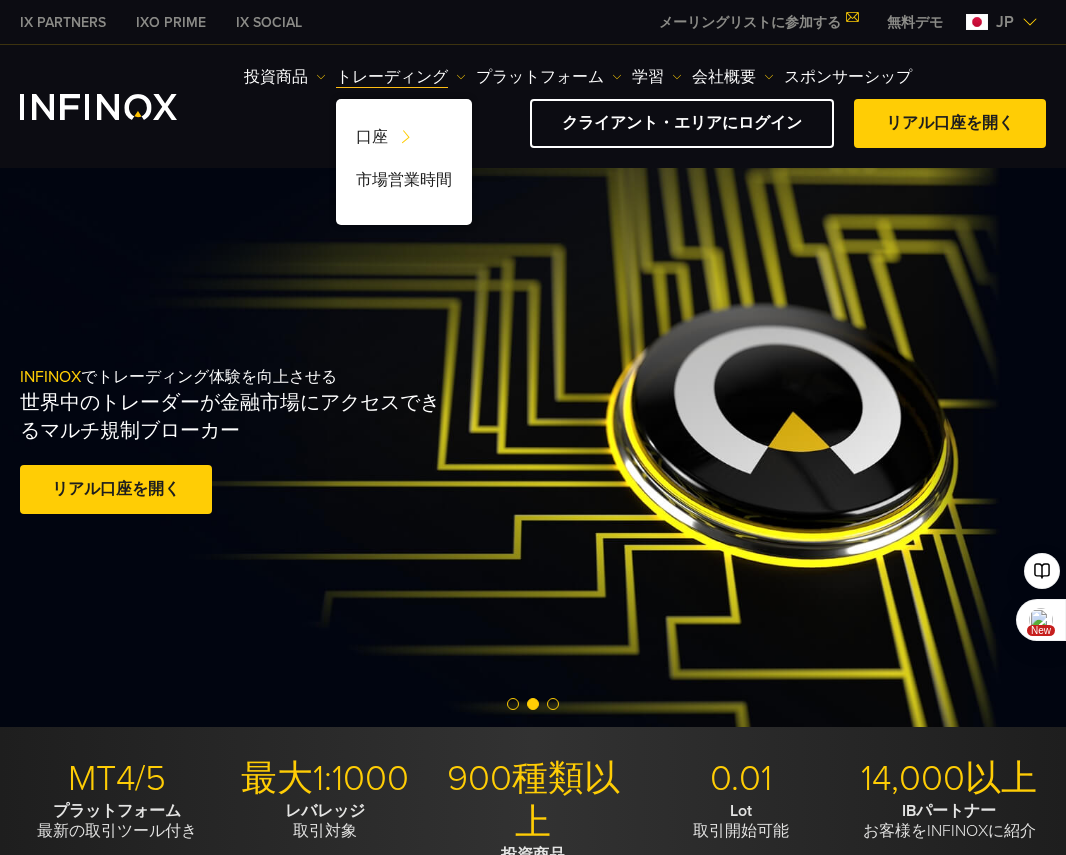 scroll, scrollTop: 0, scrollLeft: 0, axis: both 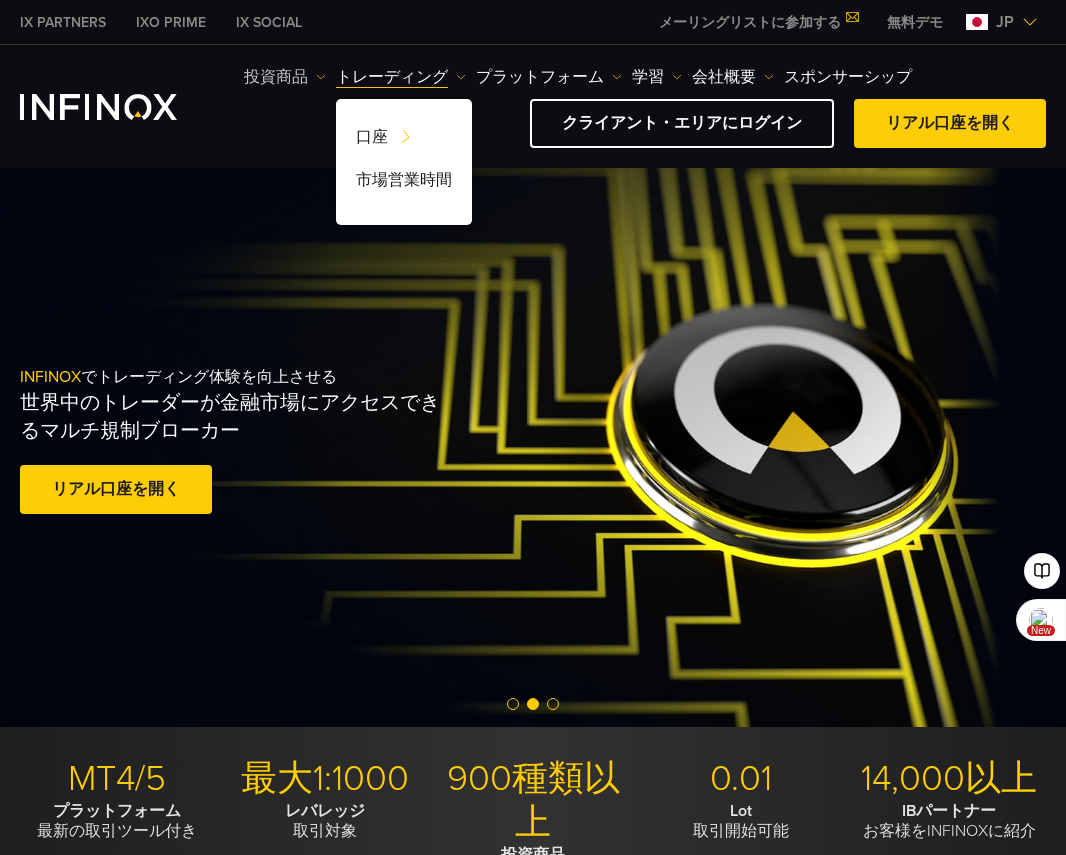 click on "投資商品" at bounding box center (285, 77) 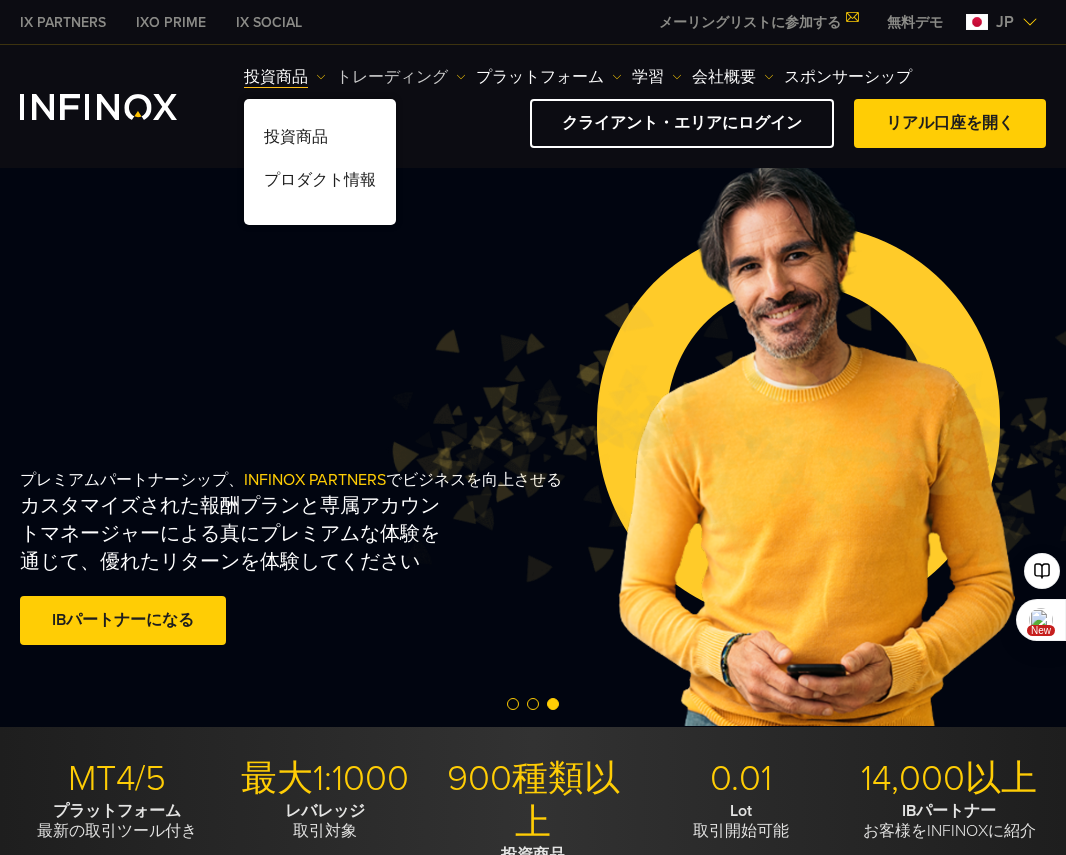 click at bounding box center (461, 77) 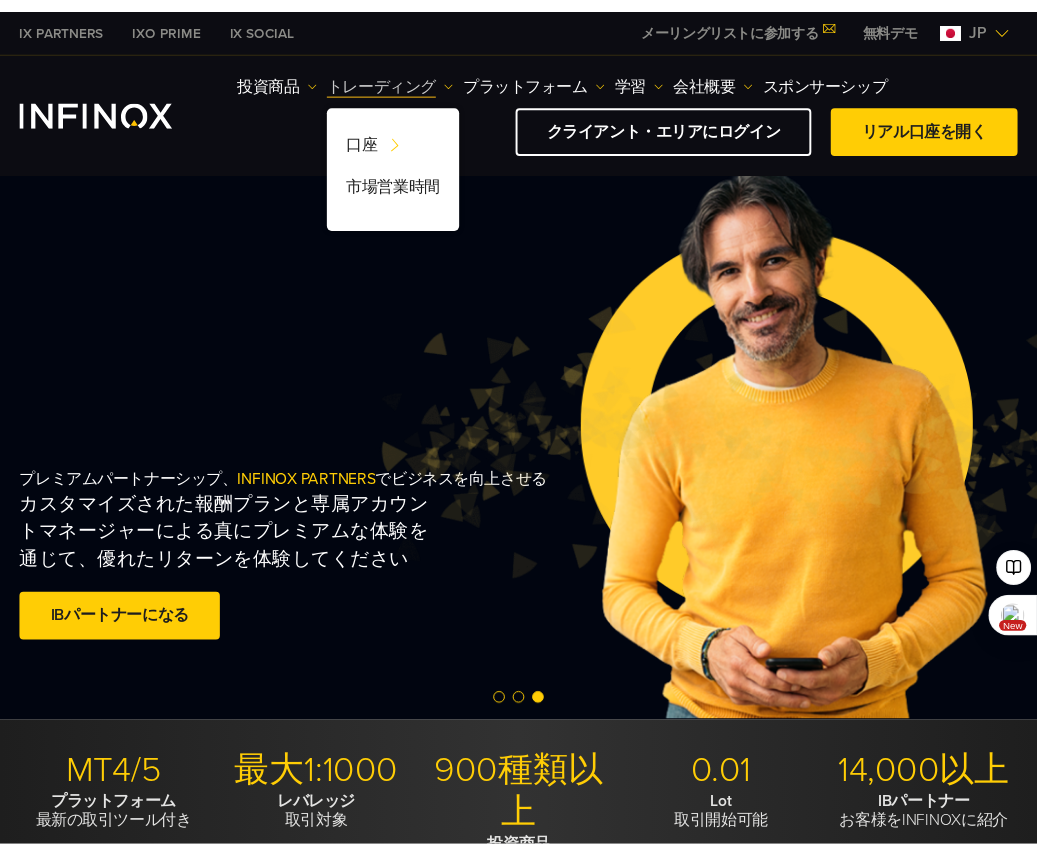 scroll, scrollTop: 0, scrollLeft: 0, axis: both 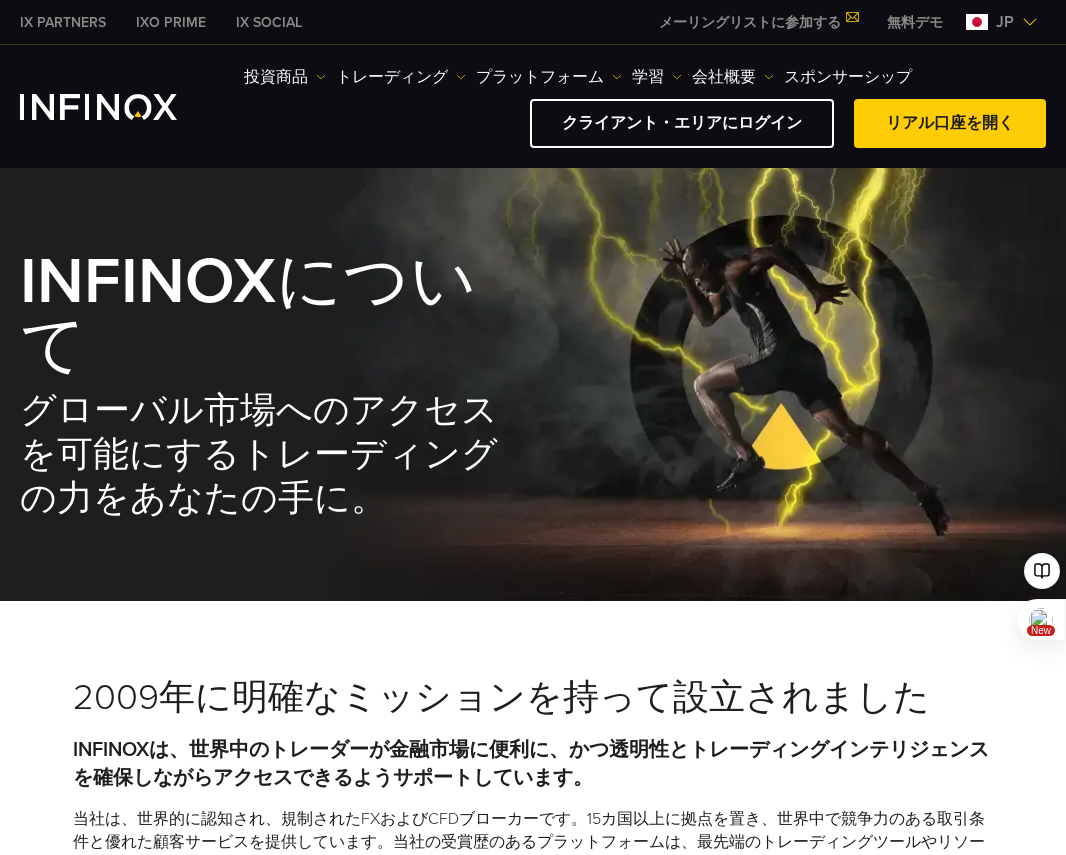 click on "2009年に明確なミッションを持って設立されました
INFINOXは、世界中のトレーダーが金融市場に便利に、かつ透明性とトレーディングインテリジェンスを確保しながらアクセスできるようサポートしています。
単なるトレーディングプラットフォームではありません。 私たちはお客様のトレーディングパートナーです。" at bounding box center [533, 1082] 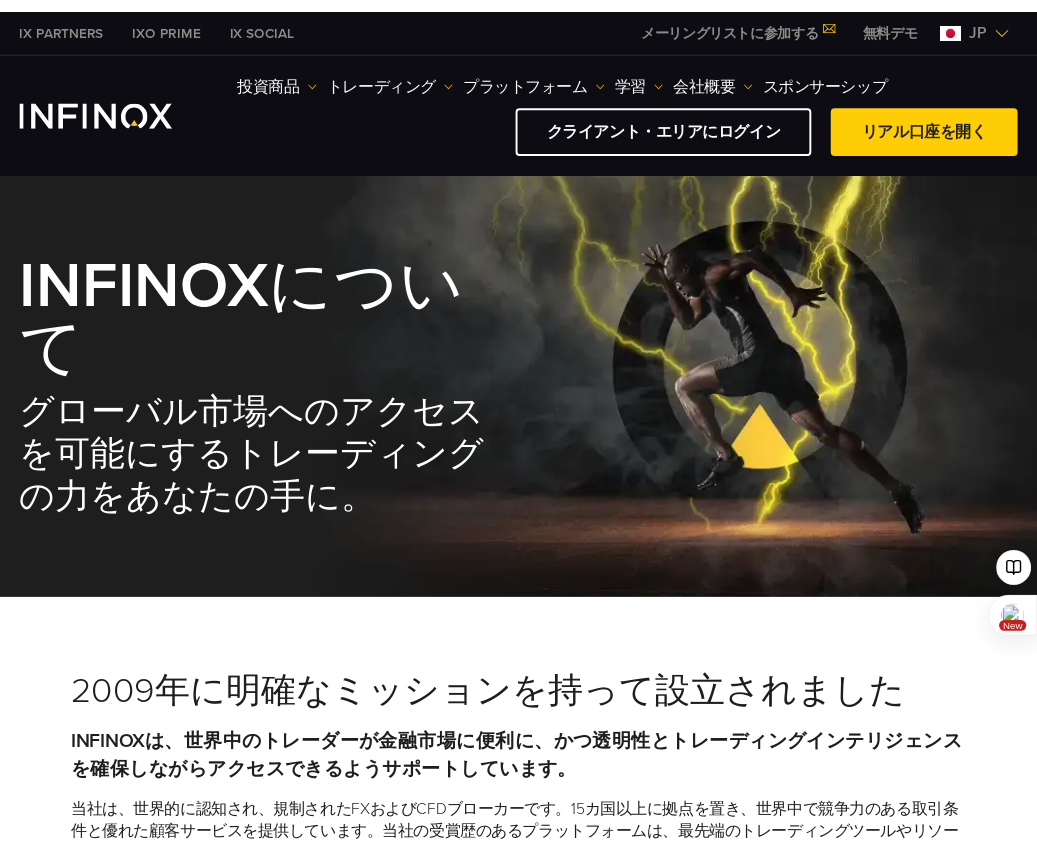 scroll, scrollTop: 0, scrollLeft: 0, axis: both 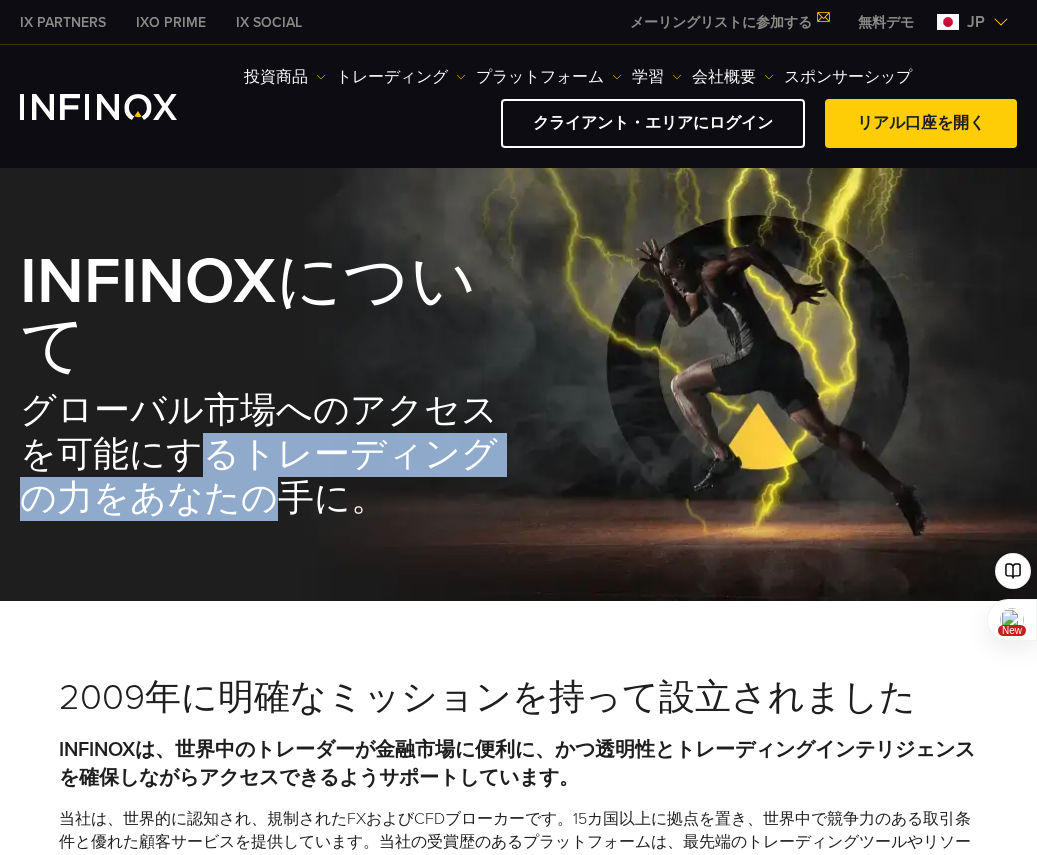 drag, startPoint x: 228, startPoint y: 455, endPoint x: 267, endPoint y: 503, distance: 61.846584 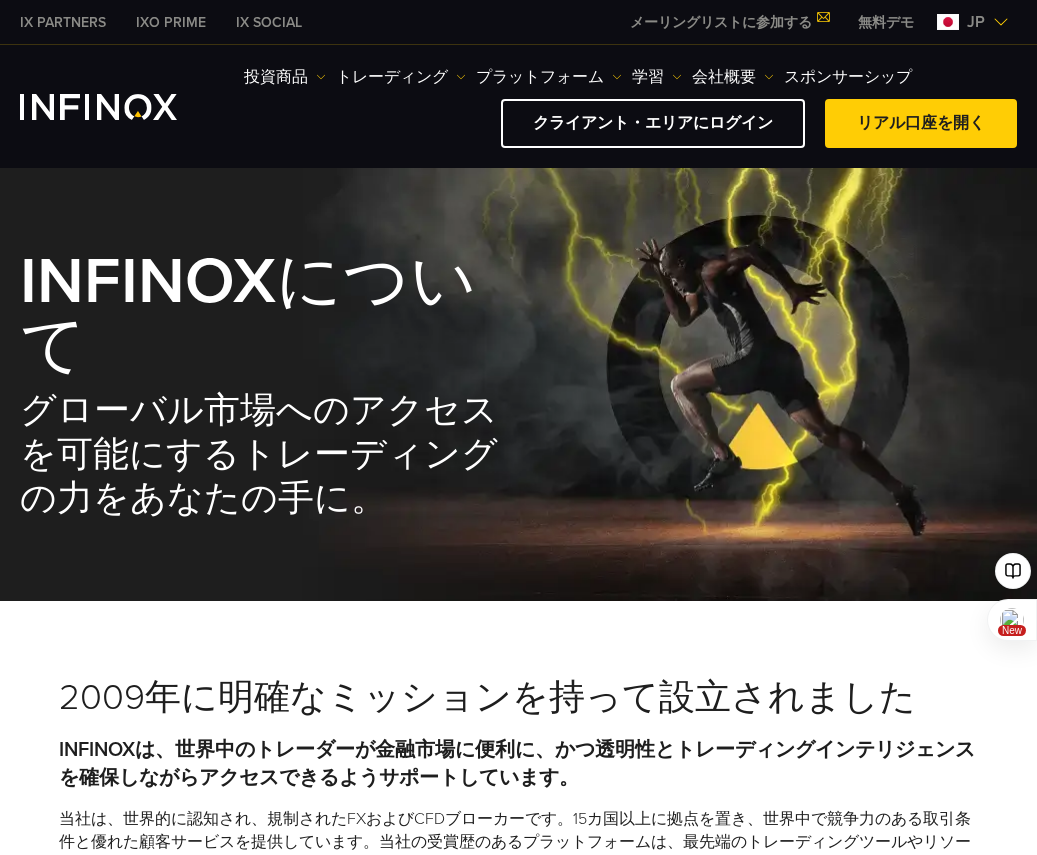 scroll, scrollTop: 0, scrollLeft: 0, axis: both 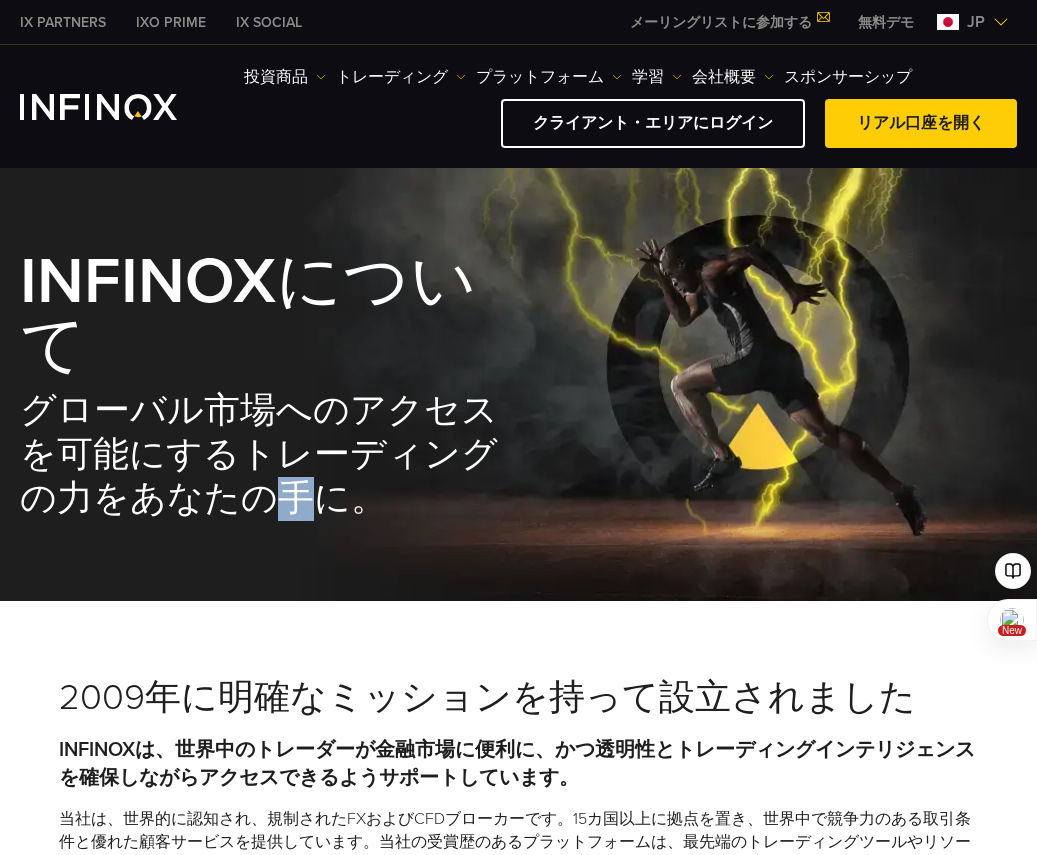 click on "グローバル市場へのアクセスを可能にするトレーディングの力をあなたの手に。" at bounding box center [269, 455] 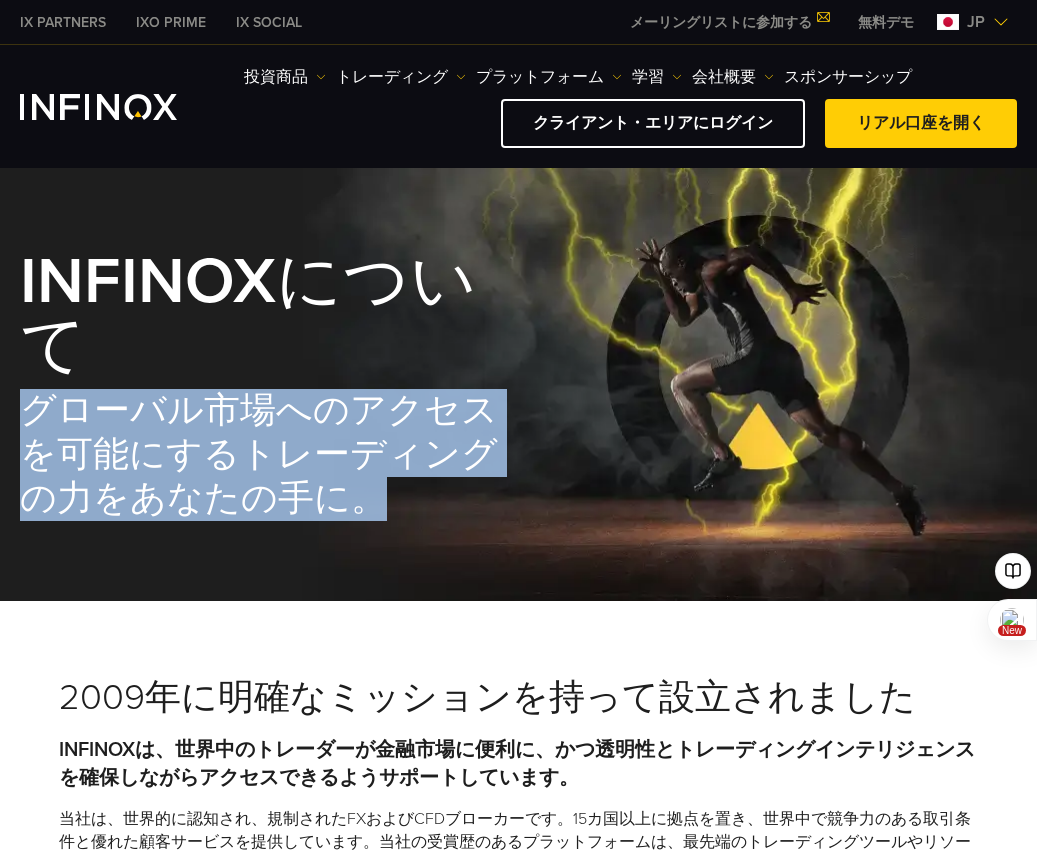 scroll, scrollTop: 0, scrollLeft: 0, axis: both 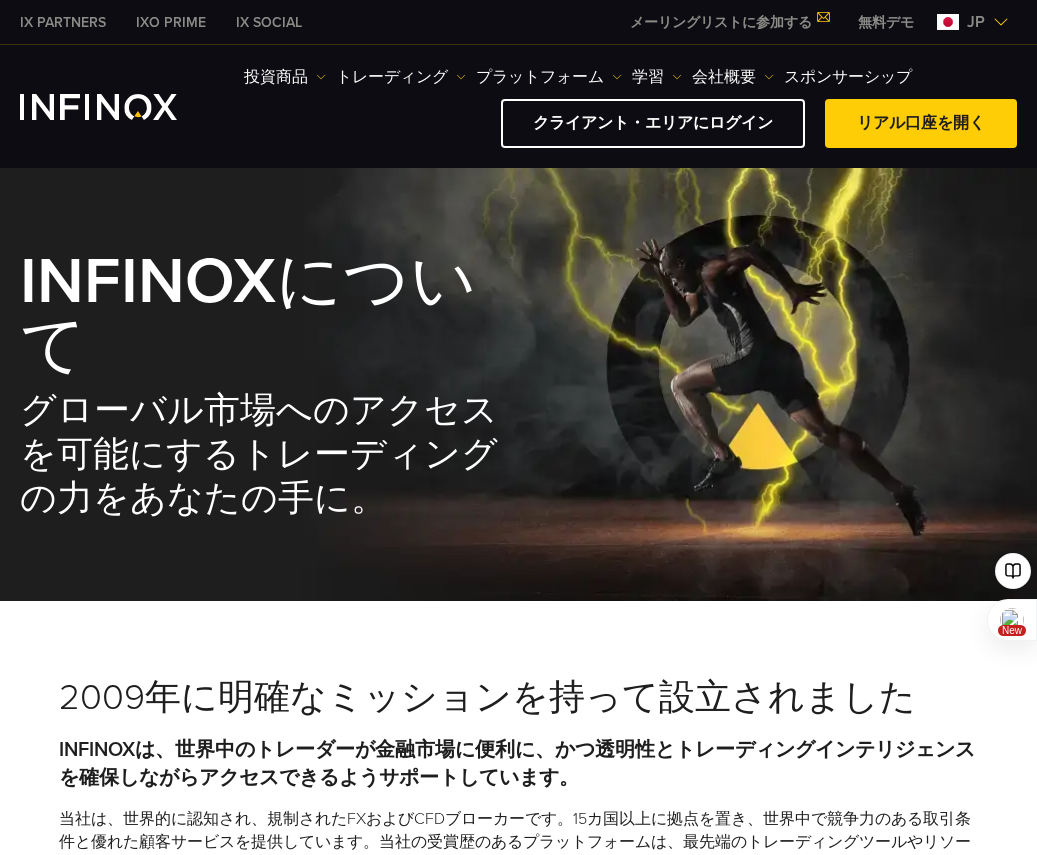 click on "INFINOX" at bounding box center (148, 281) 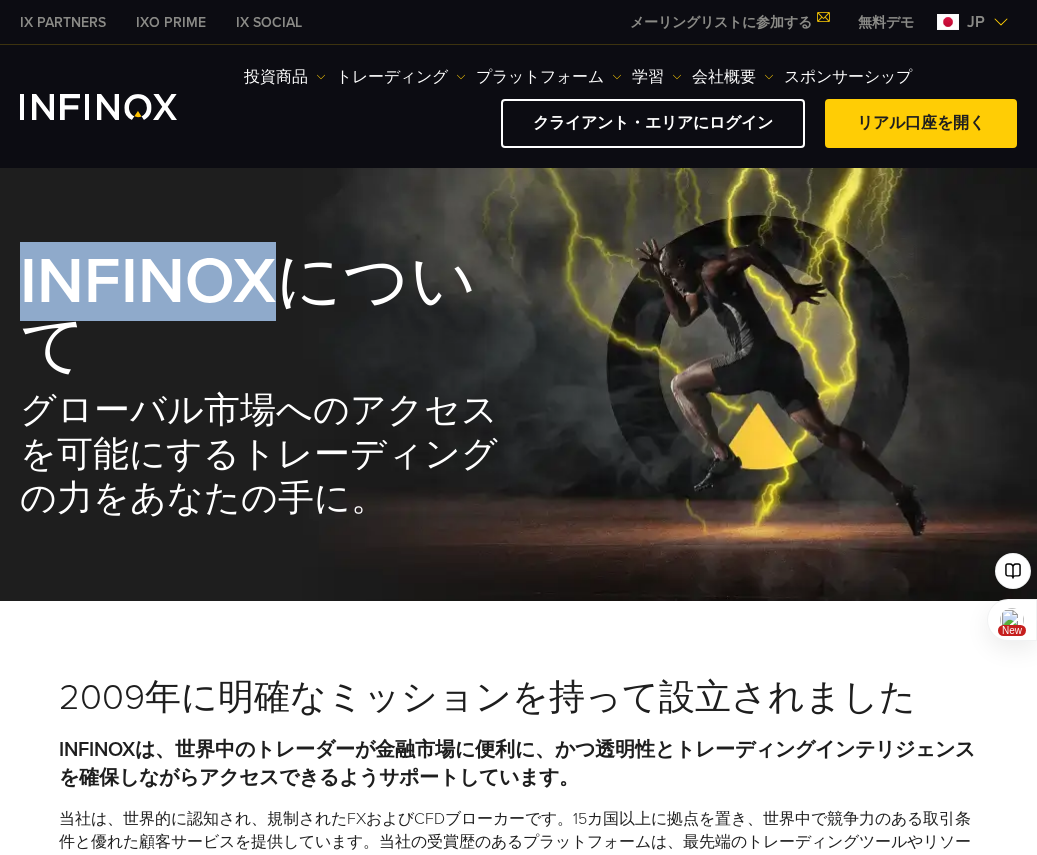 click on "INFINOX" at bounding box center [148, 281] 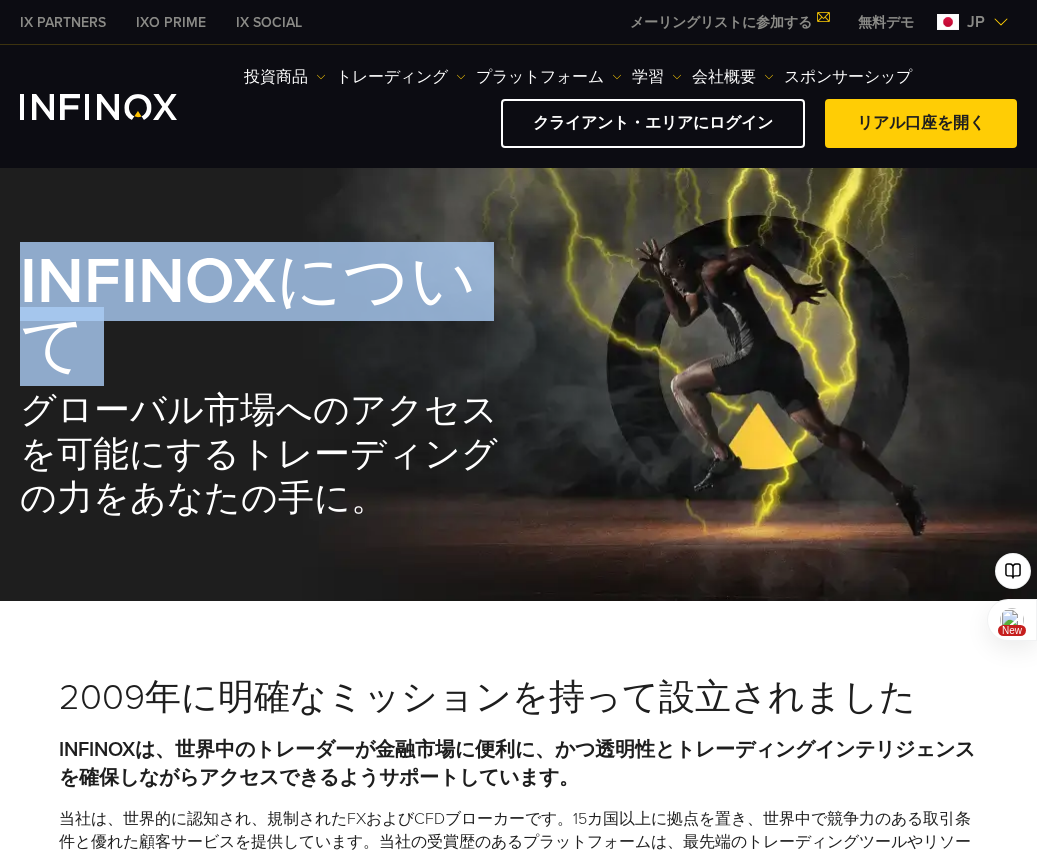 click on "INFINOX" at bounding box center [148, 281] 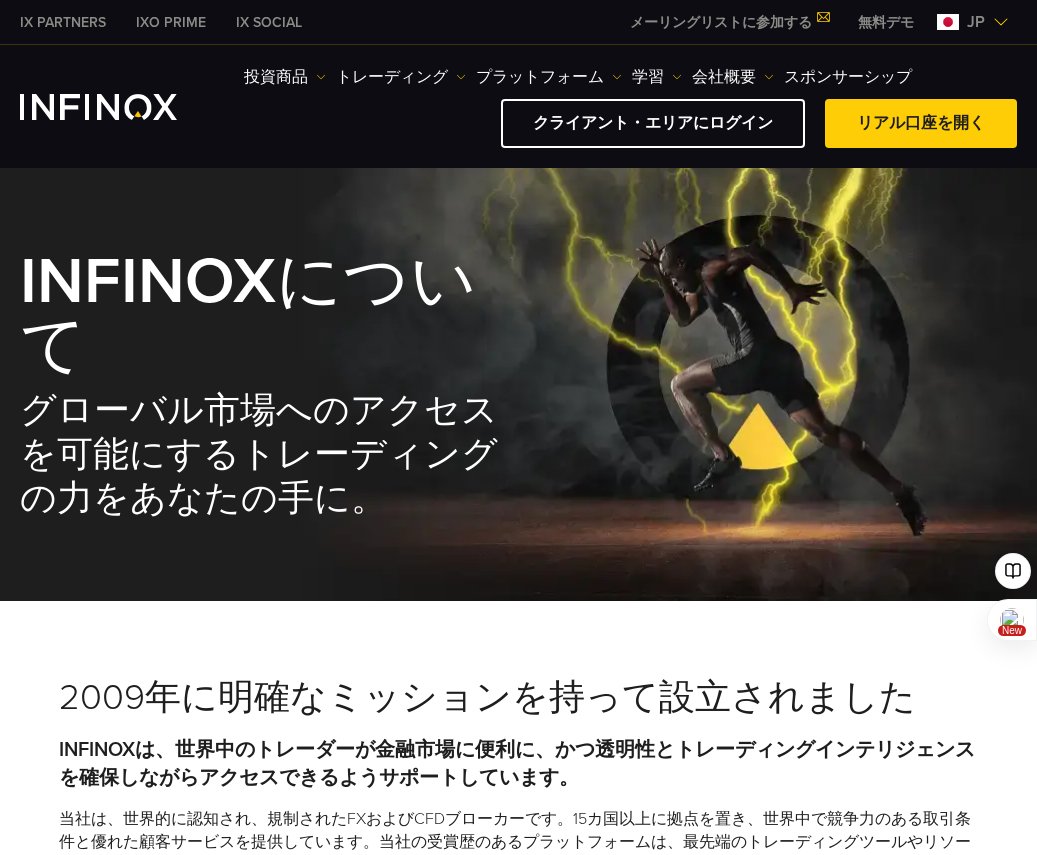 click on "グローバル市場へのアクセスを可能にするトレーディングの力をあなたの手に。" at bounding box center [269, 455] 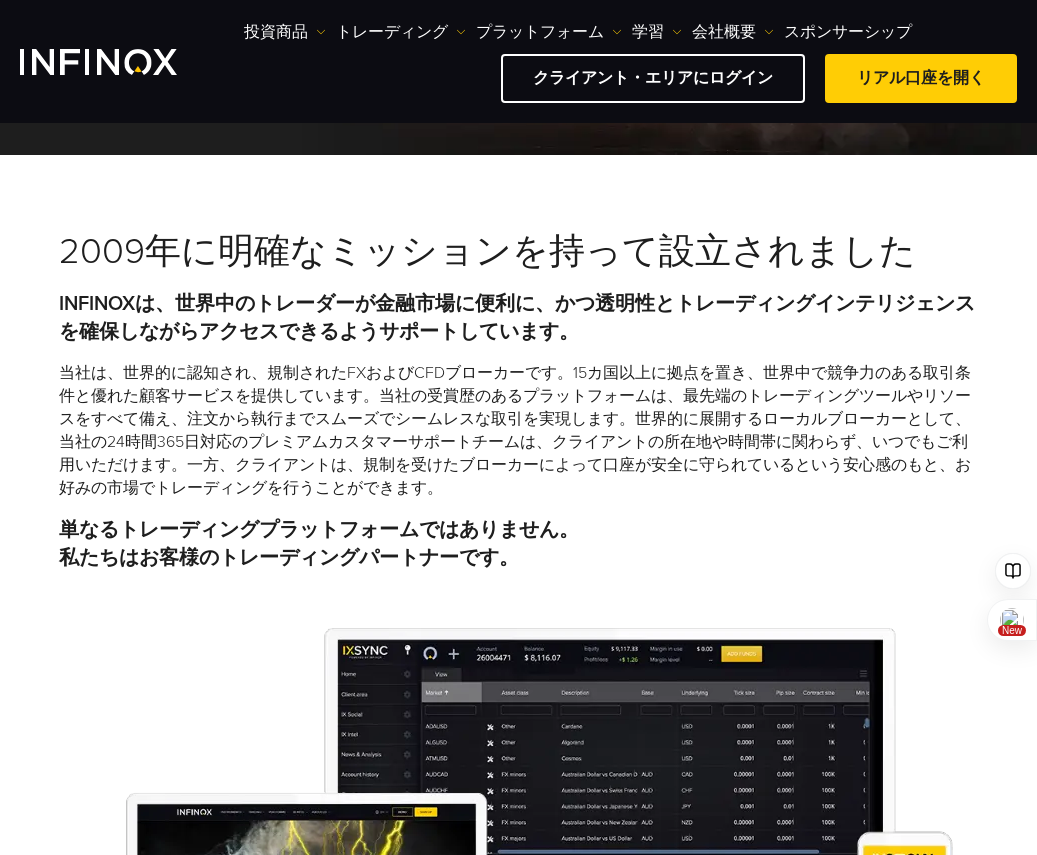 scroll, scrollTop: 267, scrollLeft: 0, axis: vertical 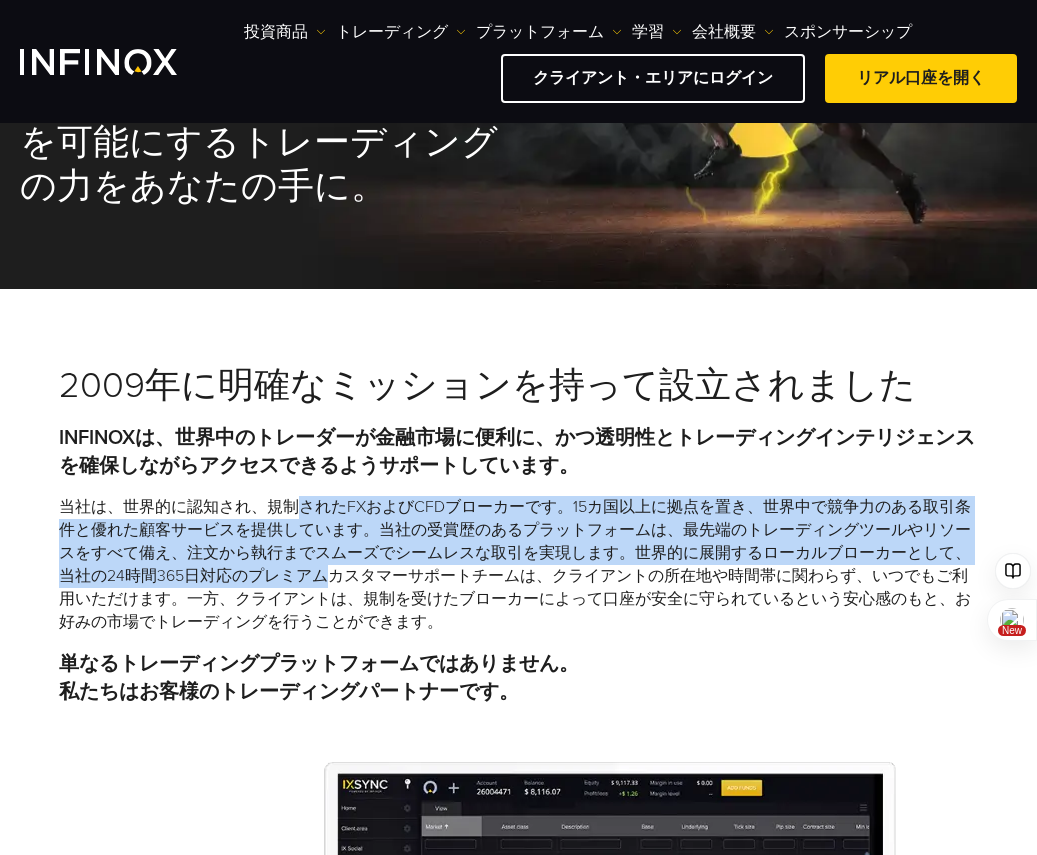 drag, startPoint x: 299, startPoint y: 493, endPoint x: 333, endPoint y: 578, distance: 91.5478 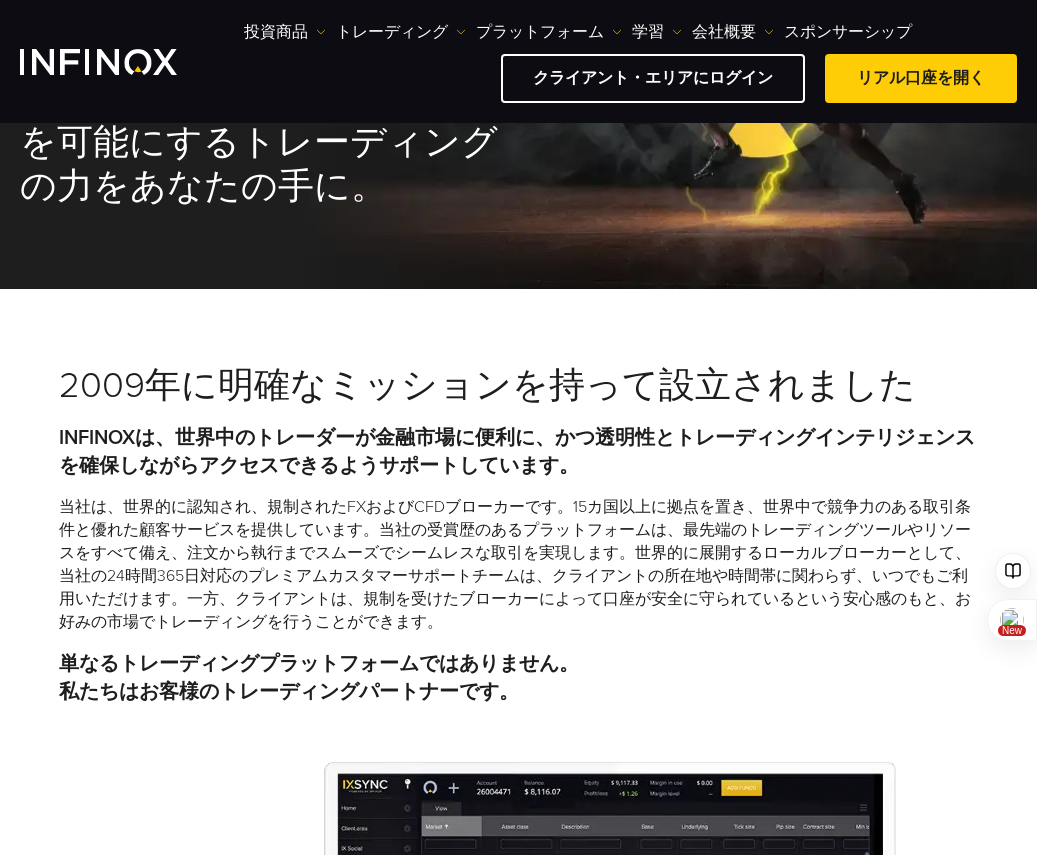 scroll, scrollTop: 0, scrollLeft: 0, axis: both 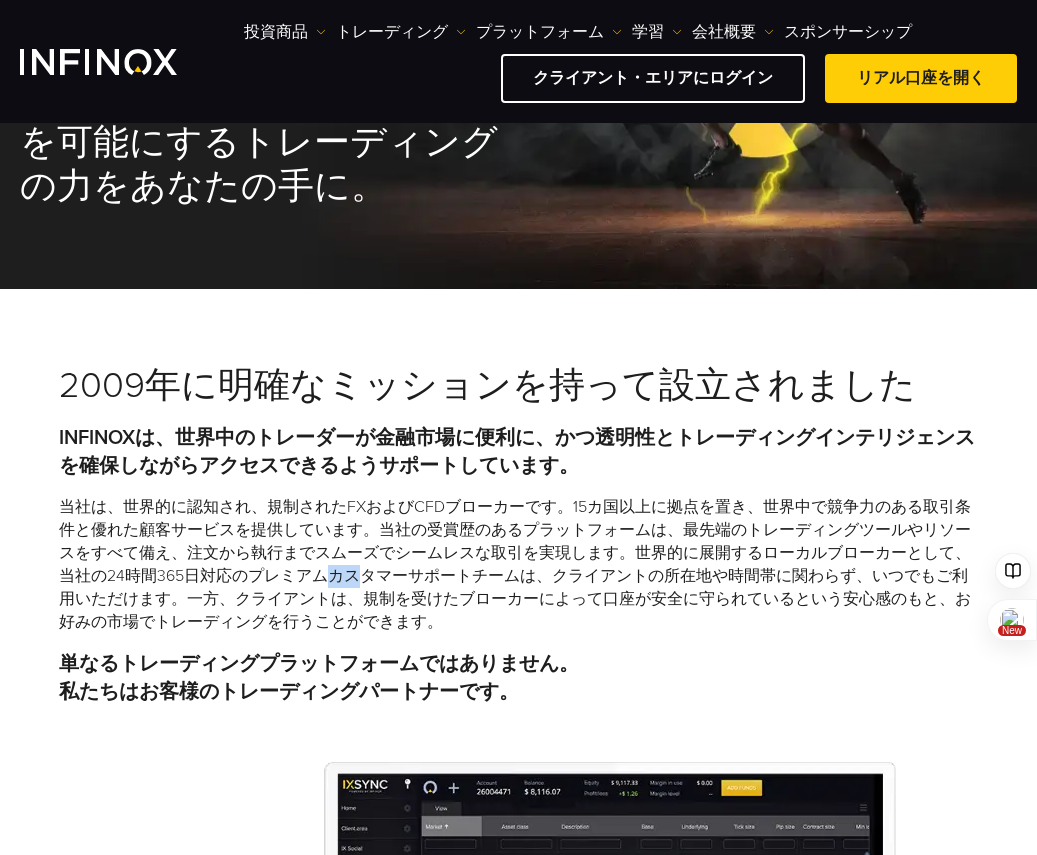 click on "当社は、世界的に認知され、規制されたFXおよびCFDブローカーです。15カ国以上に拠点を置き、世界中で競争力のある取引条件と優れた顧客サービスを提供しています。当社の受賞歴のあるプラットフォームは、最先端のトレーディングツールやリソースをすべて備え、注文から執行までスムーズでシームレスな取引を実現します。世界的に展開するローカルブローカーとして、当社の24時間365日対応のプレミアムカスタマーサポートチームは、クライアントの所在地や時間帯に関わらず、いつでもご利用いただけます。一方、クライアントは、規制を受けたブローカーによって口座が安全に守られているという安心感のもと、お好みの市場でトレーディングを行うことができます。" at bounding box center [519, 565] 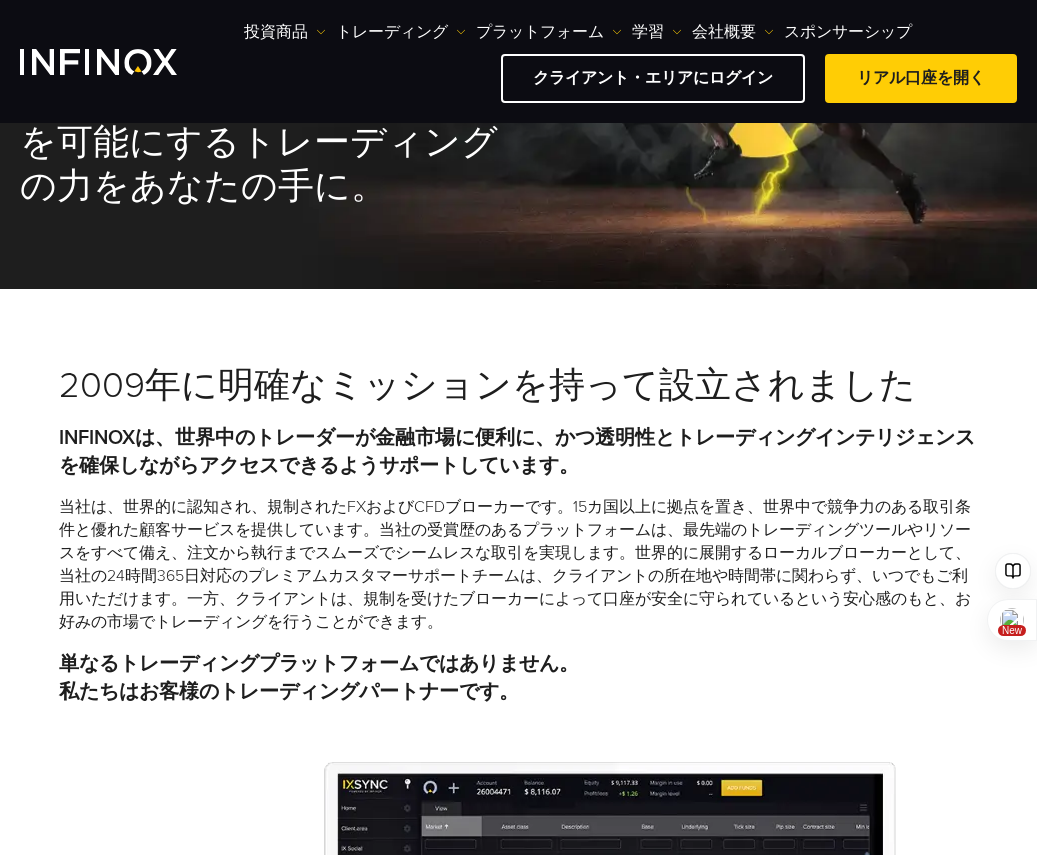 click on "当社は、世界的に認知され、規制されたFXおよびCFDブローカーです。15カ国以上に拠点を置き、世界中で競争力のある取引条件と優れた顧客サービスを提供しています。当社の受賞歴のあるプラットフォームは、最先端のトレーディングツールやリソースをすべて備え、注文から執行までスムーズでシームレスな取引を実現します。世界的に展開するローカルブローカーとして、当社の24時間365日対応のプレミアムカスタマーサポートチームは、クライアントの所在地や時間帯に関わらず、いつでもご利用いただけます。一方、クライアントは、規制を受けたブローカーによって口座が安全に守られているという安心感のもと、お好みの市場でトレーディングを行うことができます。" at bounding box center (519, 565) 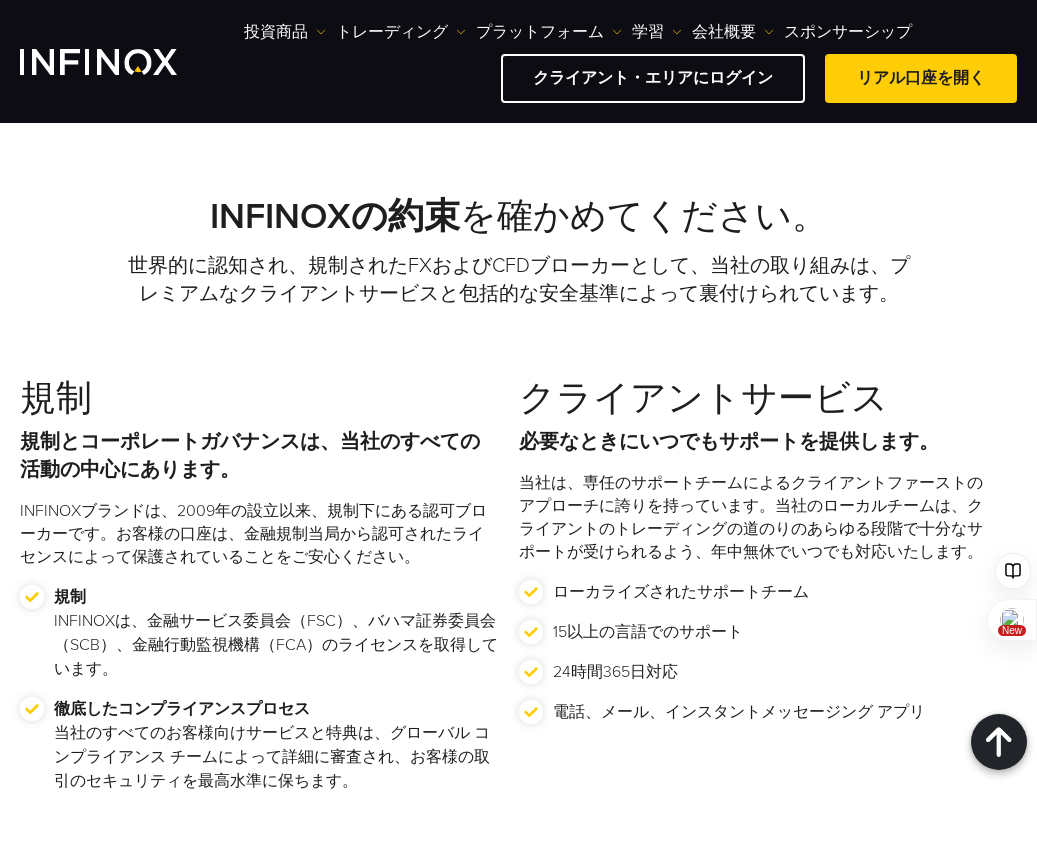 scroll, scrollTop: 2533, scrollLeft: 0, axis: vertical 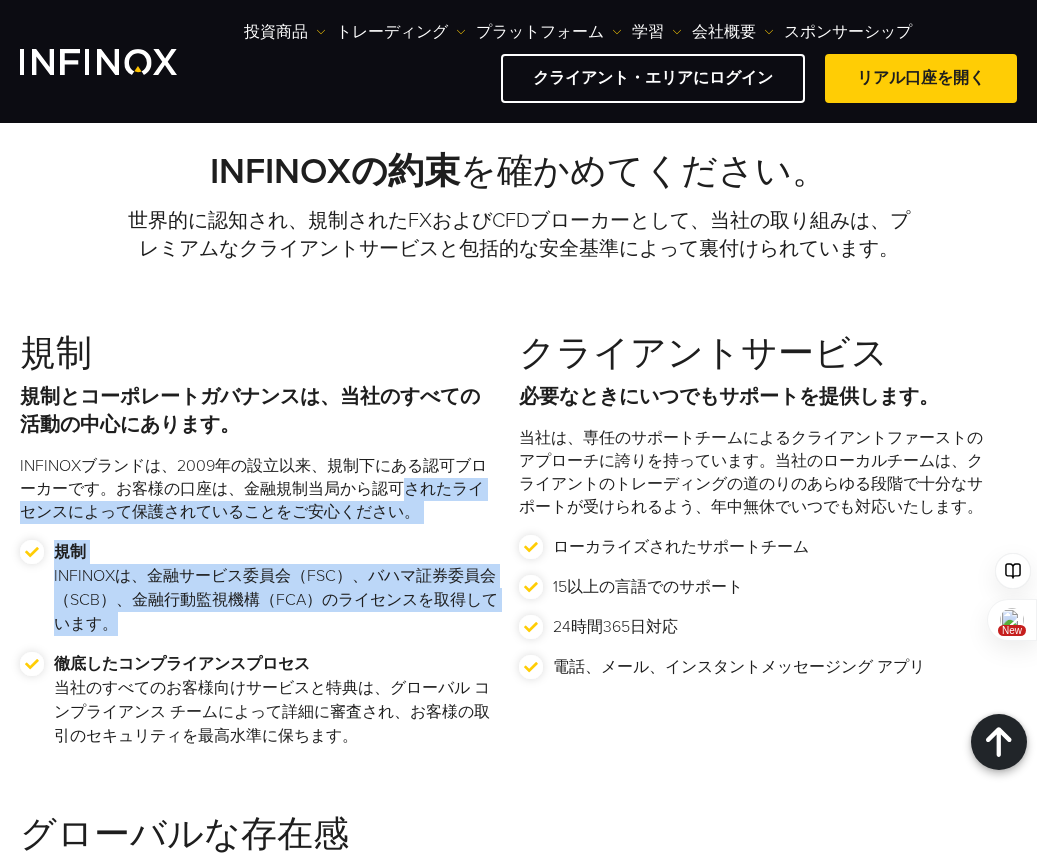 drag, startPoint x: 404, startPoint y: 518, endPoint x: 403, endPoint y: 636, distance: 118.004234 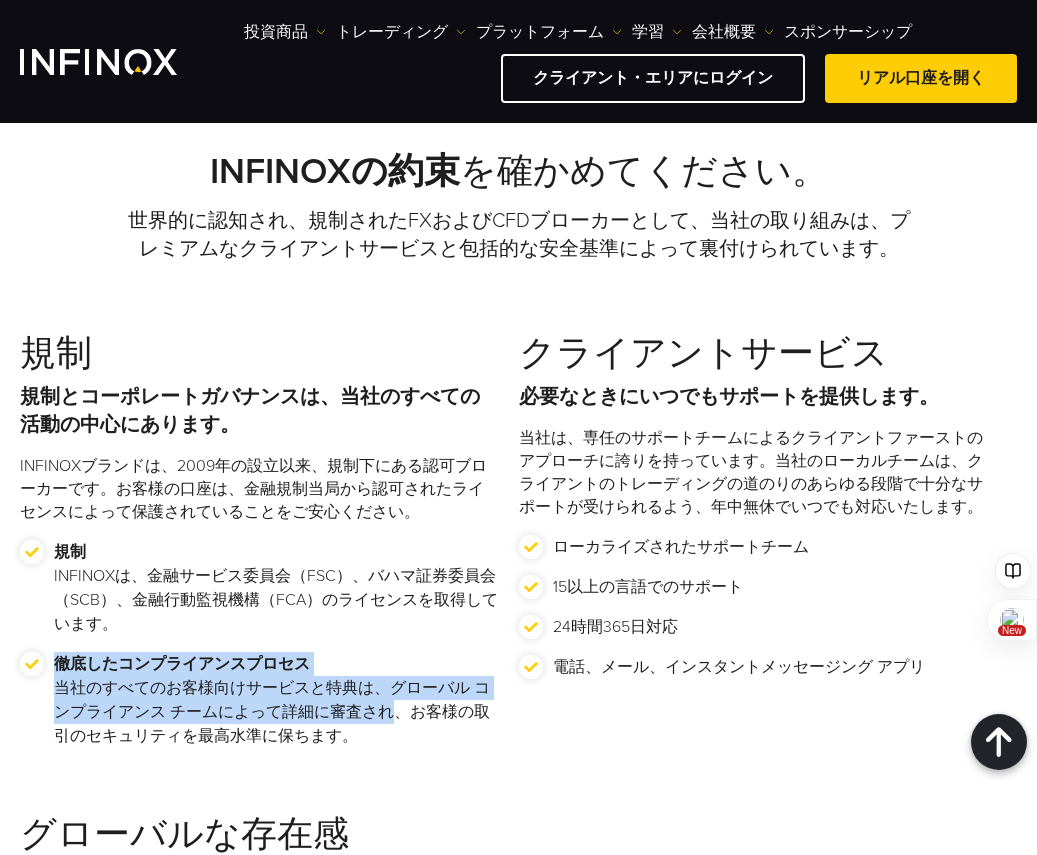 drag, startPoint x: 393, startPoint y: 670, endPoint x: 399, endPoint y: 717, distance: 47.38143 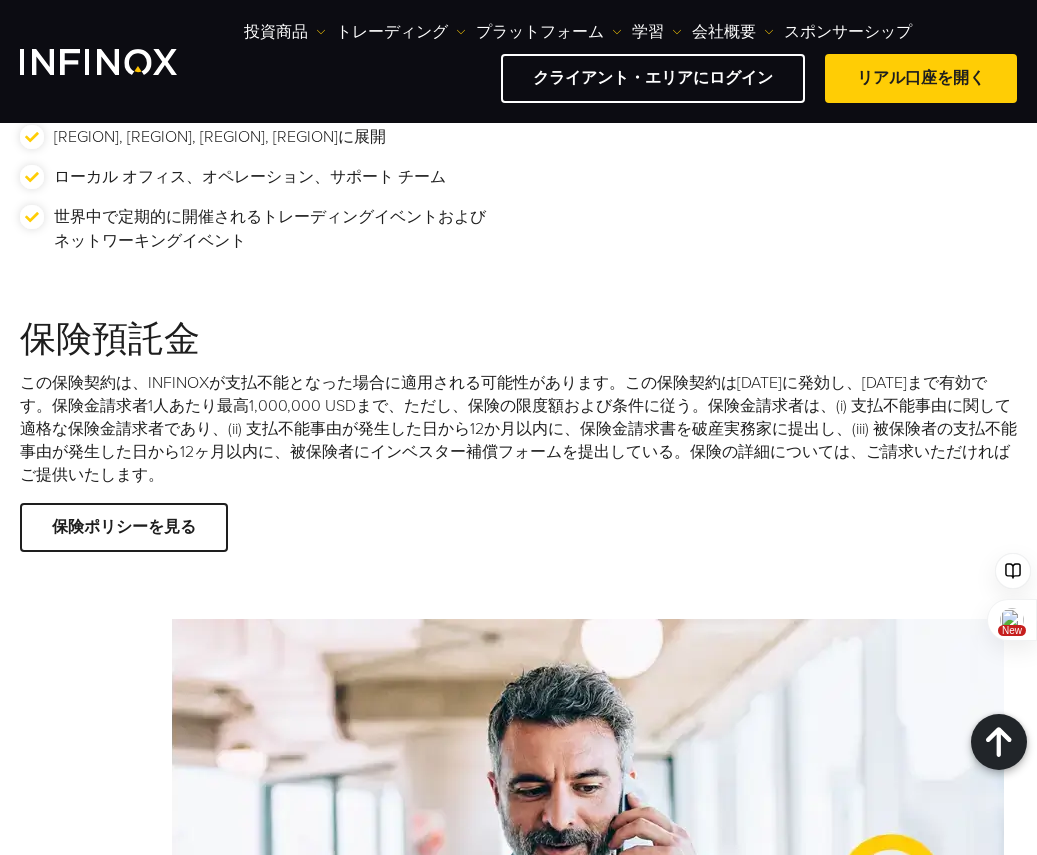 scroll, scrollTop: 3467, scrollLeft: 0, axis: vertical 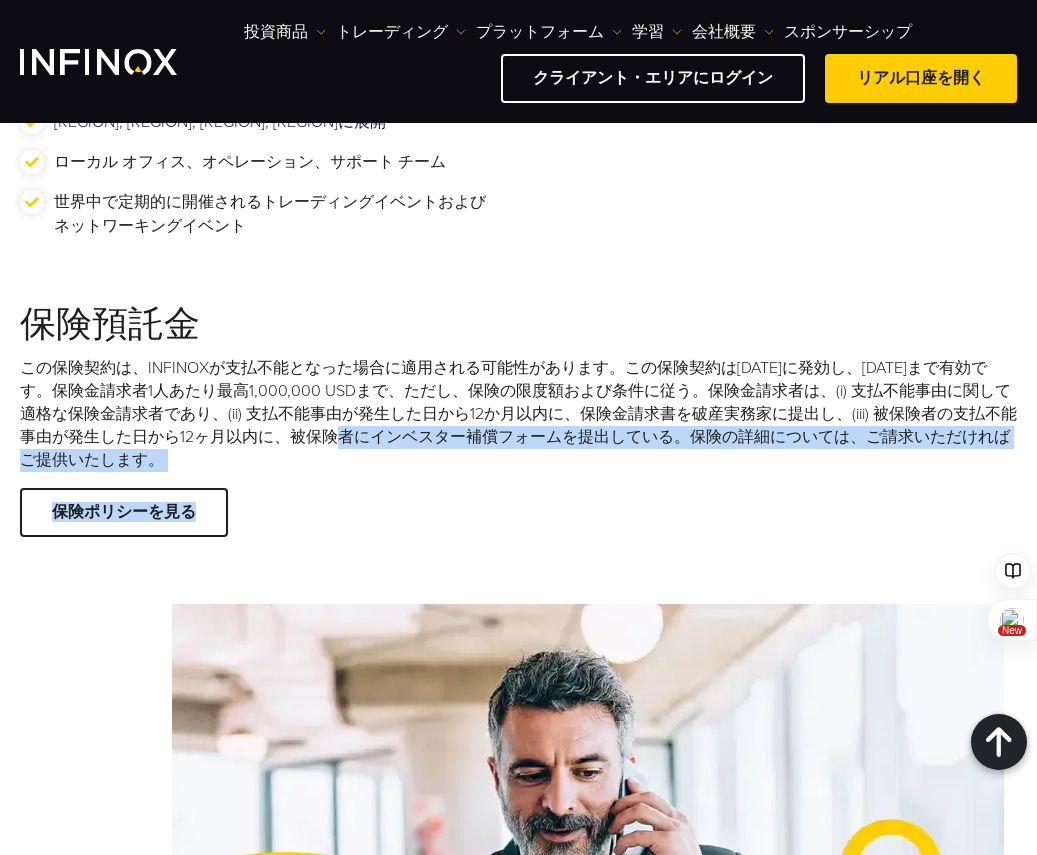 drag, startPoint x: 331, startPoint y: 433, endPoint x: 366, endPoint y: 480, distance: 58.60034 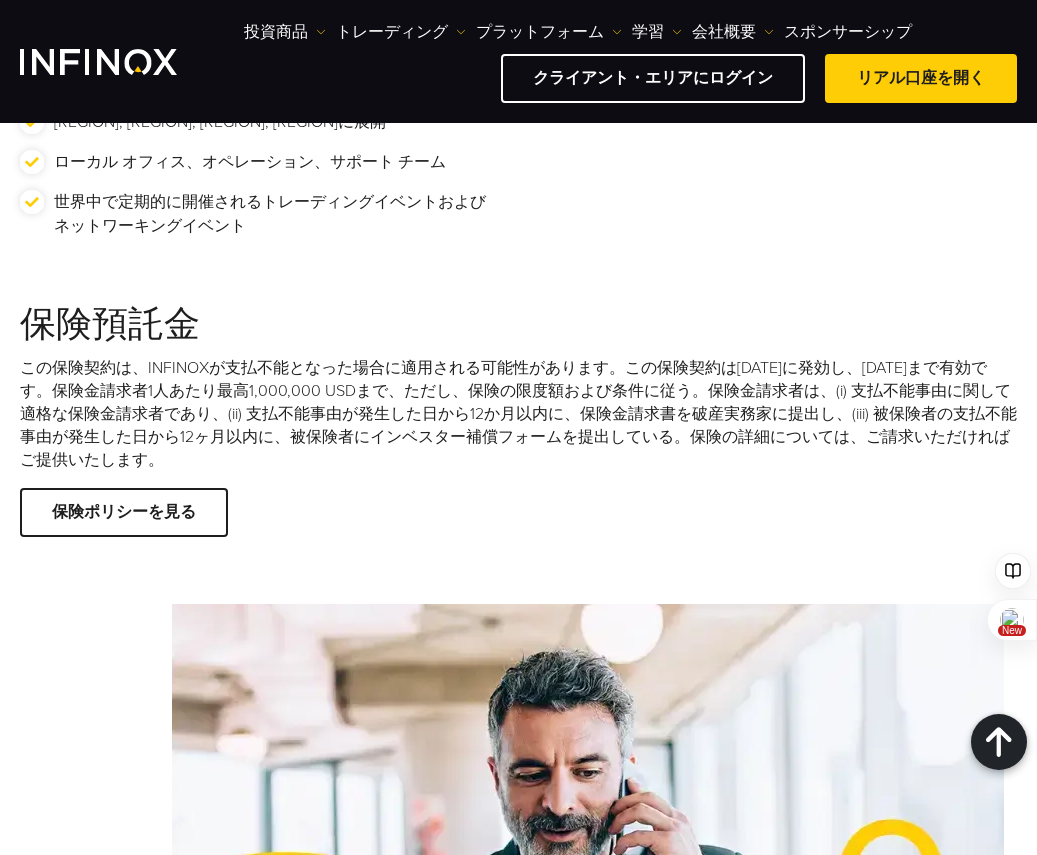 click on "保険預託金
この保険契約は、INFINOXが支払不能となった場合に適用される可能性があります。この保険契約は2023年6月1日に発効し、2026年5月31日まで有効です。保険金請求者1人あたり最高1,000,000 USDまで、ただし、保険の限度額および条件に従う。保険金請求者は、(i) 支払不能事由に関して適格な保険金請求者であり、(ii) 支払不能事由が発生した日から12か月以内に、保険金請求書を破産実務家に提出し、(iii) 被保険者の支払不能事由が発生した日から12ヶ月以内に、被保険者にインベスター補償フォームを提出している。保険の詳細については、ご請求いただければご提供いたします。
保険ポリシーを見る" at bounding box center (518, 423) 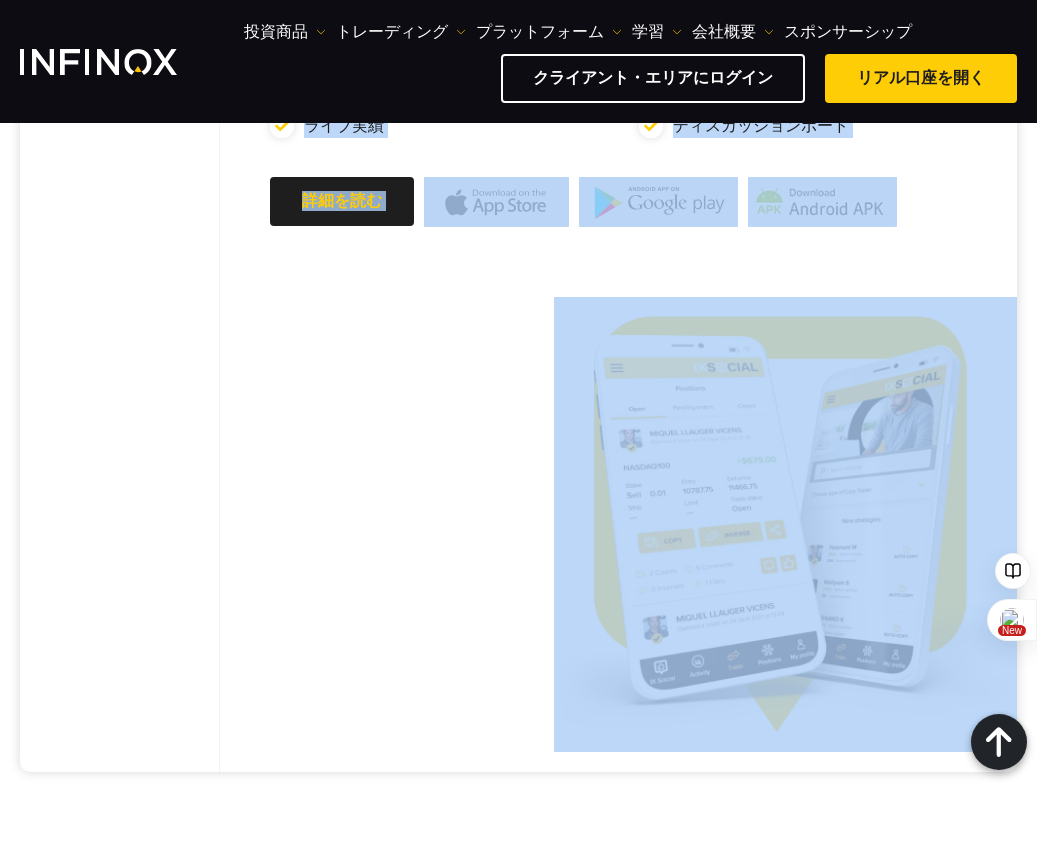 scroll, scrollTop: 8878, scrollLeft: 0, axis: vertical 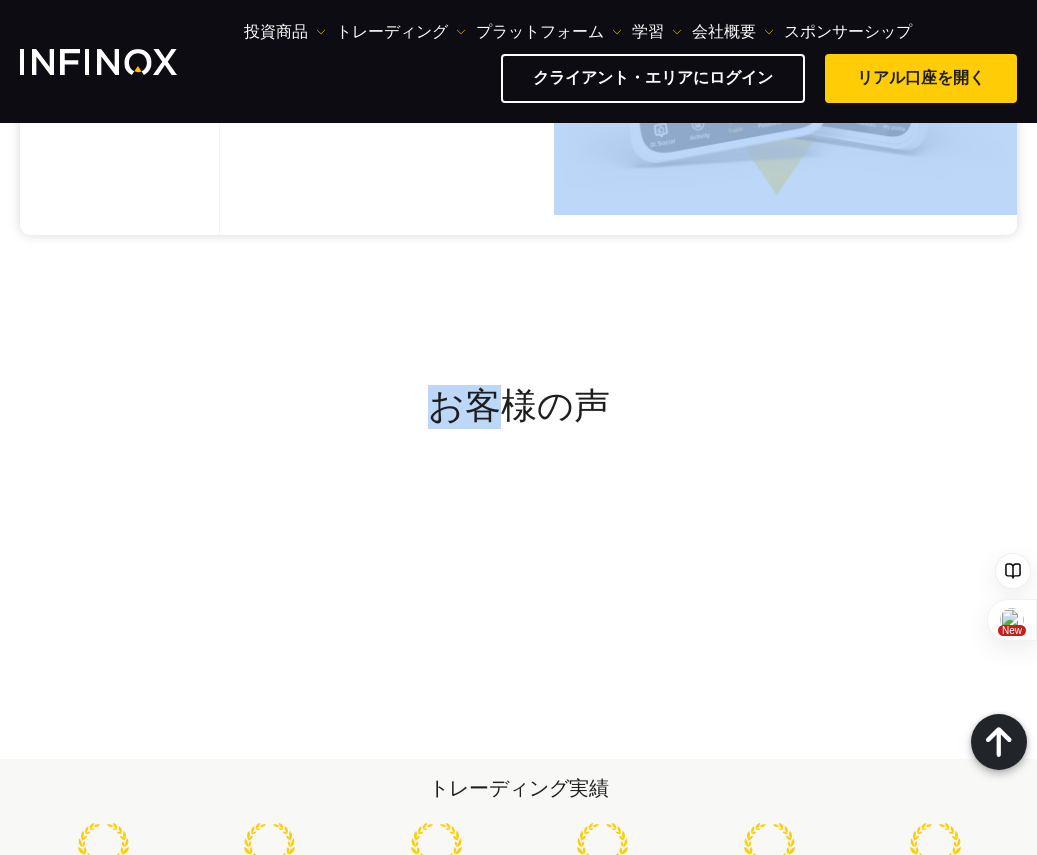 drag, startPoint x: 15, startPoint y: 270, endPoint x: 494, endPoint y: 365, distance: 488.3298 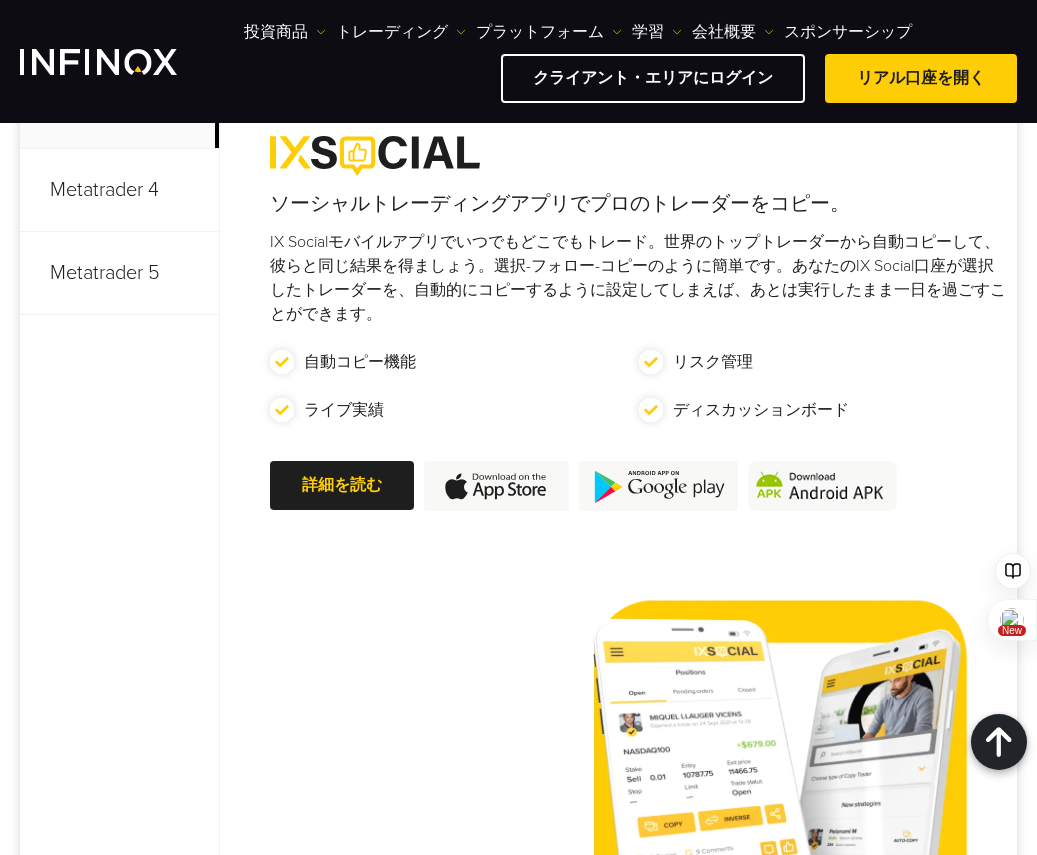 scroll, scrollTop: 7811, scrollLeft: 0, axis: vertical 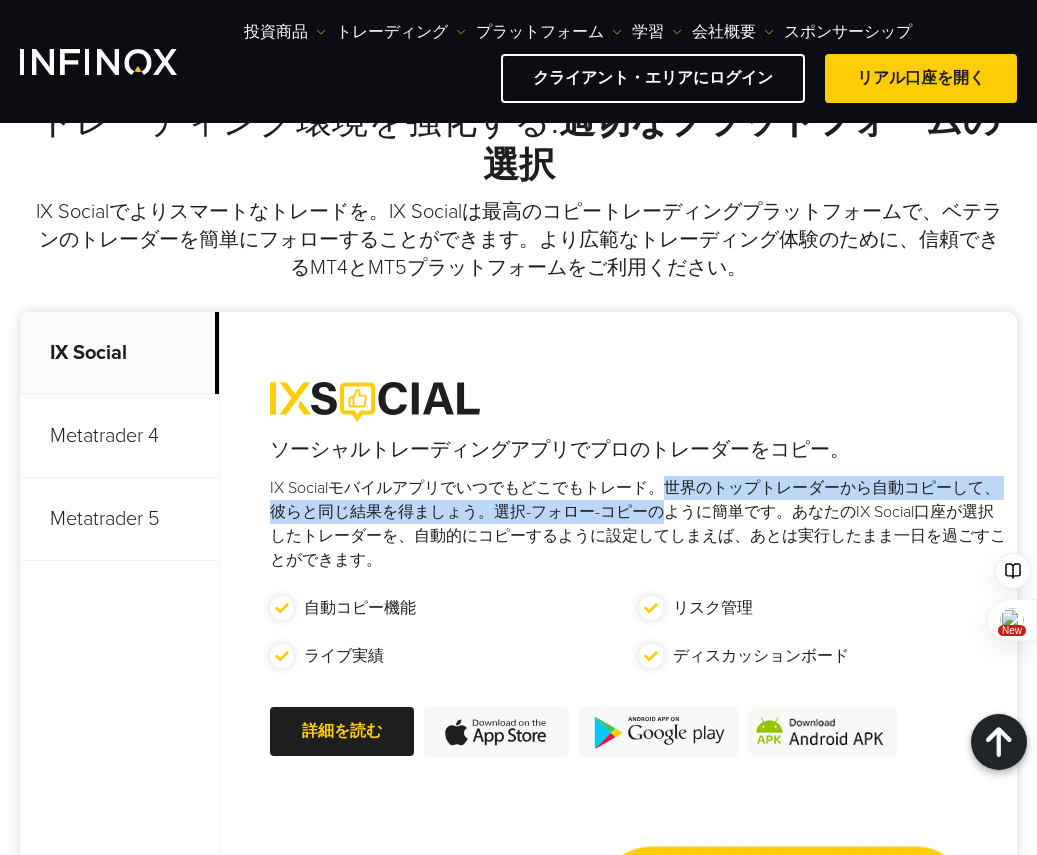 drag, startPoint x: 658, startPoint y: 485, endPoint x: 656, endPoint y: 524, distance: 39.051247 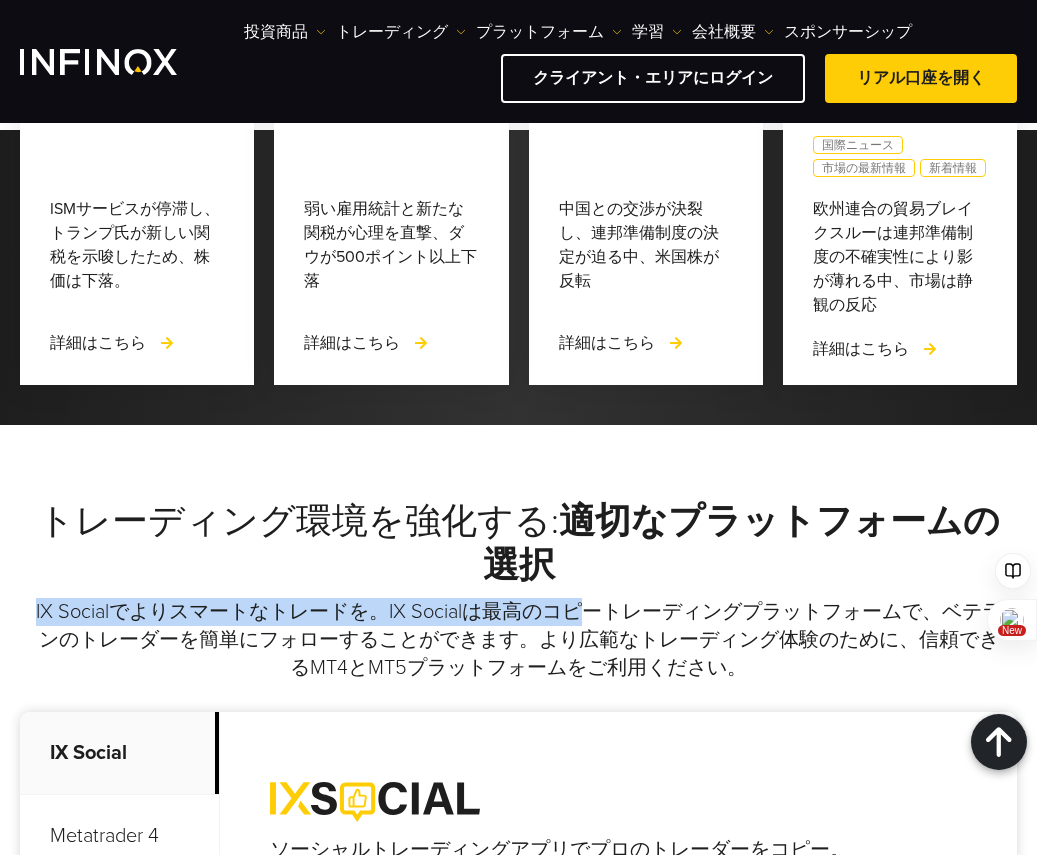drag, startPoint x: 575, startPoint y: 586, endPoint x: 581, endPoint y: 616, distance: 30.594116 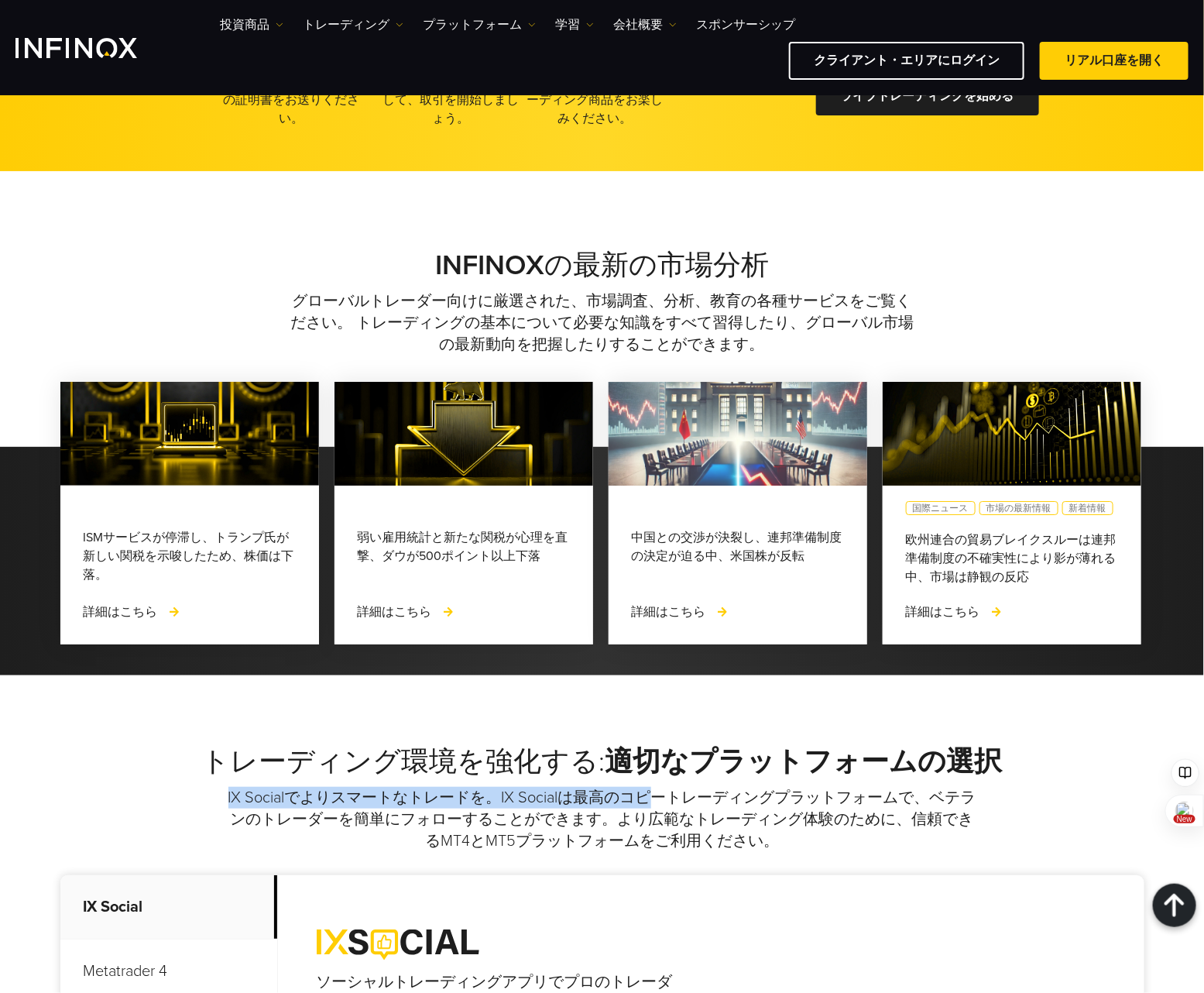 scroll, scrollTop: 4194, scrollLeft: 0, axis: vertical 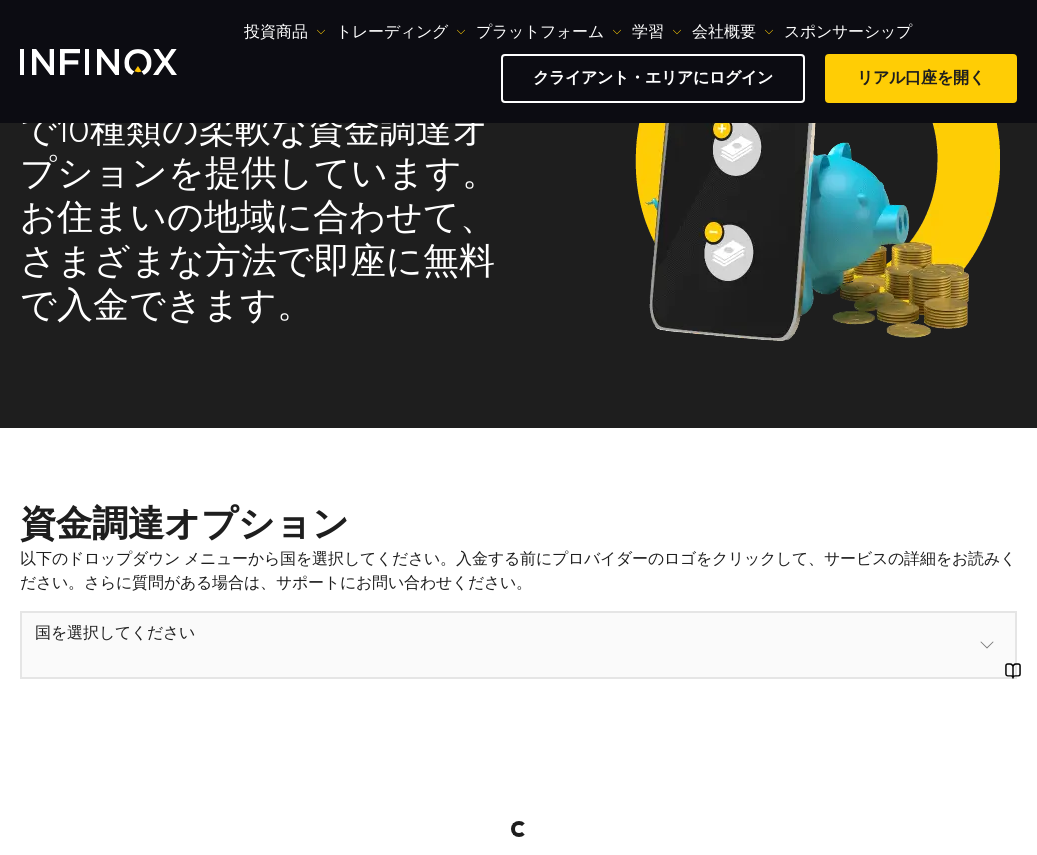 select on "***" 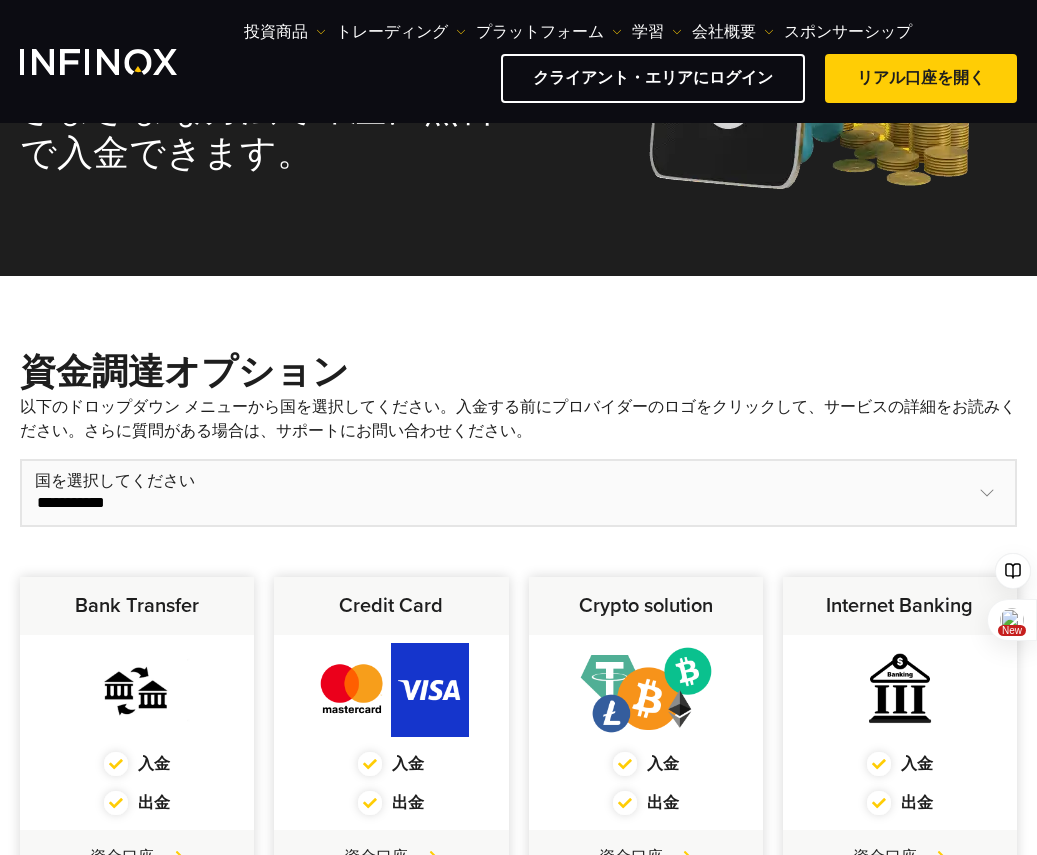 scroll, scrollTop: 400, scrollLeft: 0, axis: vertical 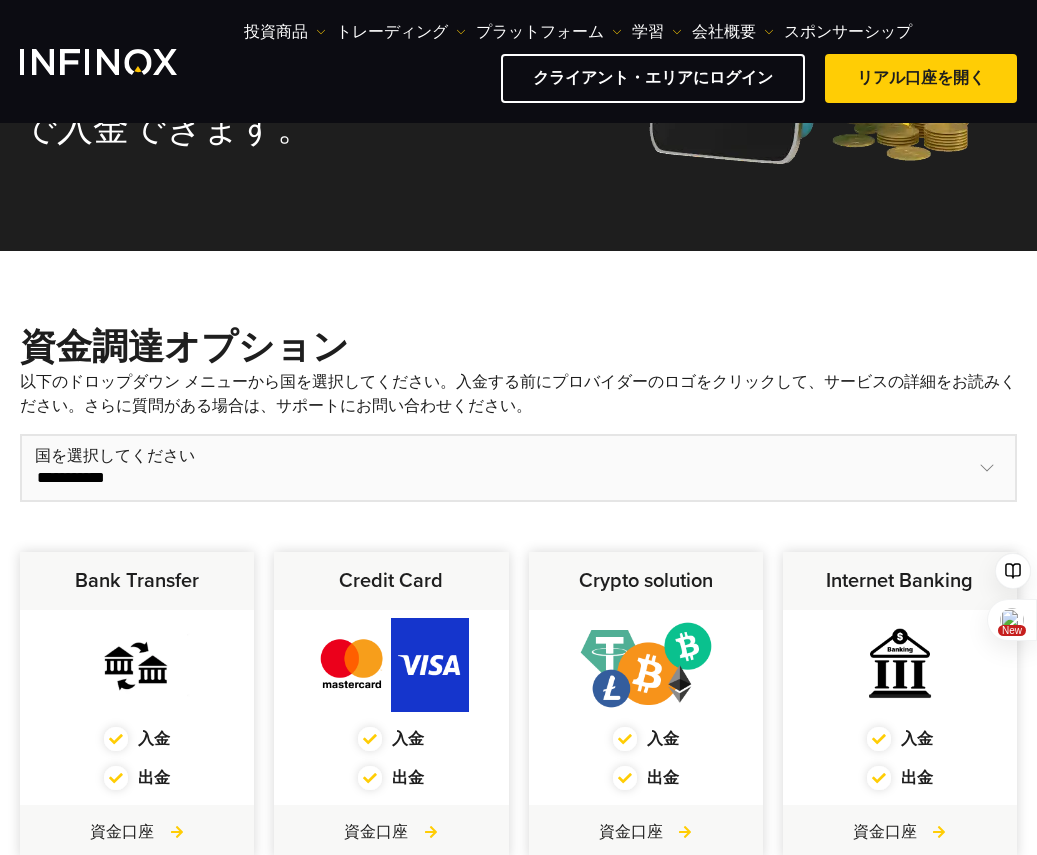 click on "**********" at bounding box center (518, 468) 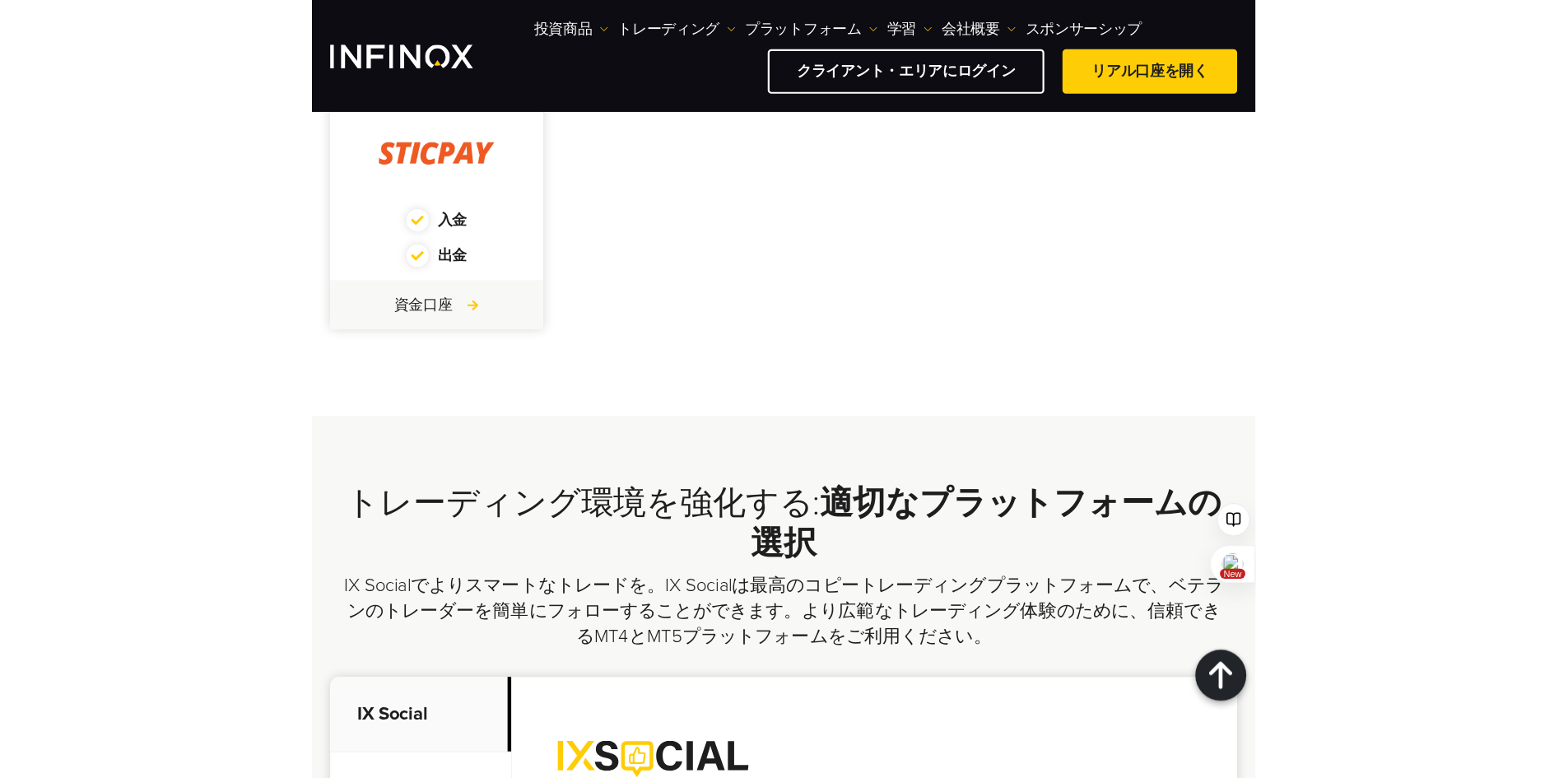 scroll, scrollTop: 1208, scrollLeft: 0, axis: vertical 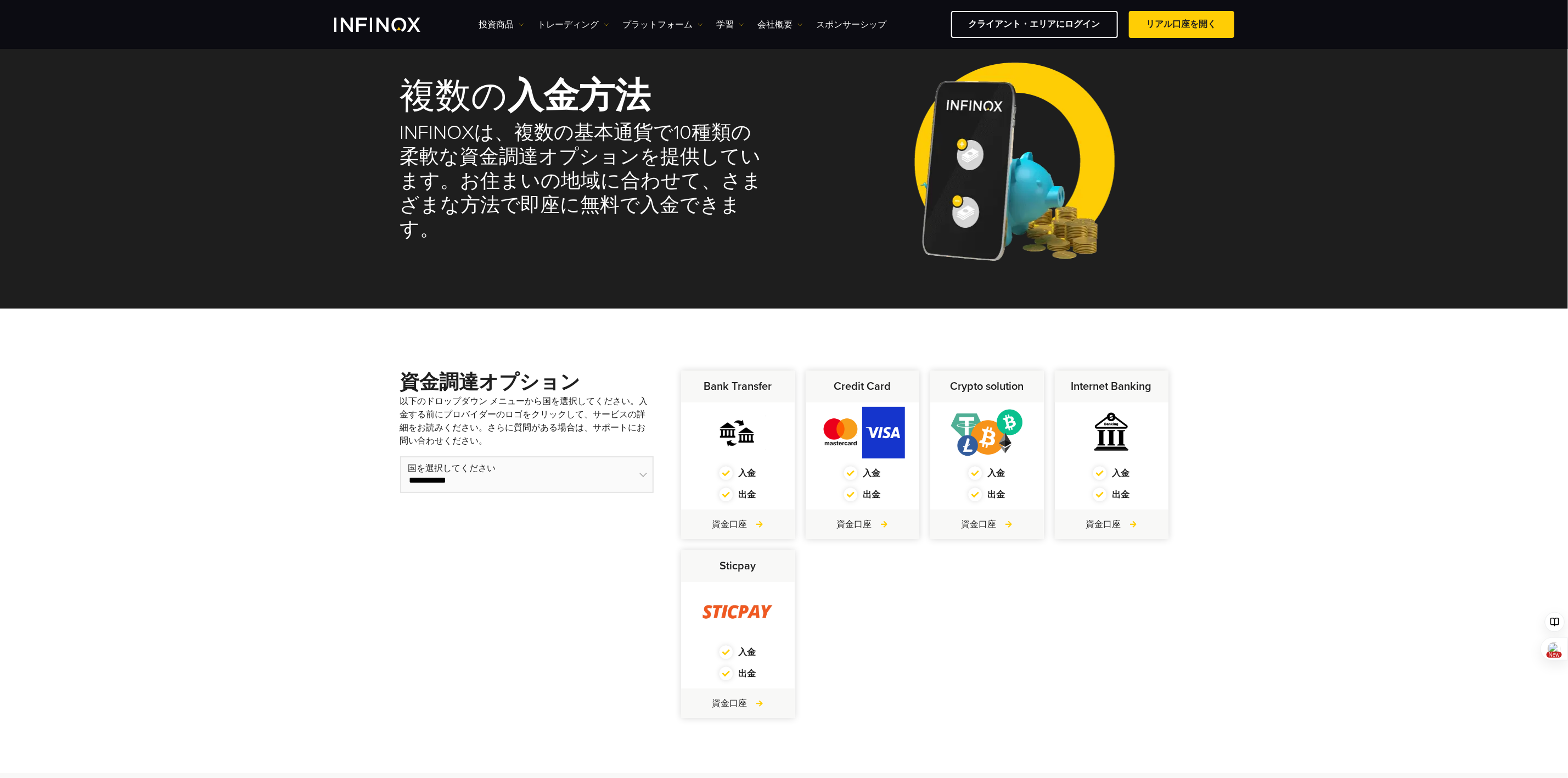 click on "**********" at bounding box center [784, 541] 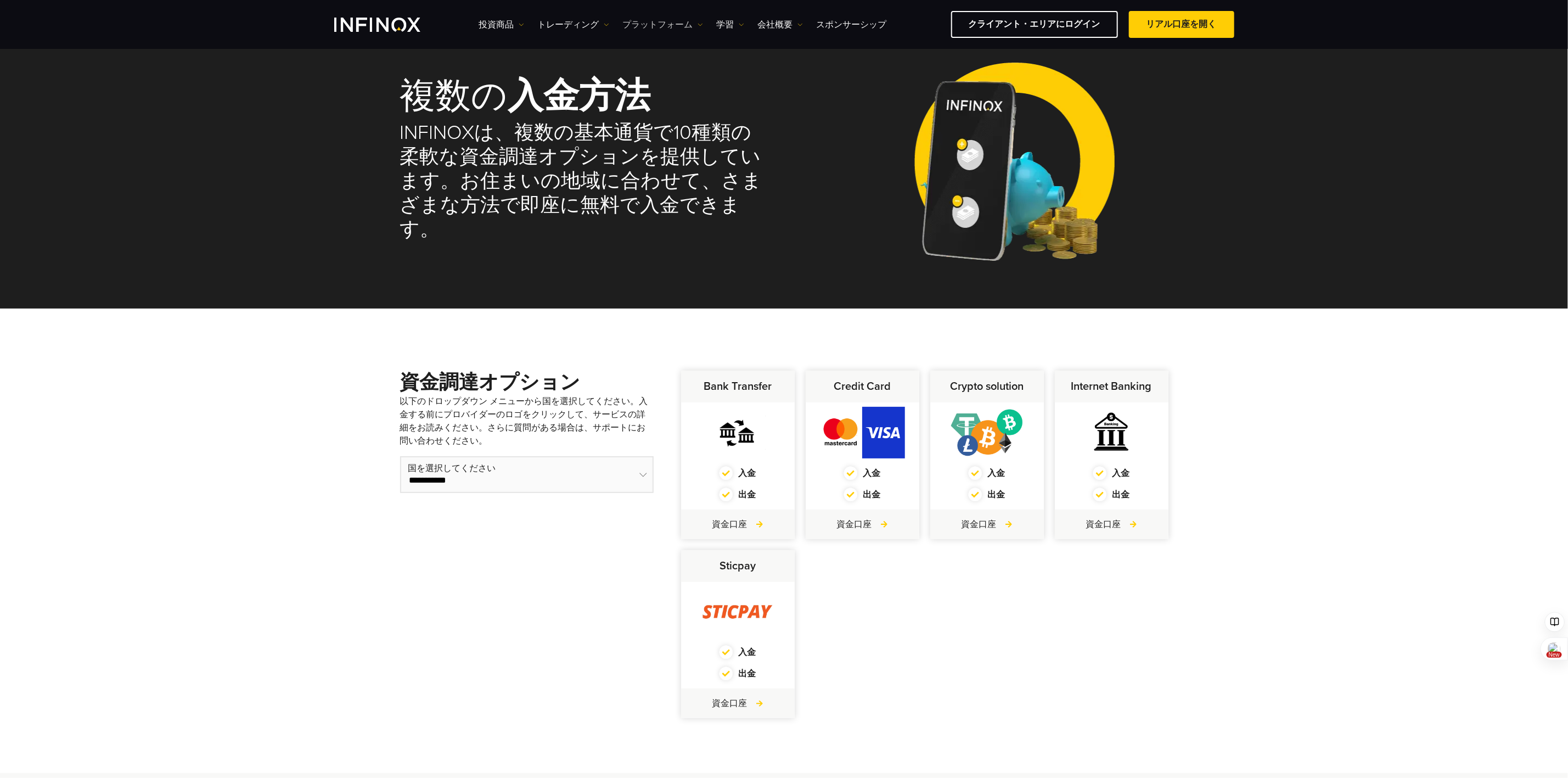 click on "プラットフォーム" at bounding box center [663, 25] 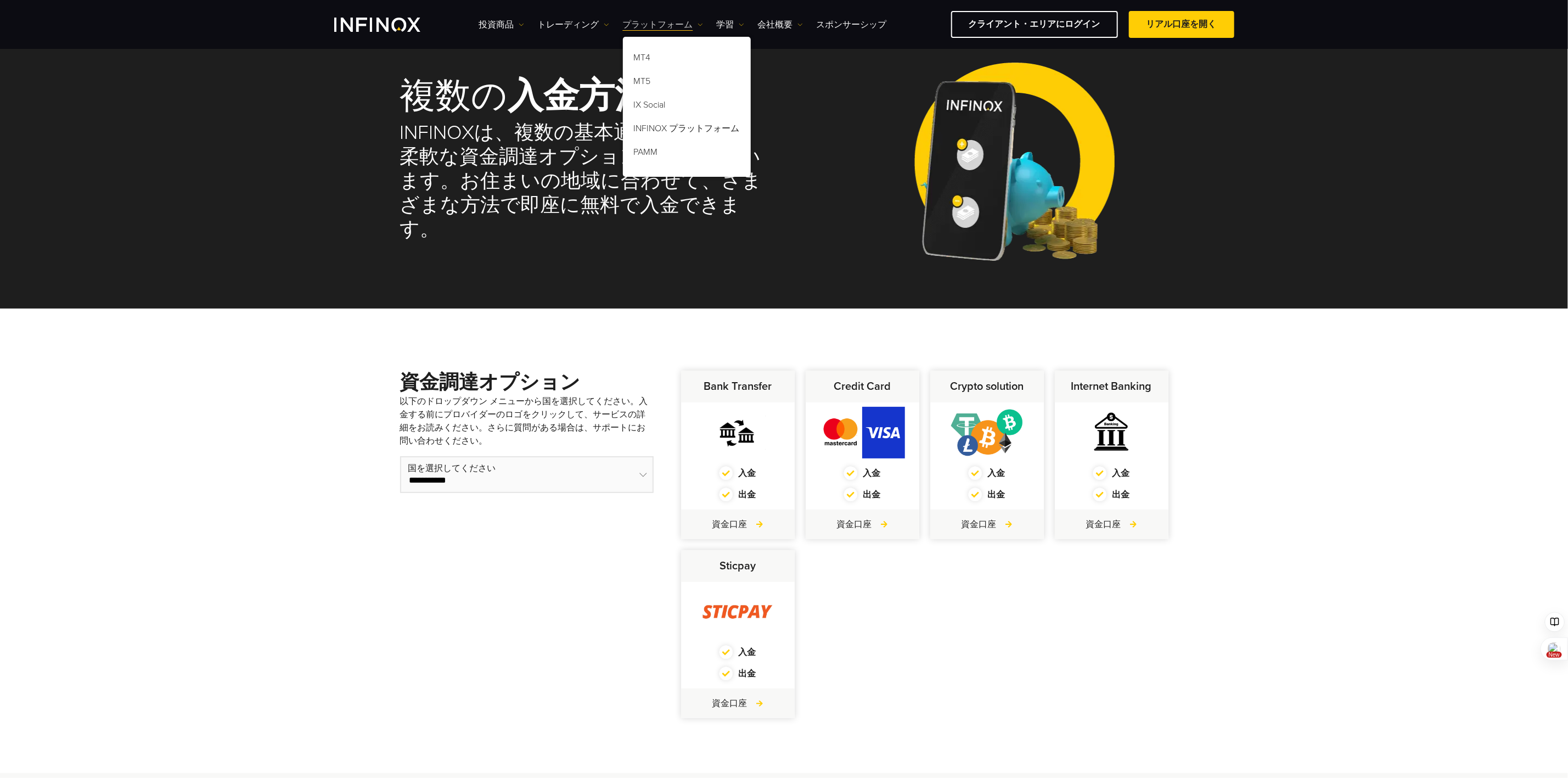 scroll, scrollTop: 0, scrollLeft: 0, axis: both 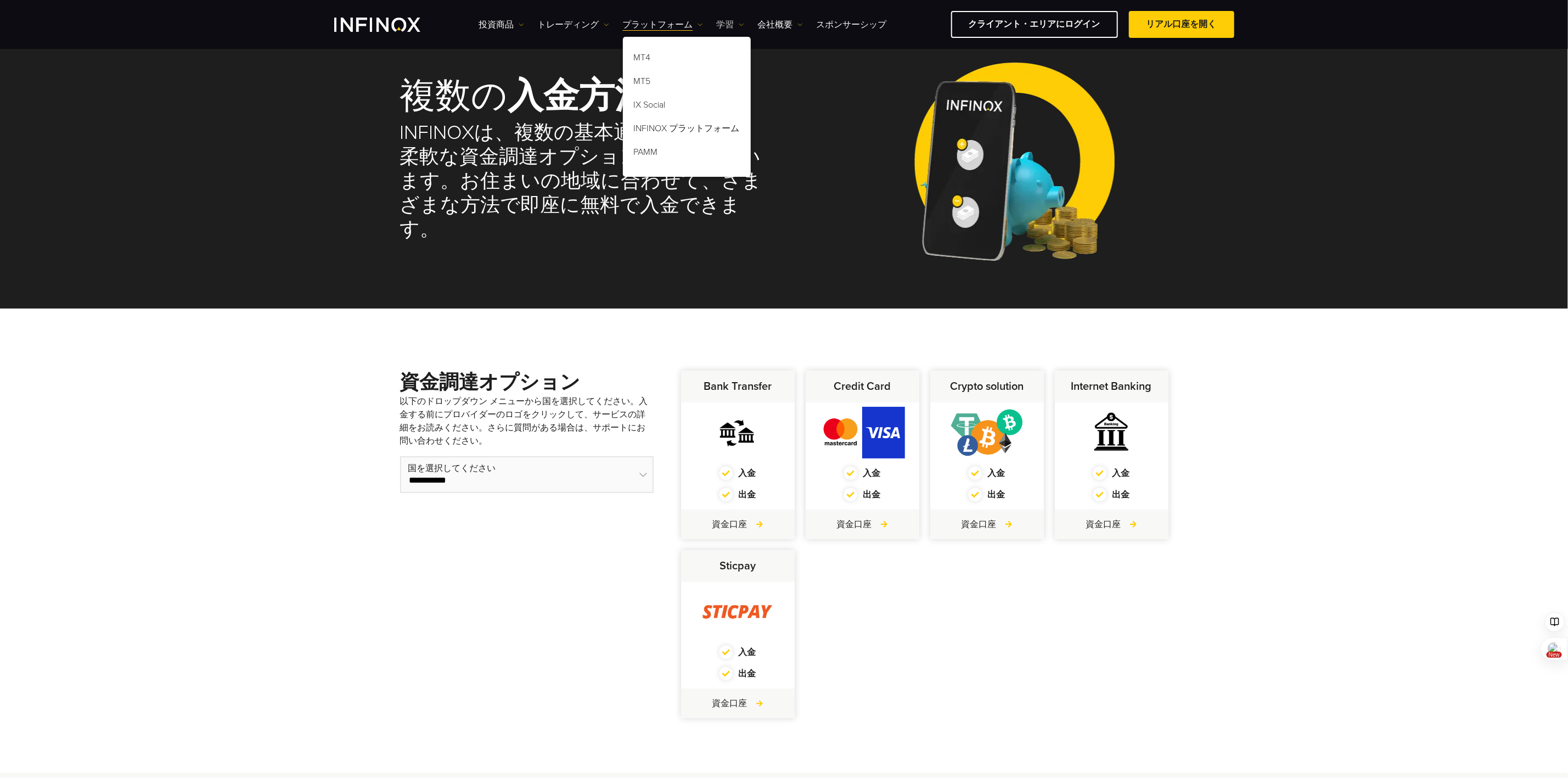 click on "学習" at bounding box center (730, 25) 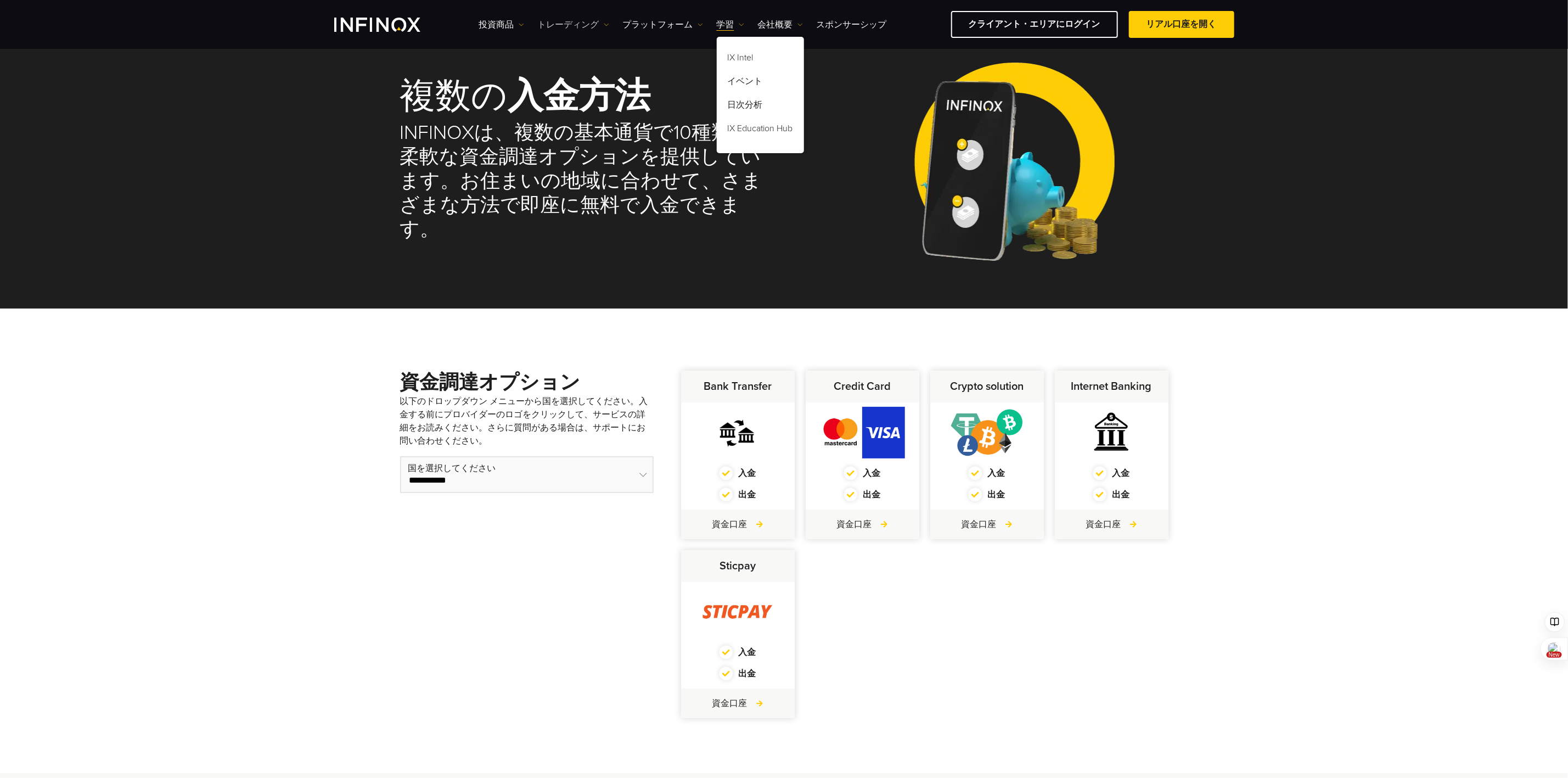 click on "トレーディング" at bounding box center [574, 25] 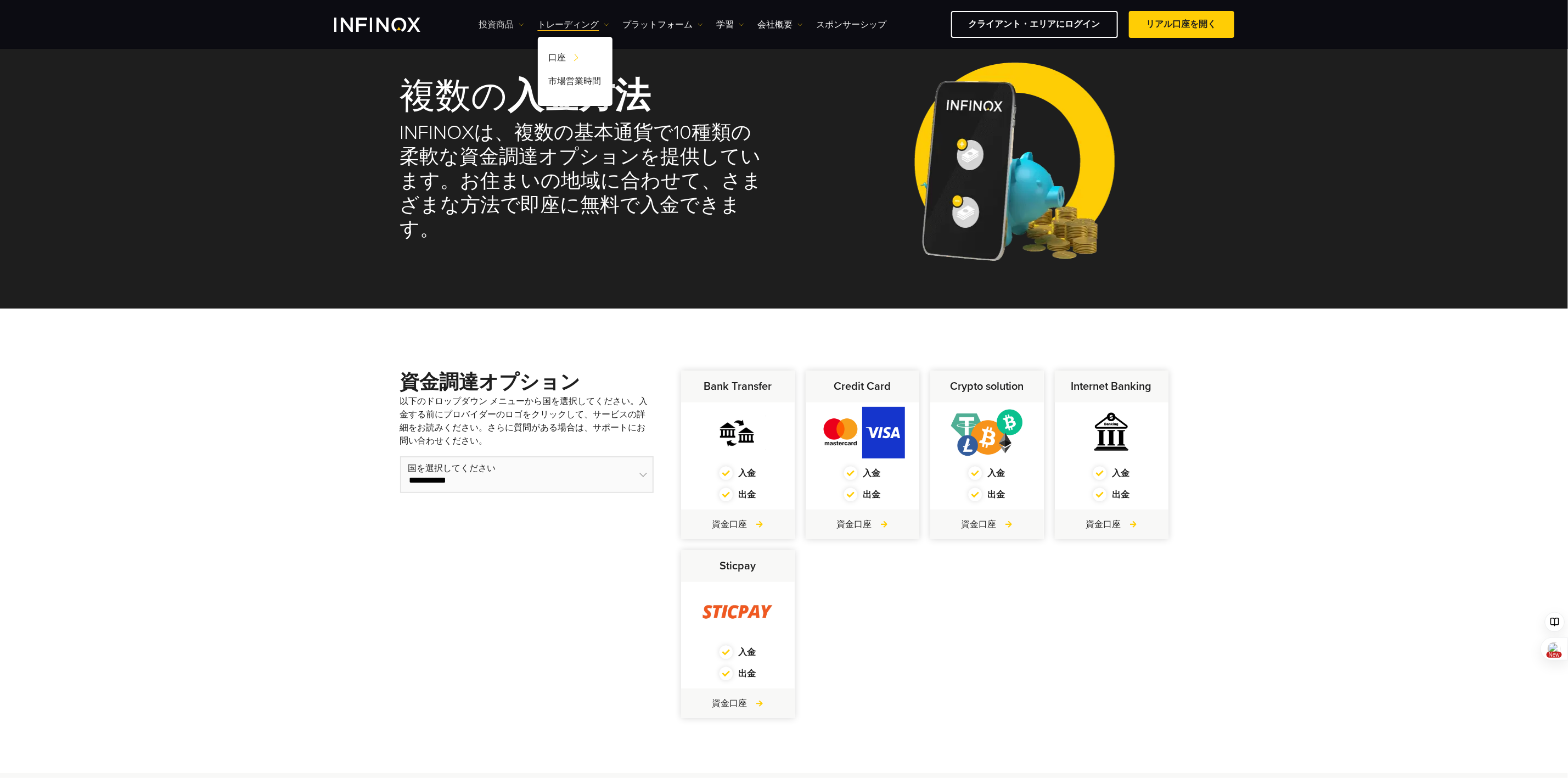 click on "投資商品" at bounding box center (502, 25) 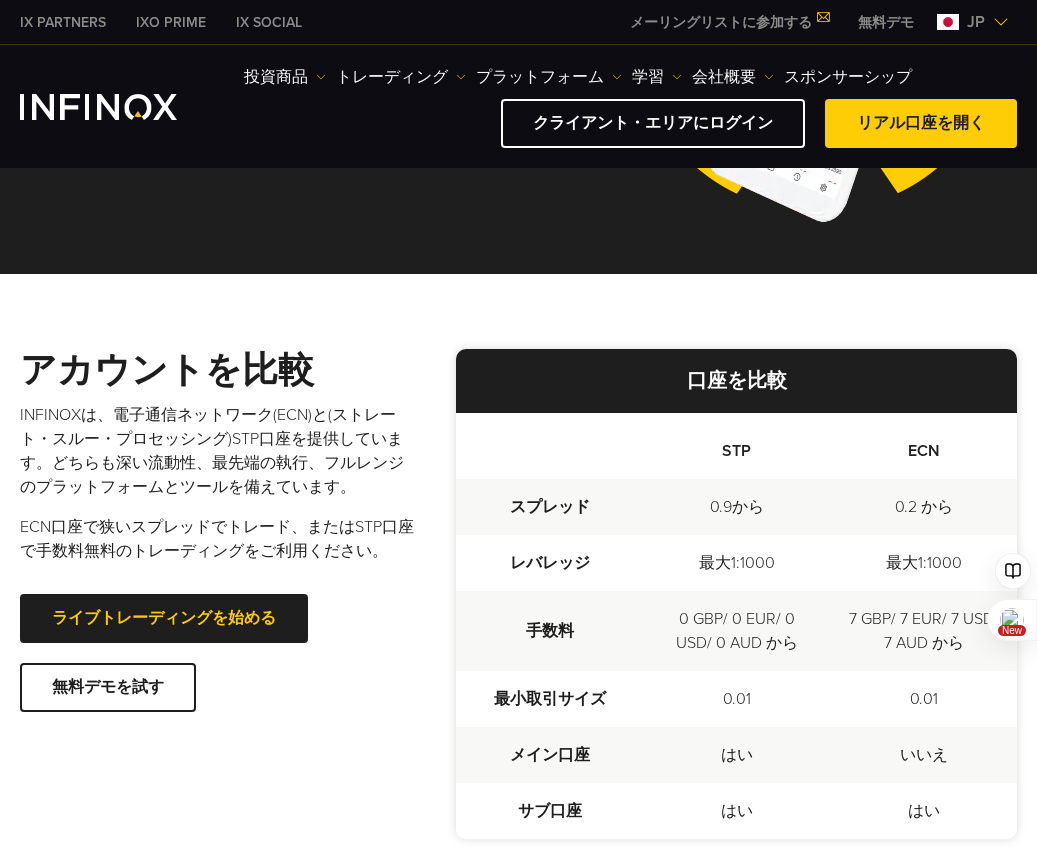 scroll, scrollTop: 0, scrollLeft: 0, axis: both 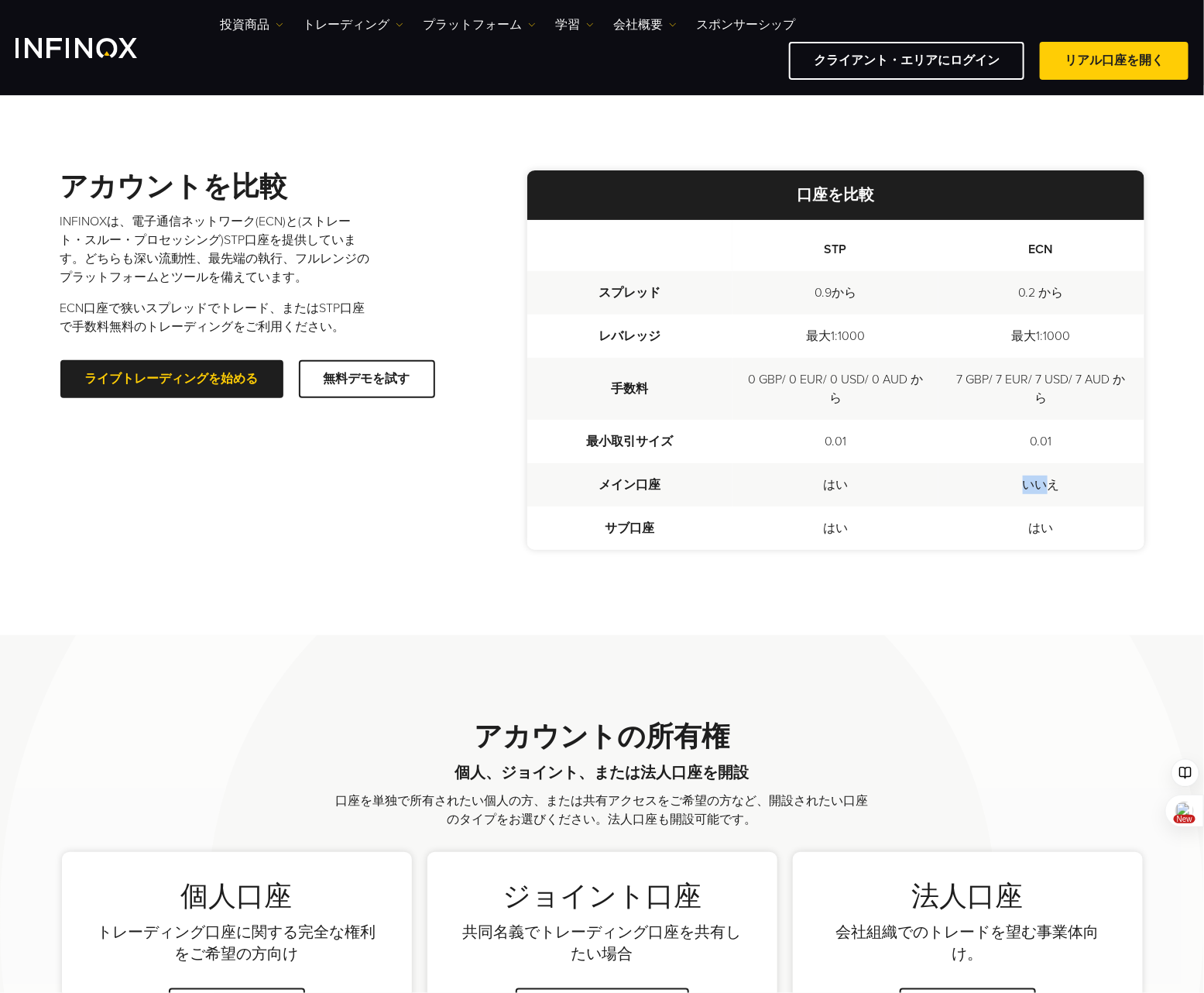 drag, startPoint x: 902, startPoint y: 479, endPoint x: 1044, endPoint y: 484, distance: 142.088 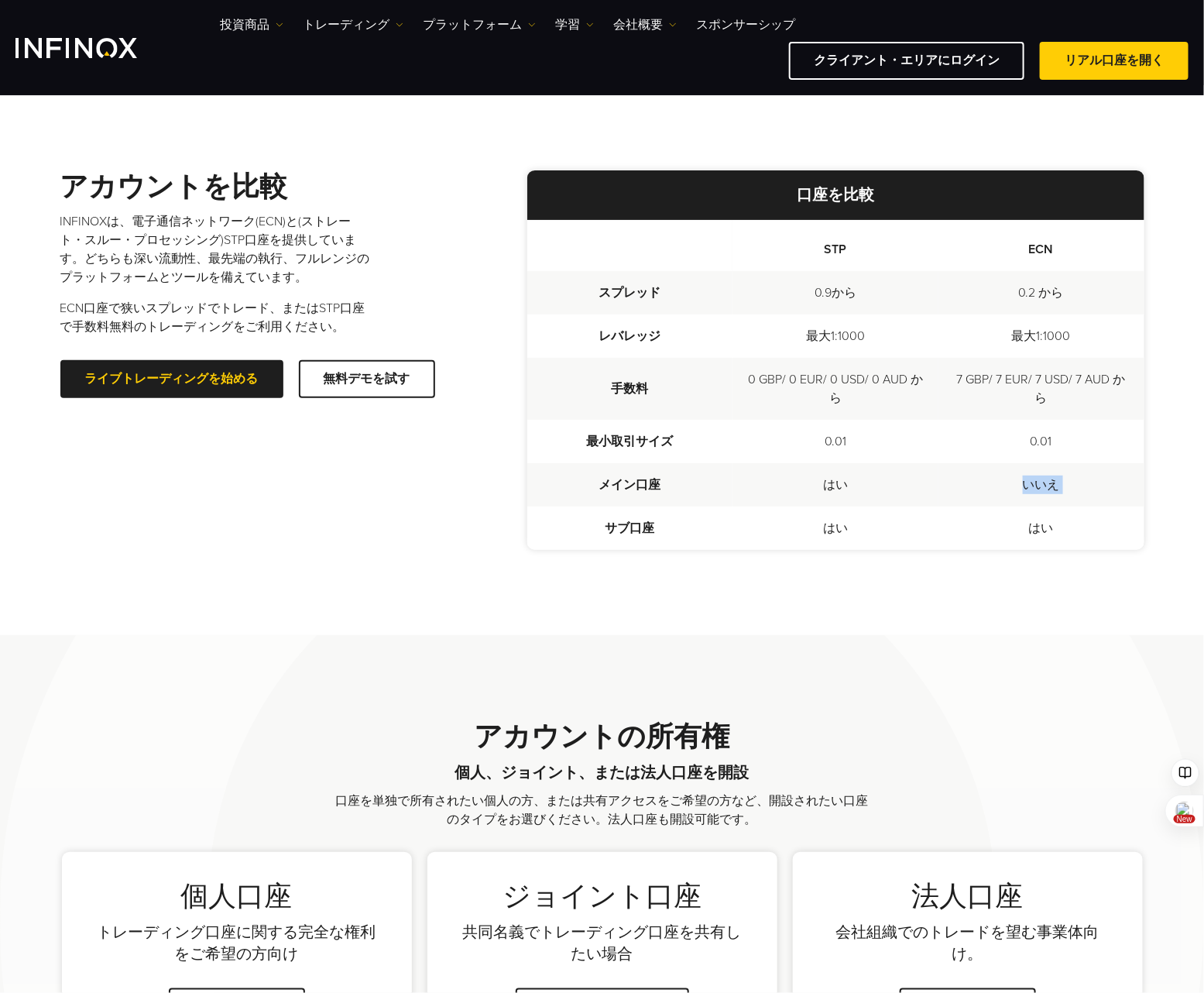 click on "いいえ" at bounding box center (1041, 485) 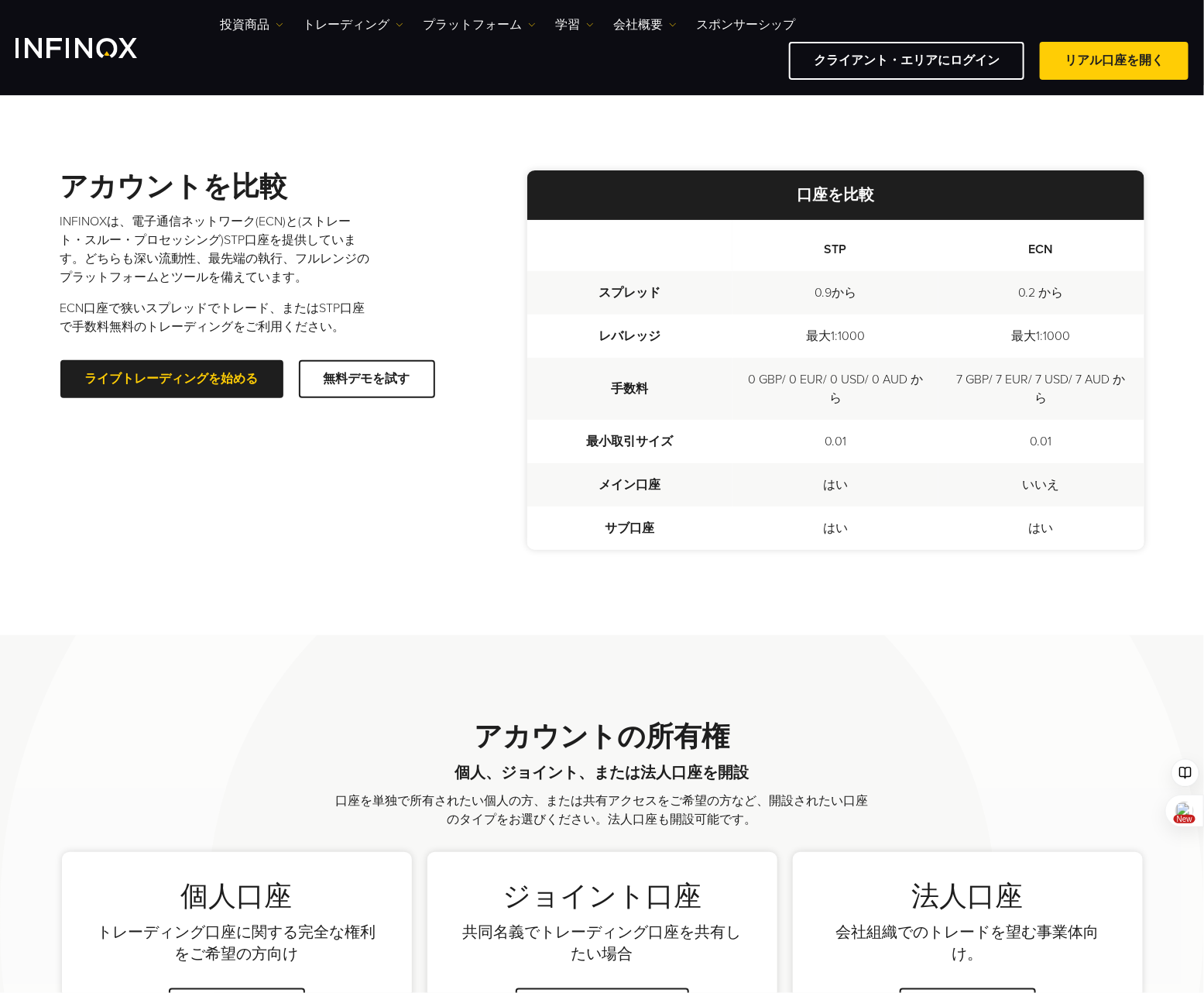 click on "はい" at bounding box center [835, 528] 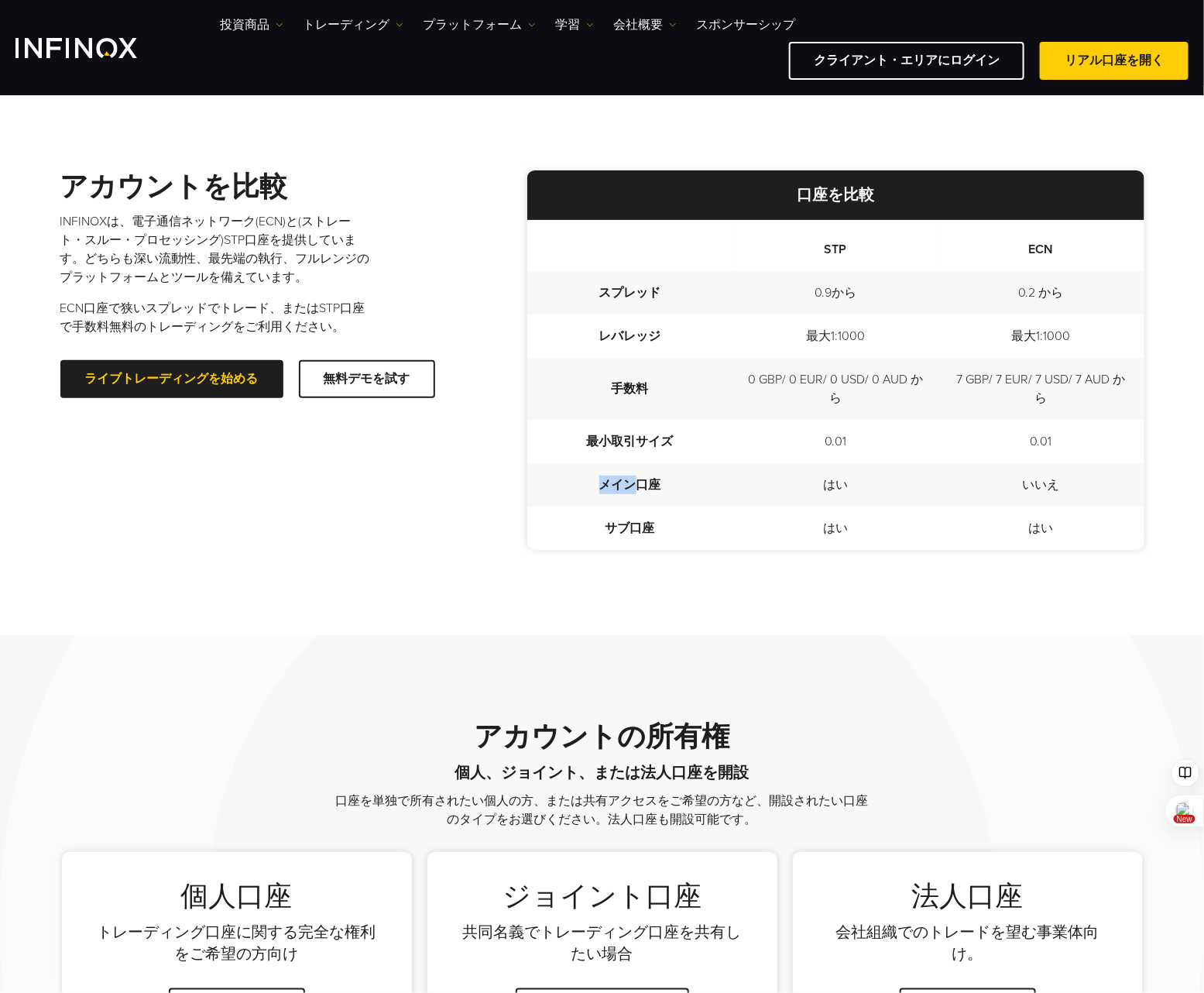 click on "メイン口座" at bounding box center [630, 485] 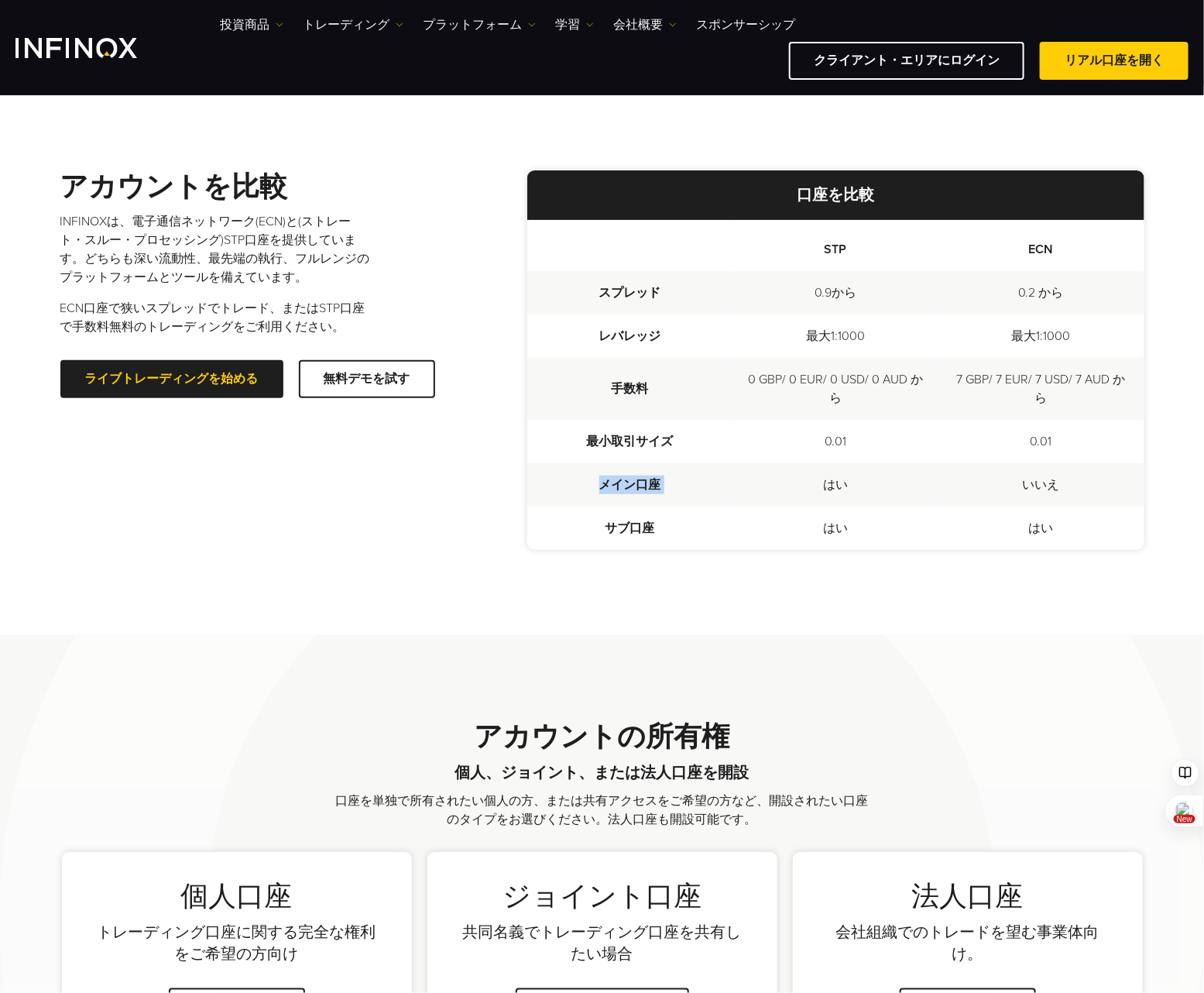 click on "メイン口座" at bounding box center (630, 485) 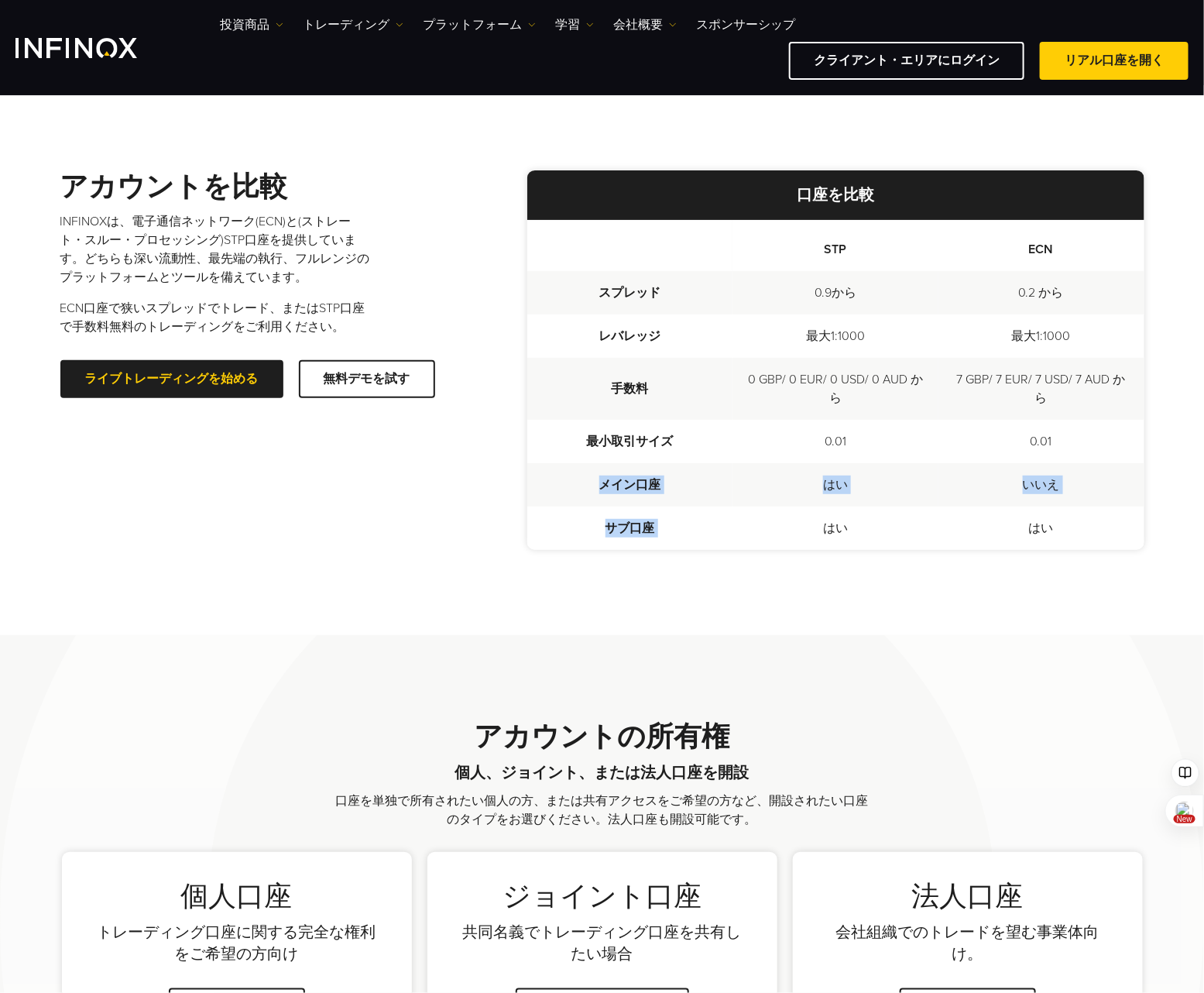drag, startPoint x: 612, startPoint y: 484, endPoint x: 629, endPoint y: 511, distance: 31.906112 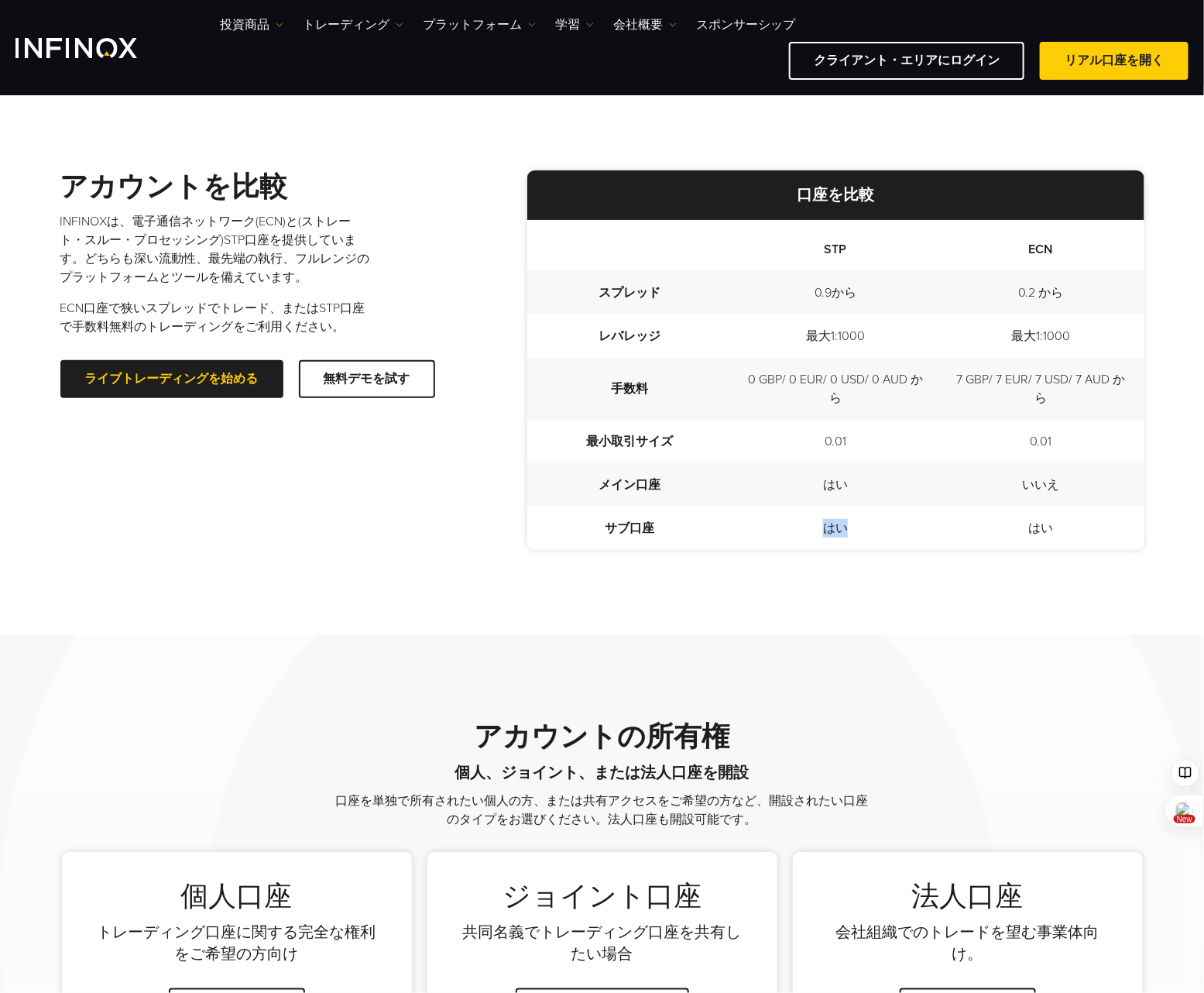 click on "はい" at bounding box center (835, 528) 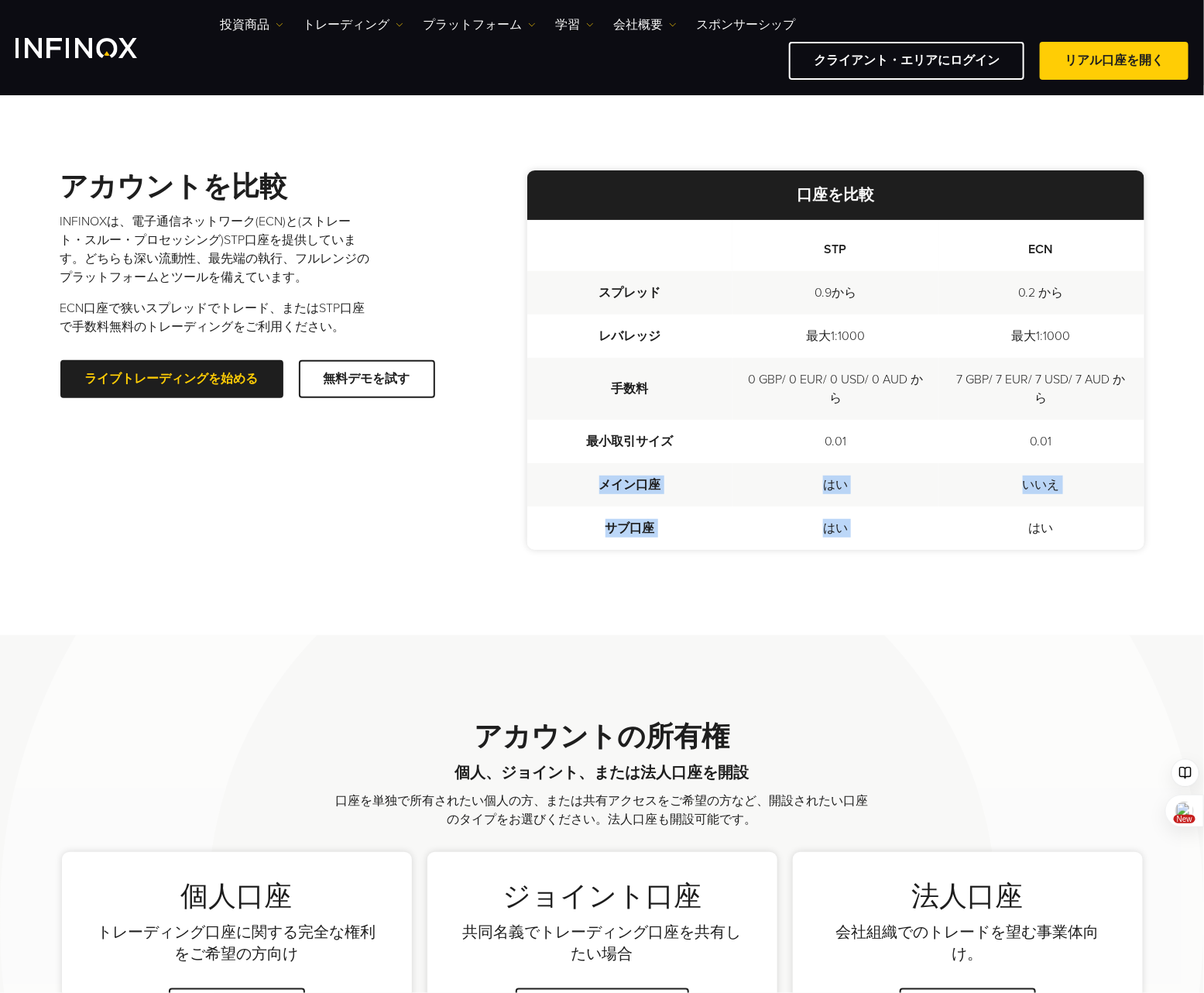 drag, startPoint x: 737, startPoint y: 511, endPoint x: 658, endPoint y: 486, distance: 82.86133 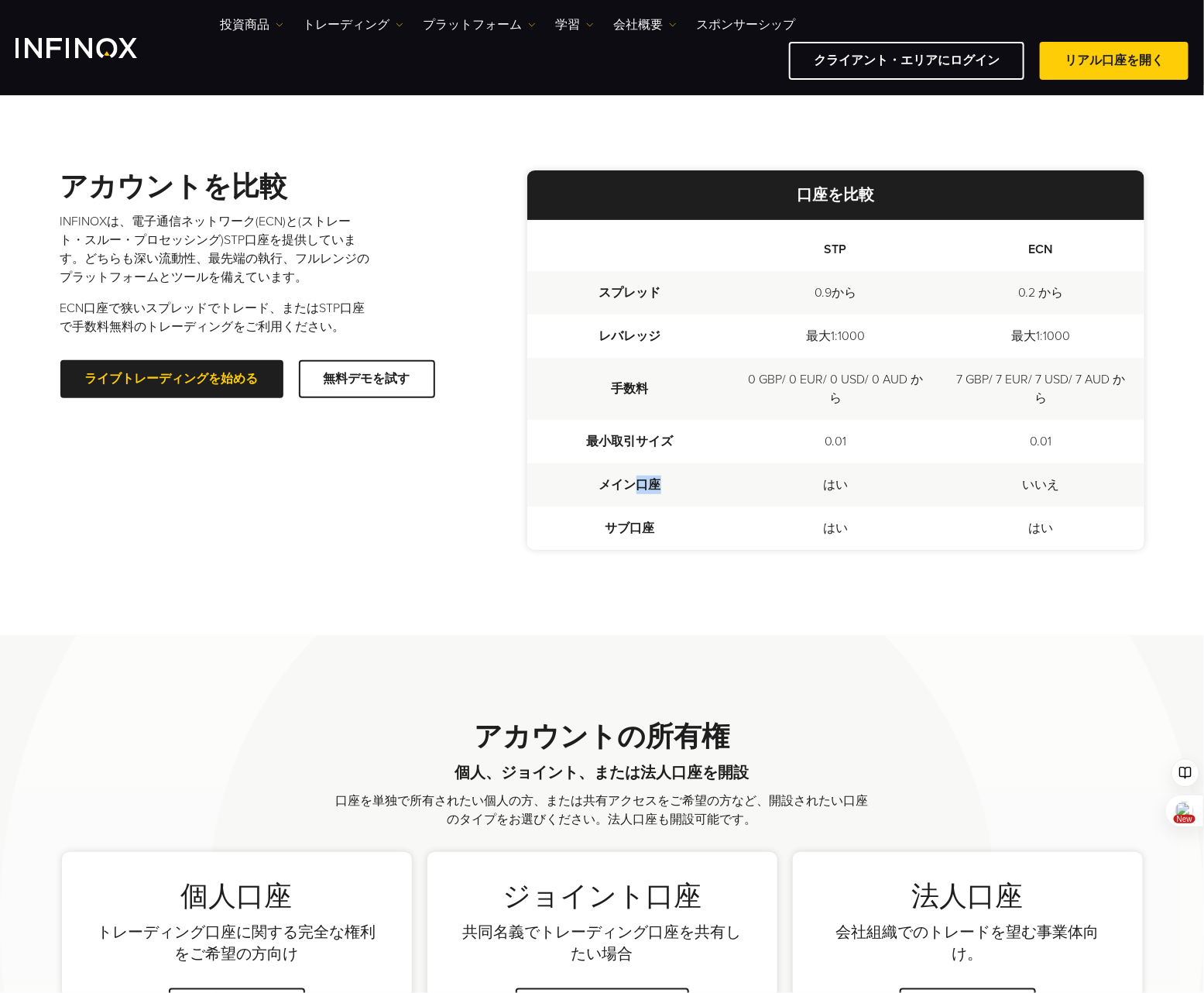 click on "メイン口座" at bounding box center [630, 485] 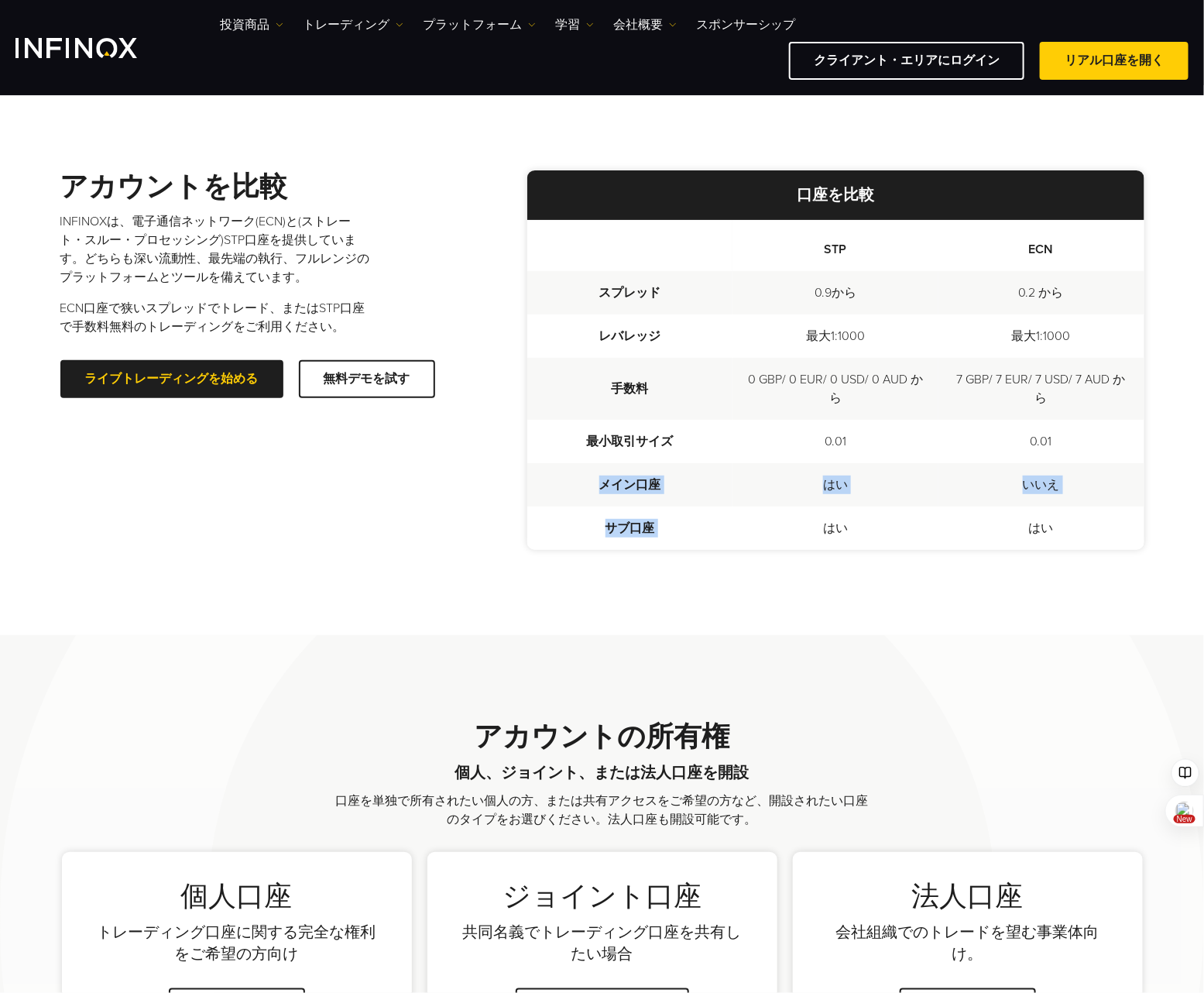 drag, startPoint x: 655, startPoint y: 486, endPoint x: 706, endPoint y: 511, distance: 56.797887 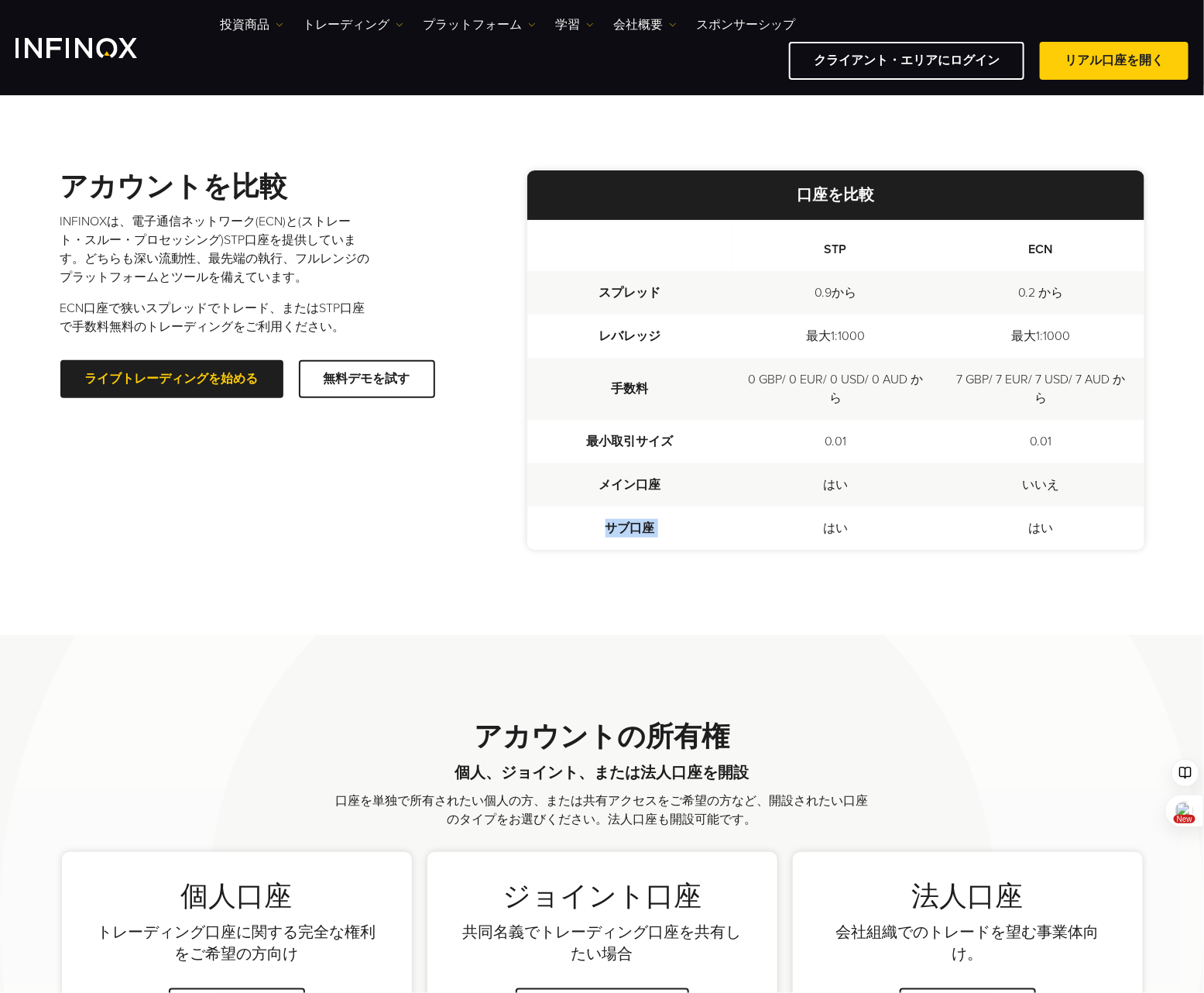click on "サブ口座" at bounding box center (630, 528) 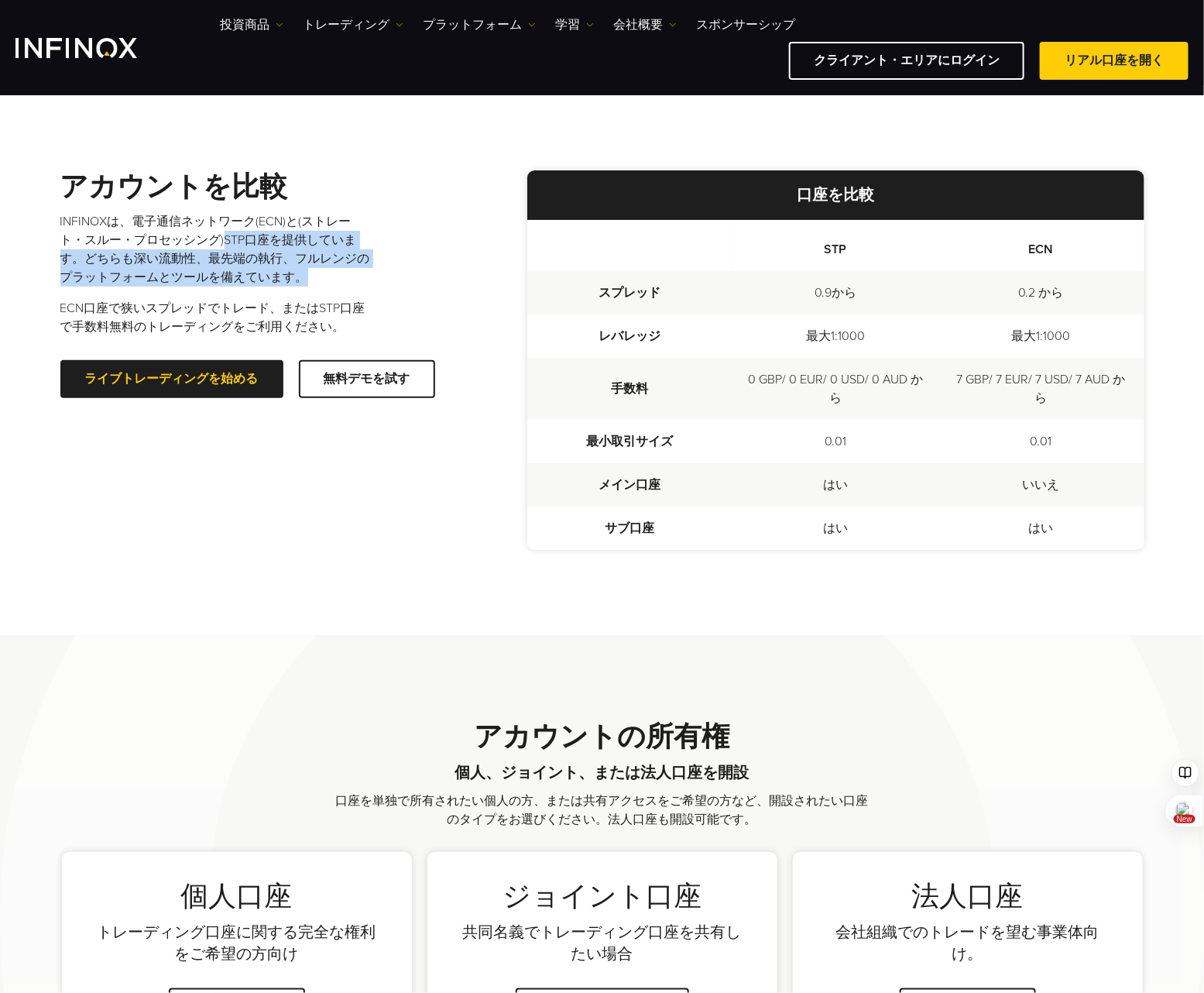 drag, startPoint x: 258, startPoint y: 231, endPoint x: 291, endPoint y: 296, distance: 72.89719 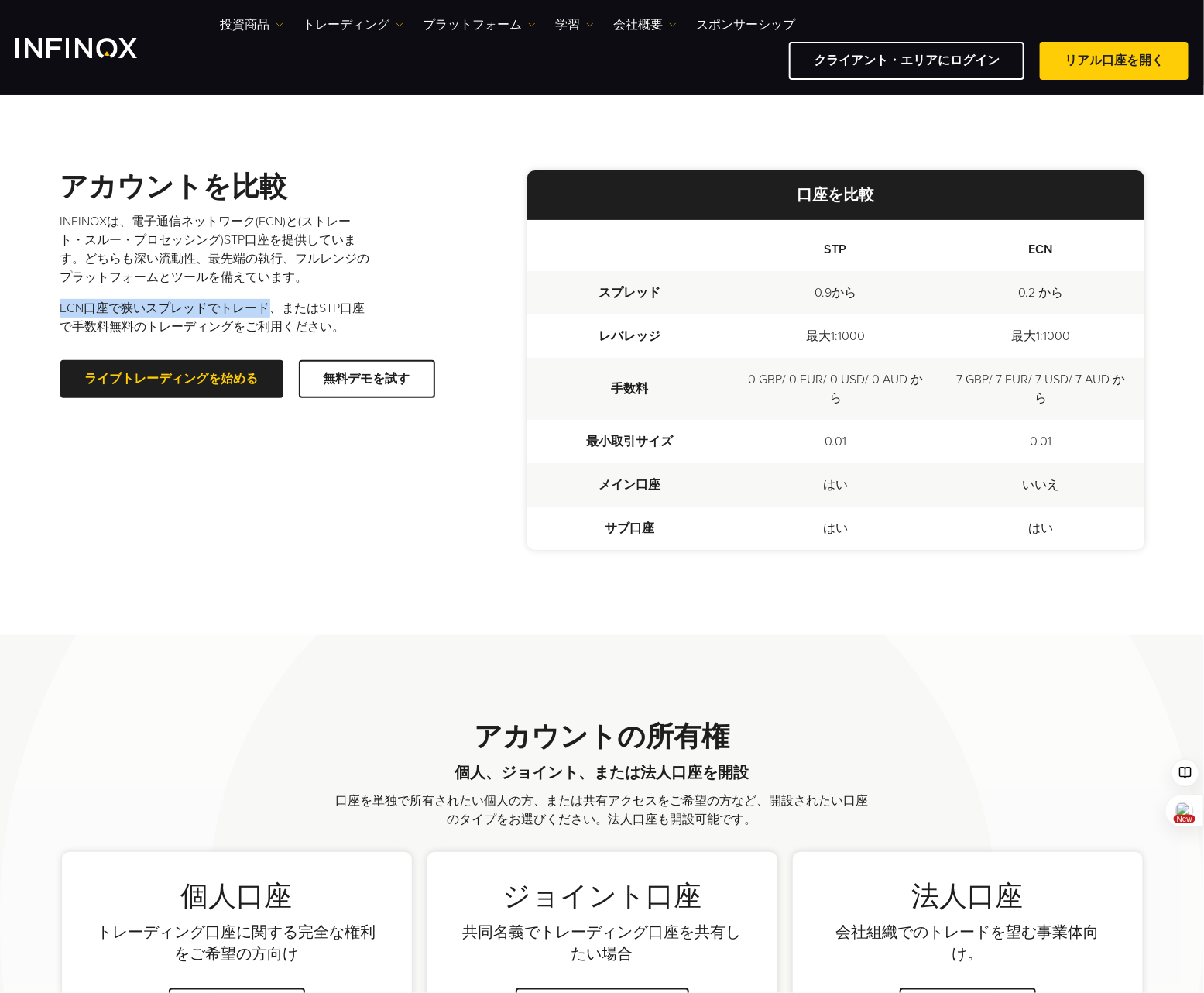 drag, startPoint x: 291, startPoint y: 304, endPoint x: 309, endPoint y: 318, distance: 22.803509 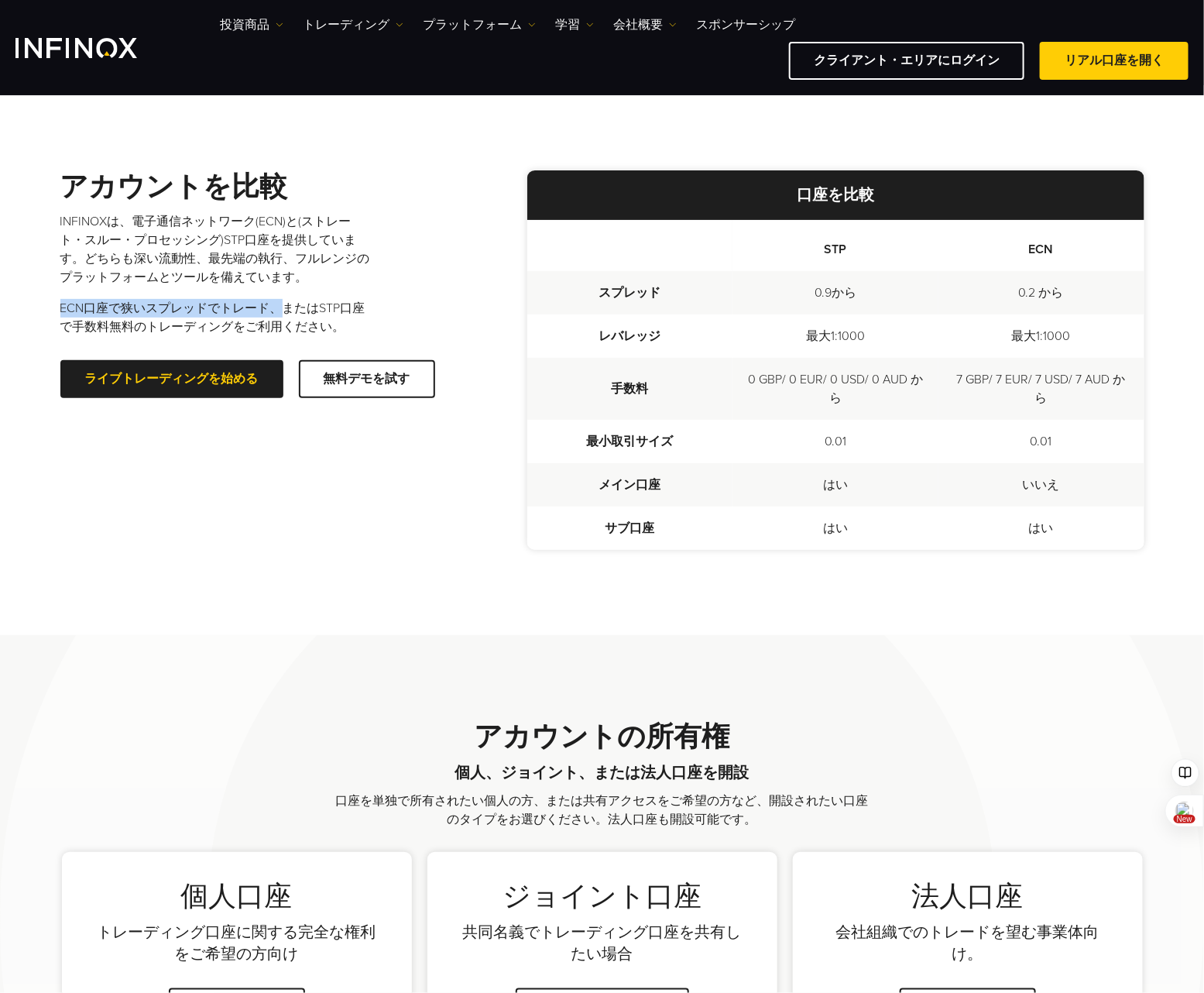 click on "ECN口座で狭いスプレッドでトレード、またはSTP口座で手数料無料のトレーディングをご利用ください。" at bounding box center [215, 318] 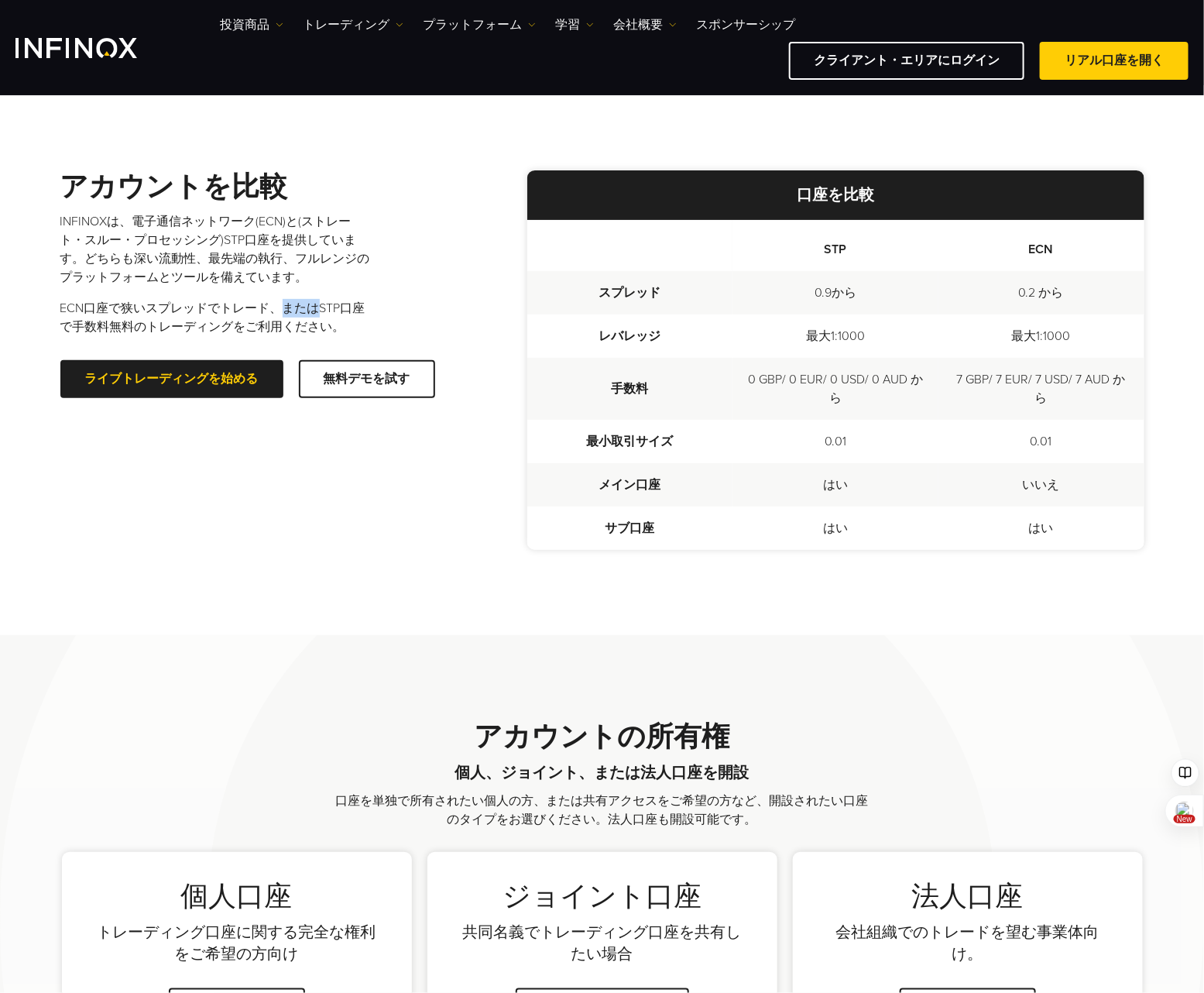 click on "ECN口座で狭いスプレッドでトレード、またはSTP口座で手数料無料のトレーディングをご利用ください。" at bounding box center (215, 318) 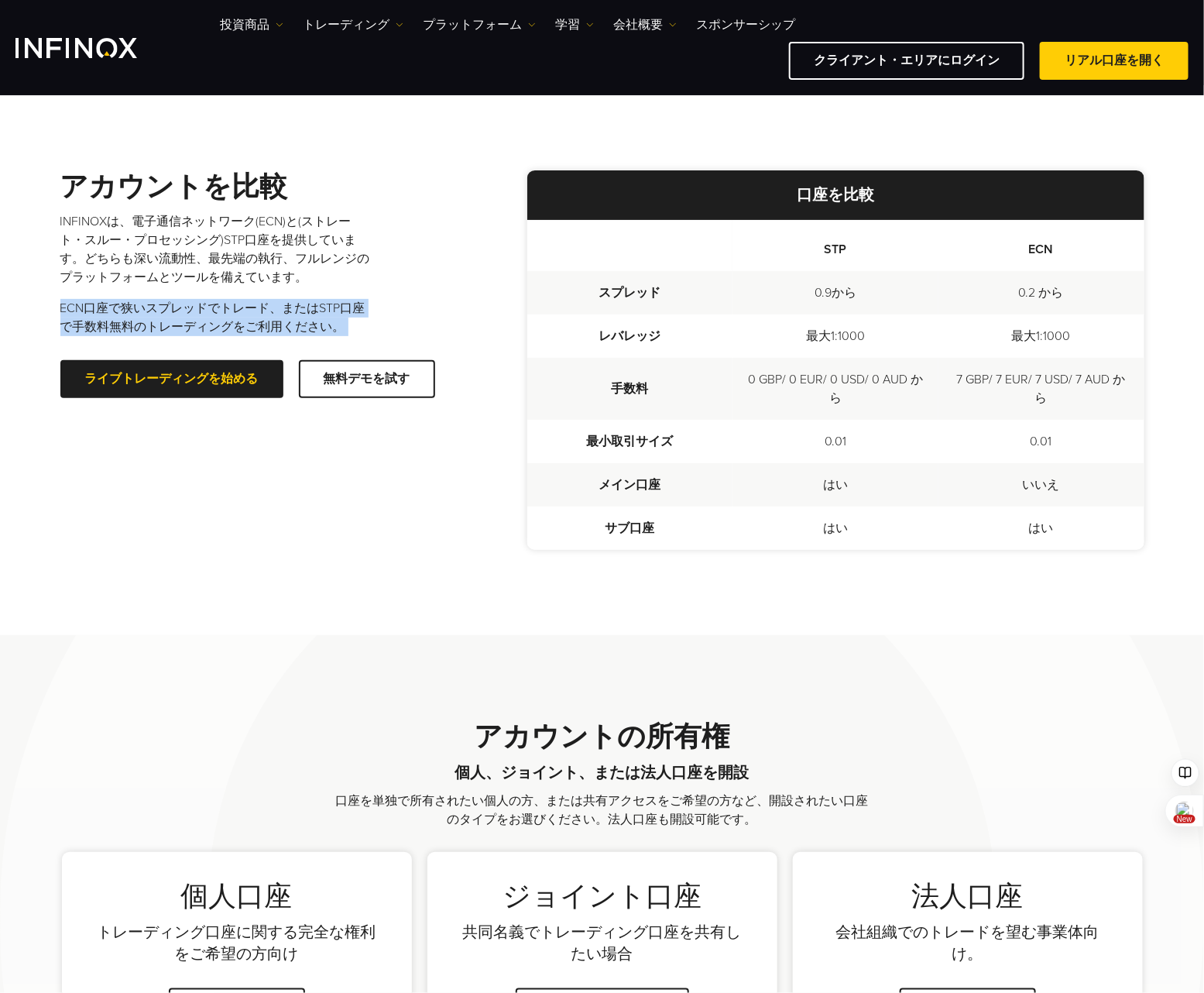click on "ECN口座で狭いスプレッドでトレード、またはSTP口座で手数料無料のトレーディングをご利用ください。" at bounding box center [215, 318] 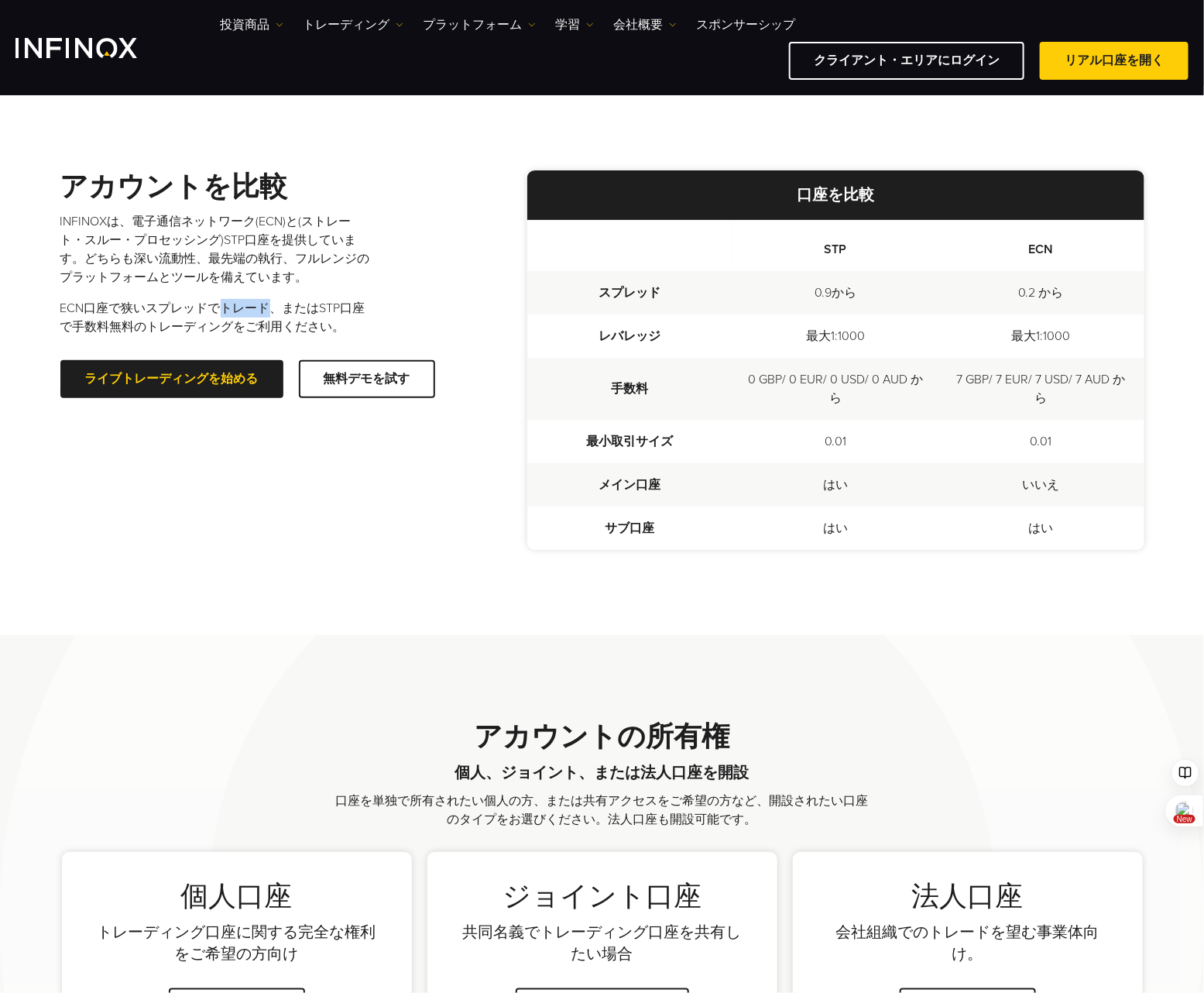click on "ECN口座で狭いスプレッドでトレード、またはSTP口座で手数料無料のトレーディングをご利用ください。" at bounding box center [215, 318] 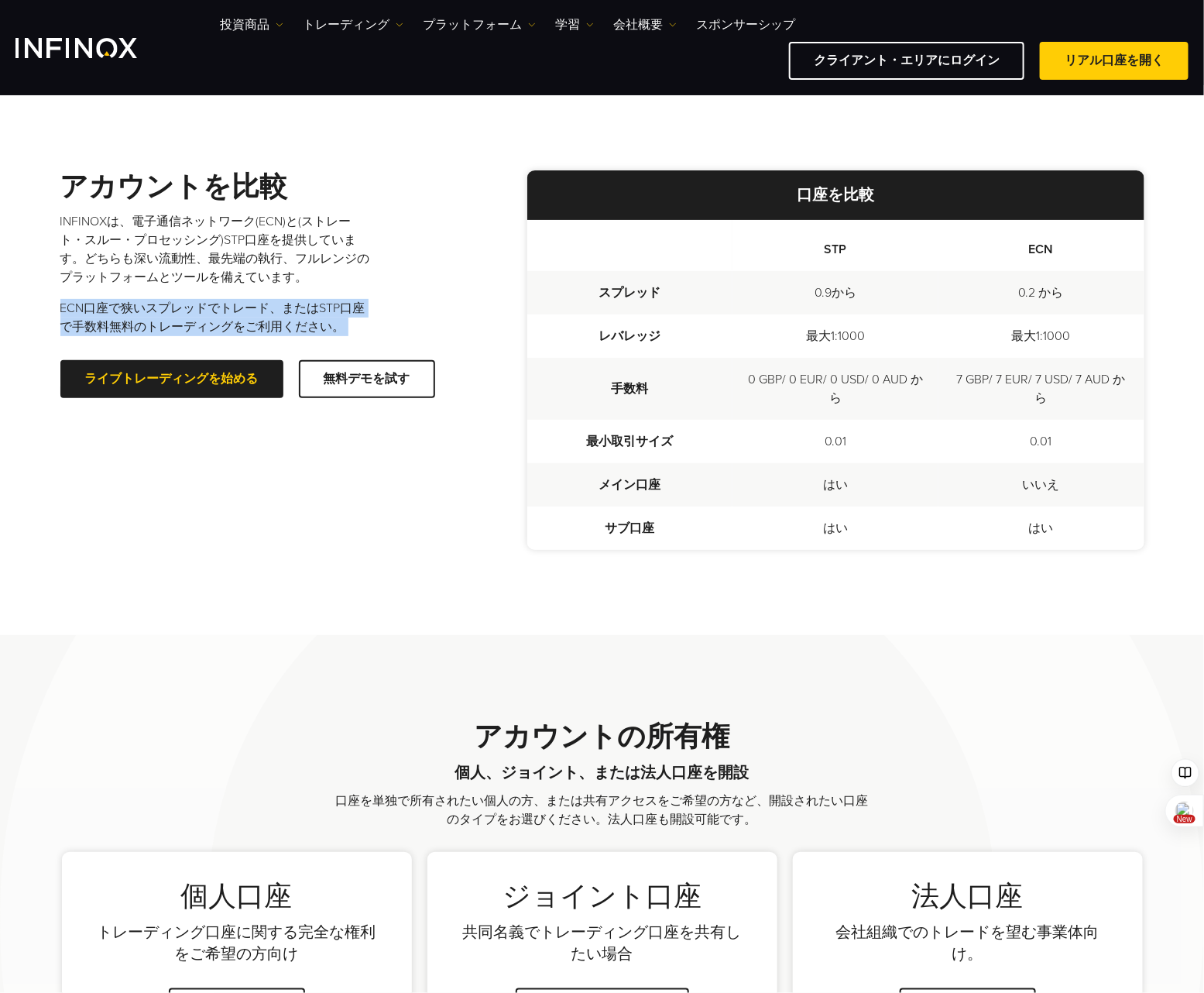 click on "ECN口座で狭いスプレッドでトレード、またはSTP口座で手数料無料のトレーディングをご利用ください。" at bounding box center [215, 318] 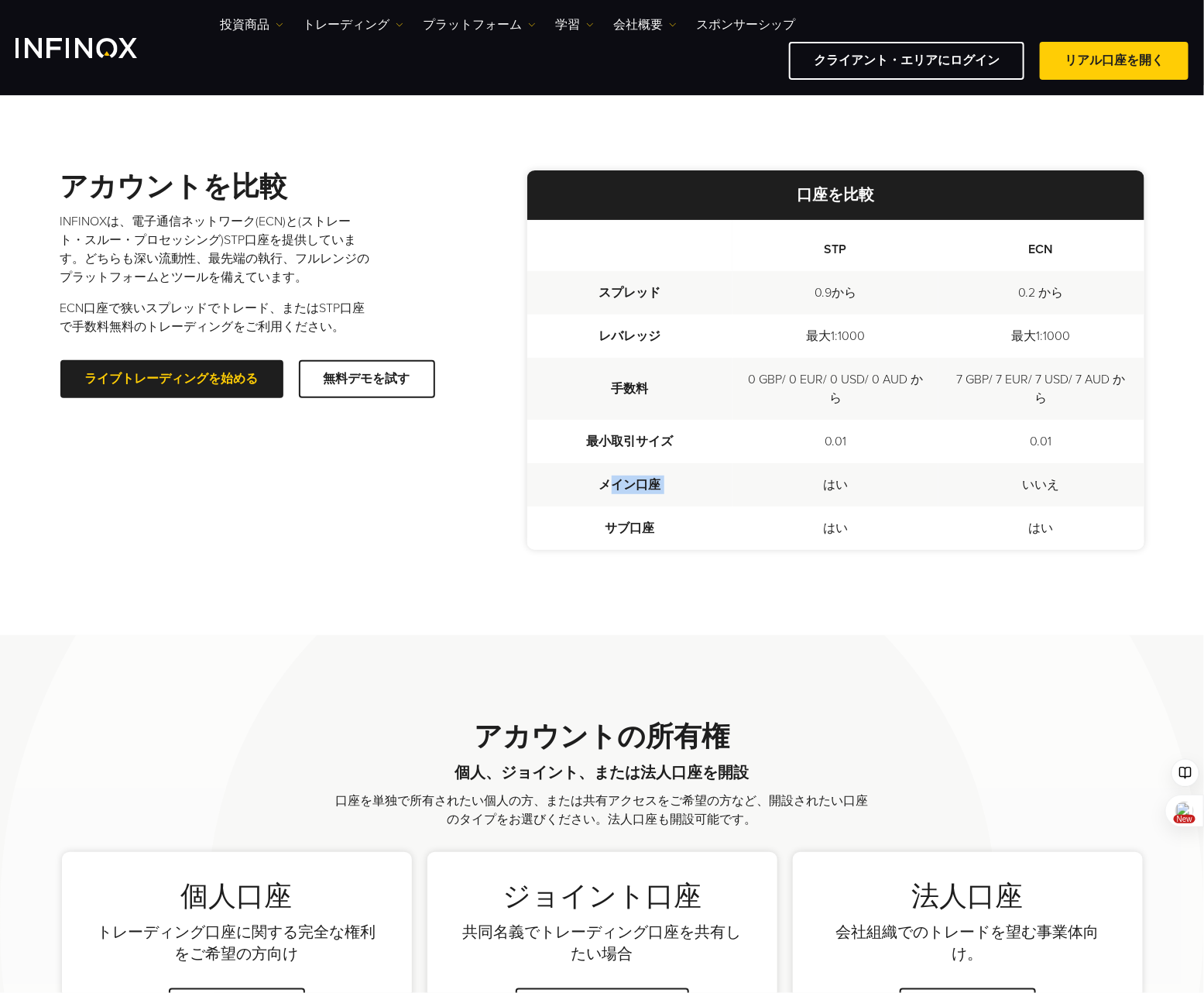 drag, startPoint x: 611, startPoint y: 470, endPoint x: 793, endPoint y: 470, distance: 182 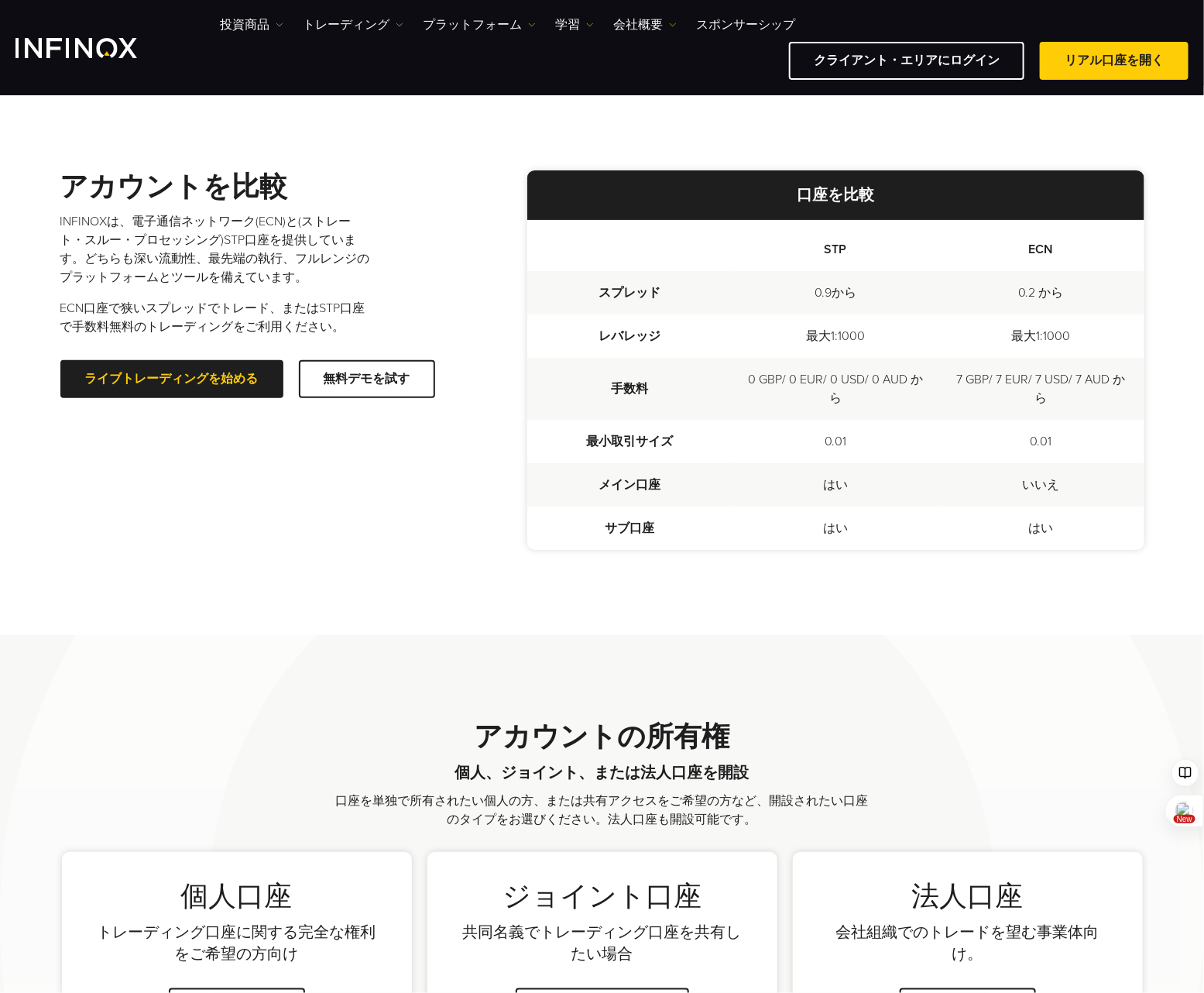 drag, startPoint x: 876, startPoint y: 474, endPoint x: 1004, endPoint y: 498, distance: 130.23056 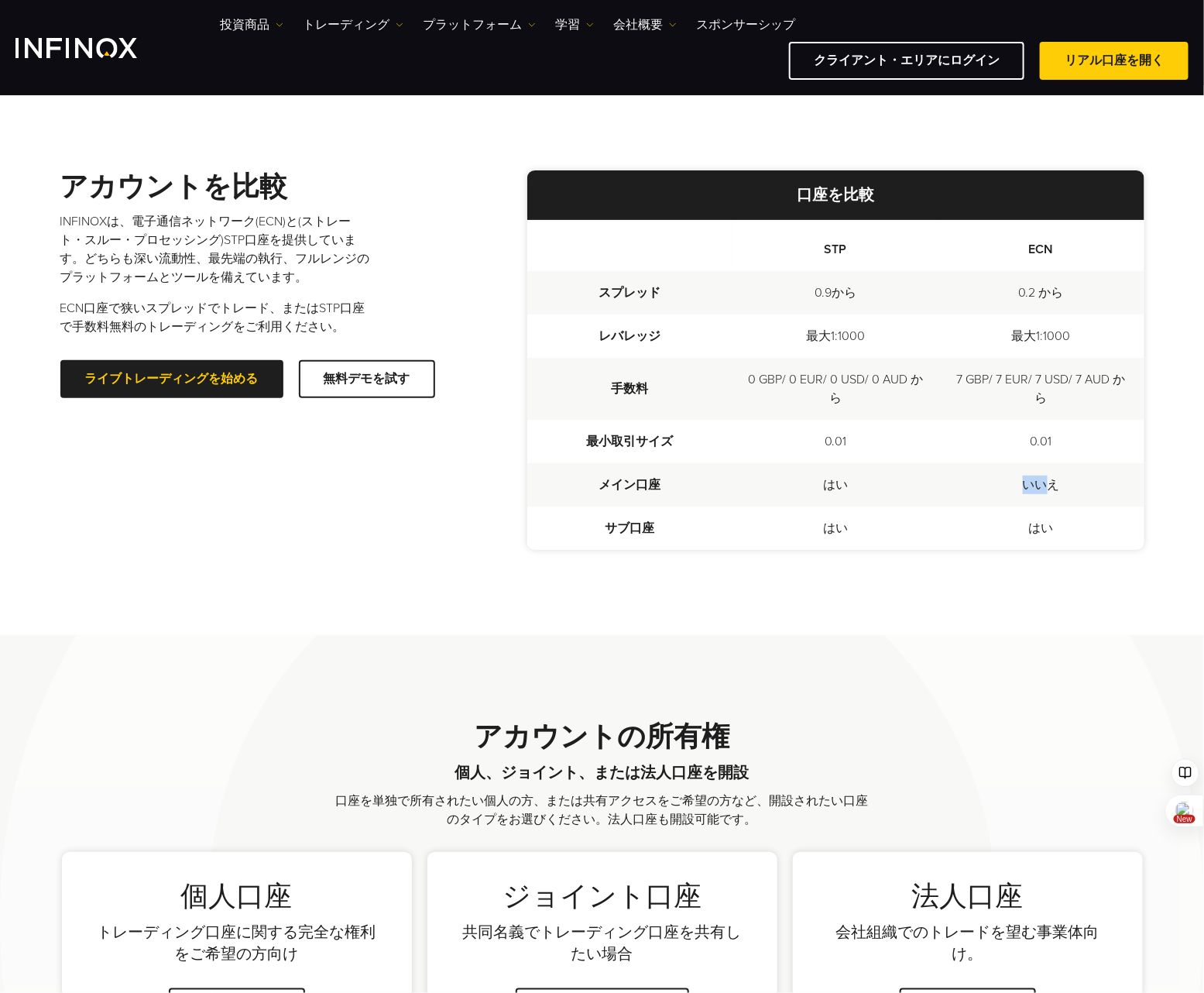 drag, startPoint x: 1017, startPoint y: 495, endPoint x: 1046, endPoint y: 495, distance: 29 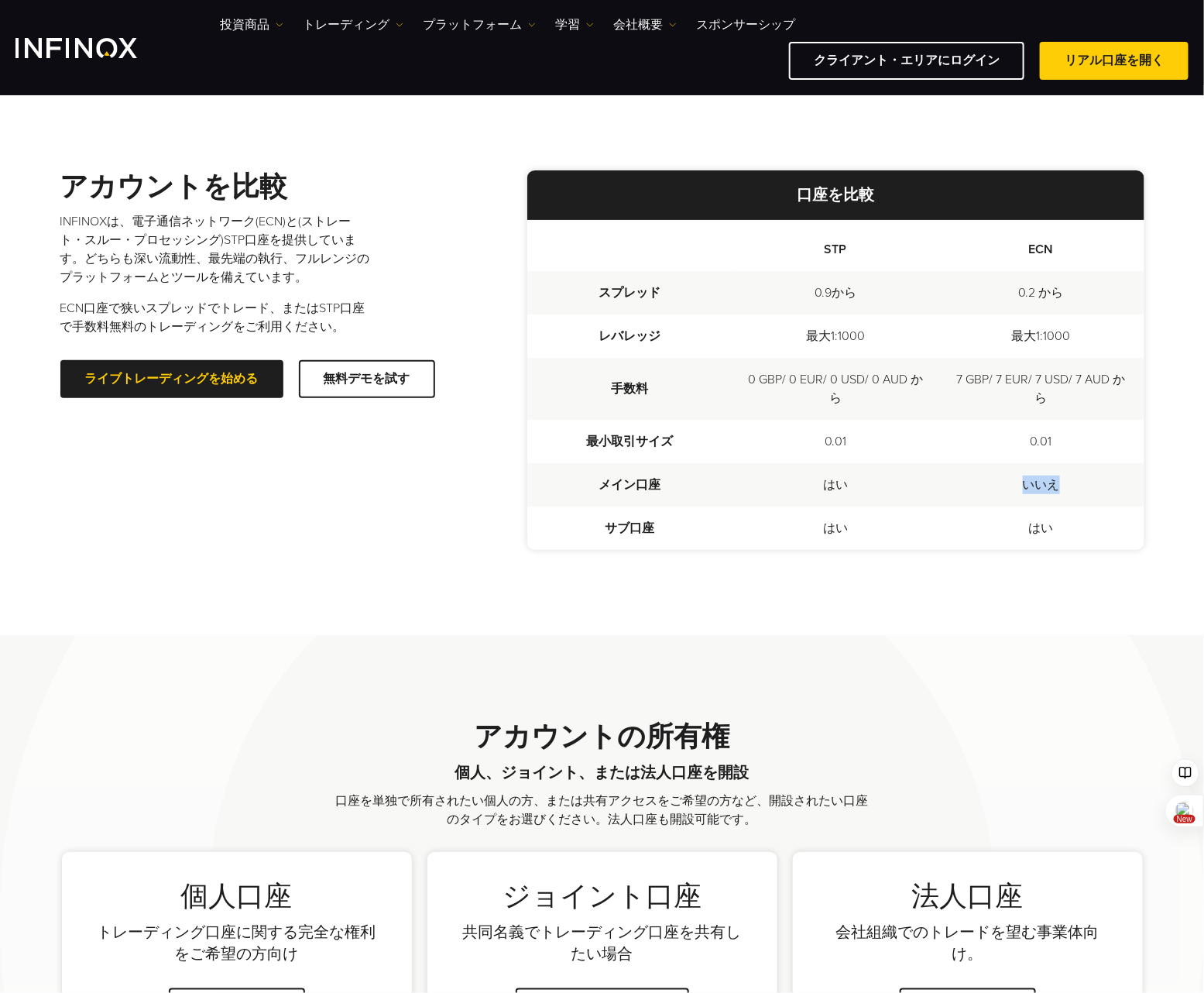 click on "いいえ" at bounding box center (1041, 485) 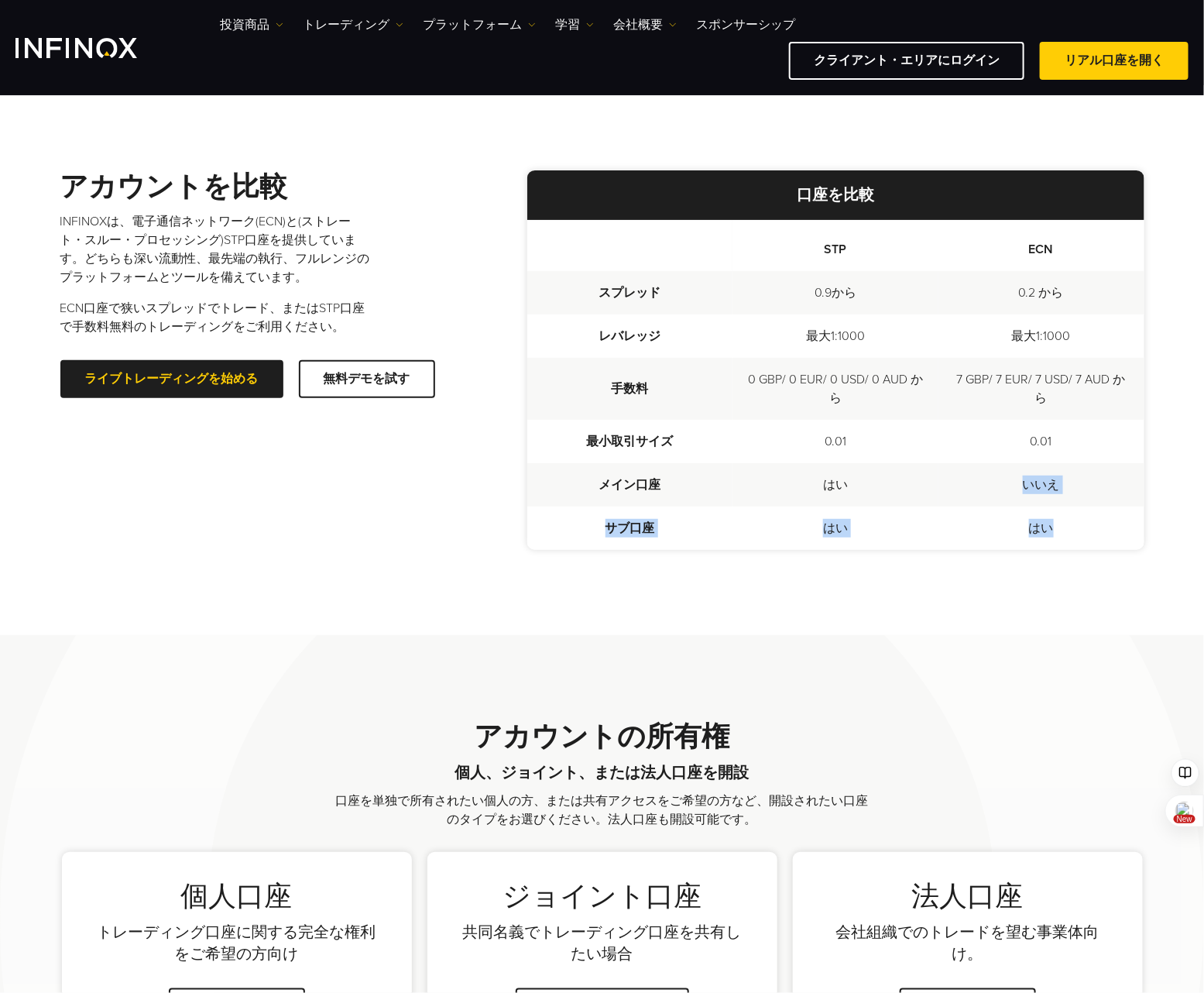 drag, startPoint x: 1048, startPoint y: 495, endPoint x: 1048, endPoint y: 526, distance: 31 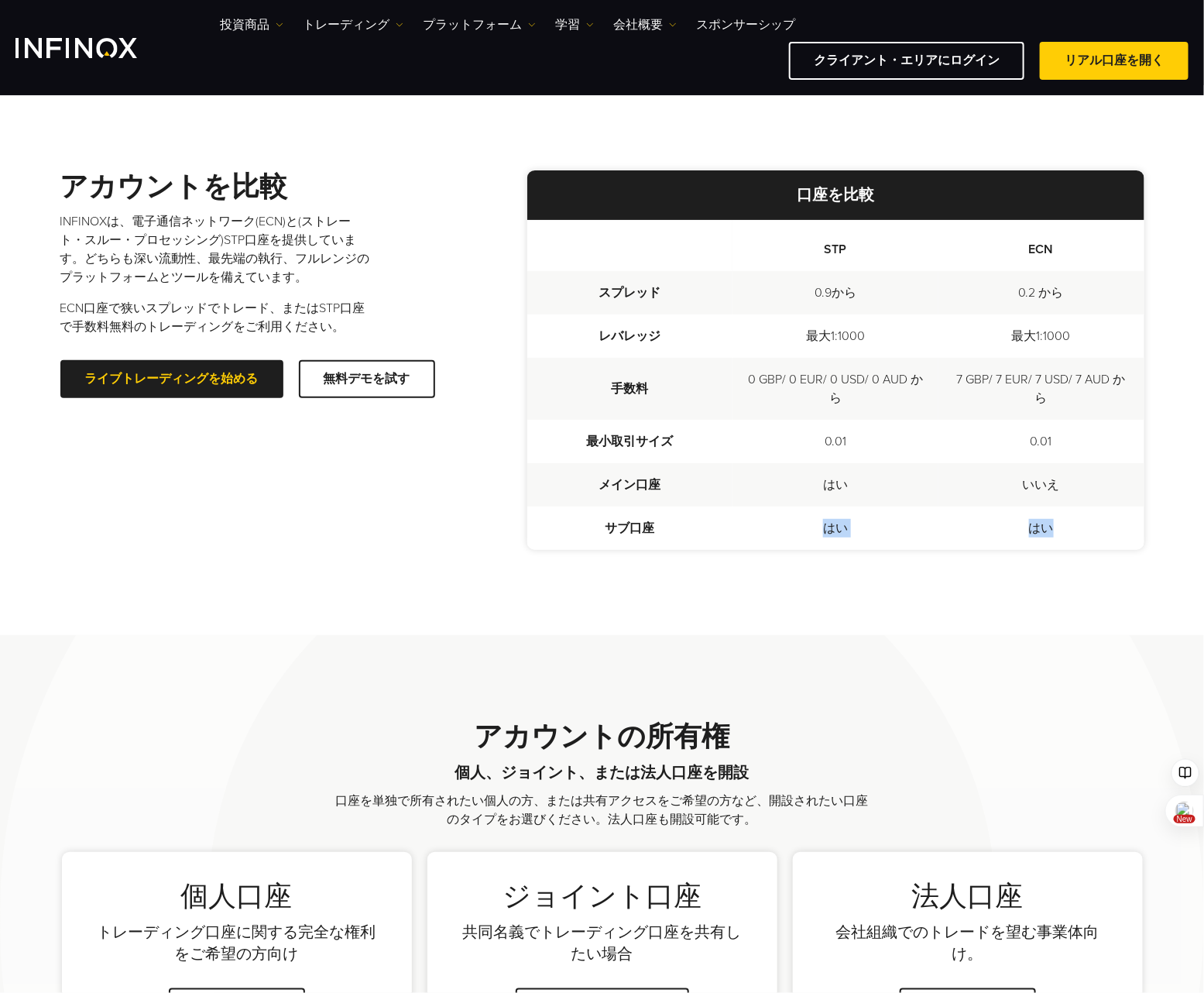 drag, startPoint x: 800, startPoint y: 525, endPoint x: 1069, endPoint y: 532, distance: 269.09106 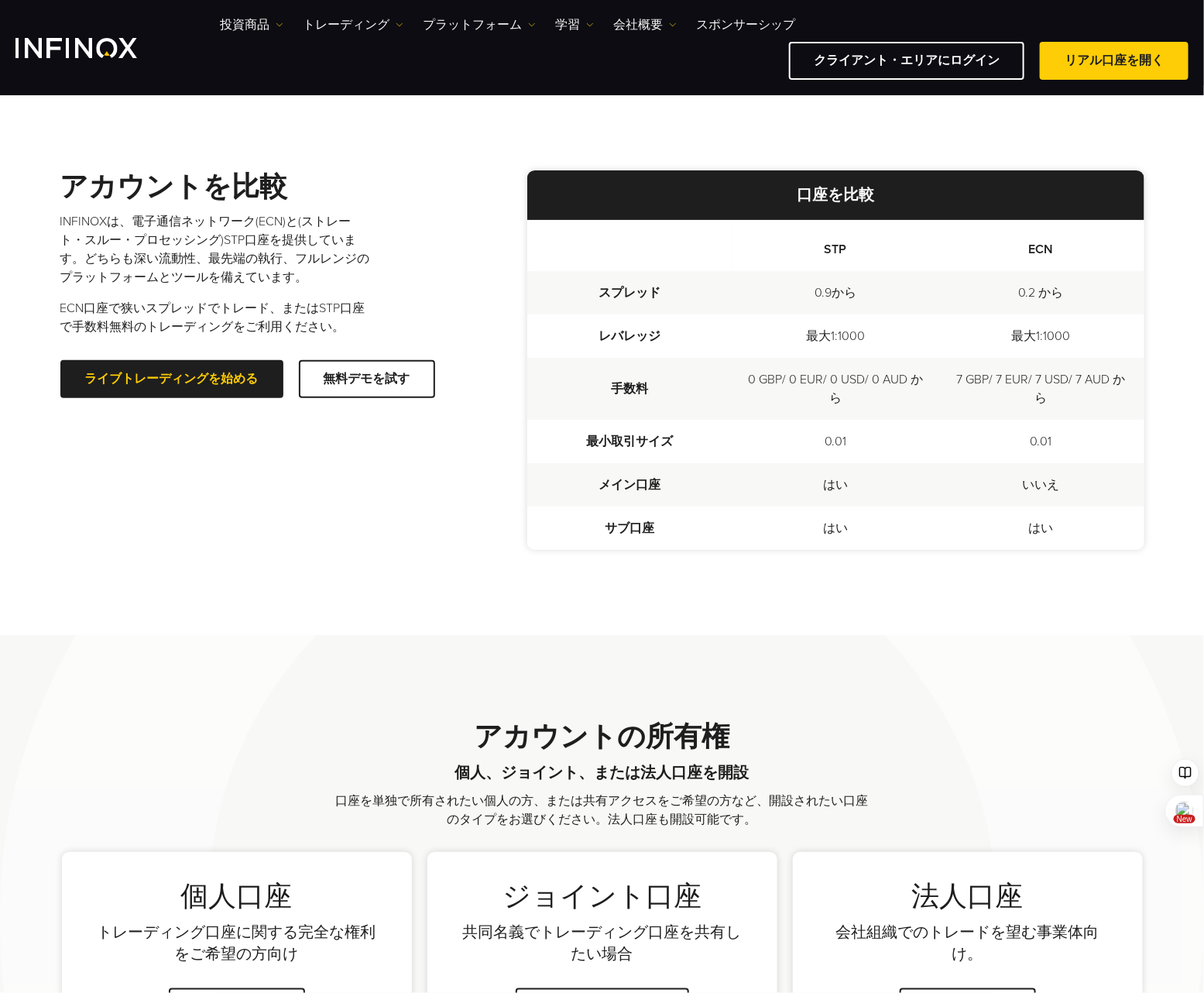 click on "いいえ" at bounding box center (1041, 485) 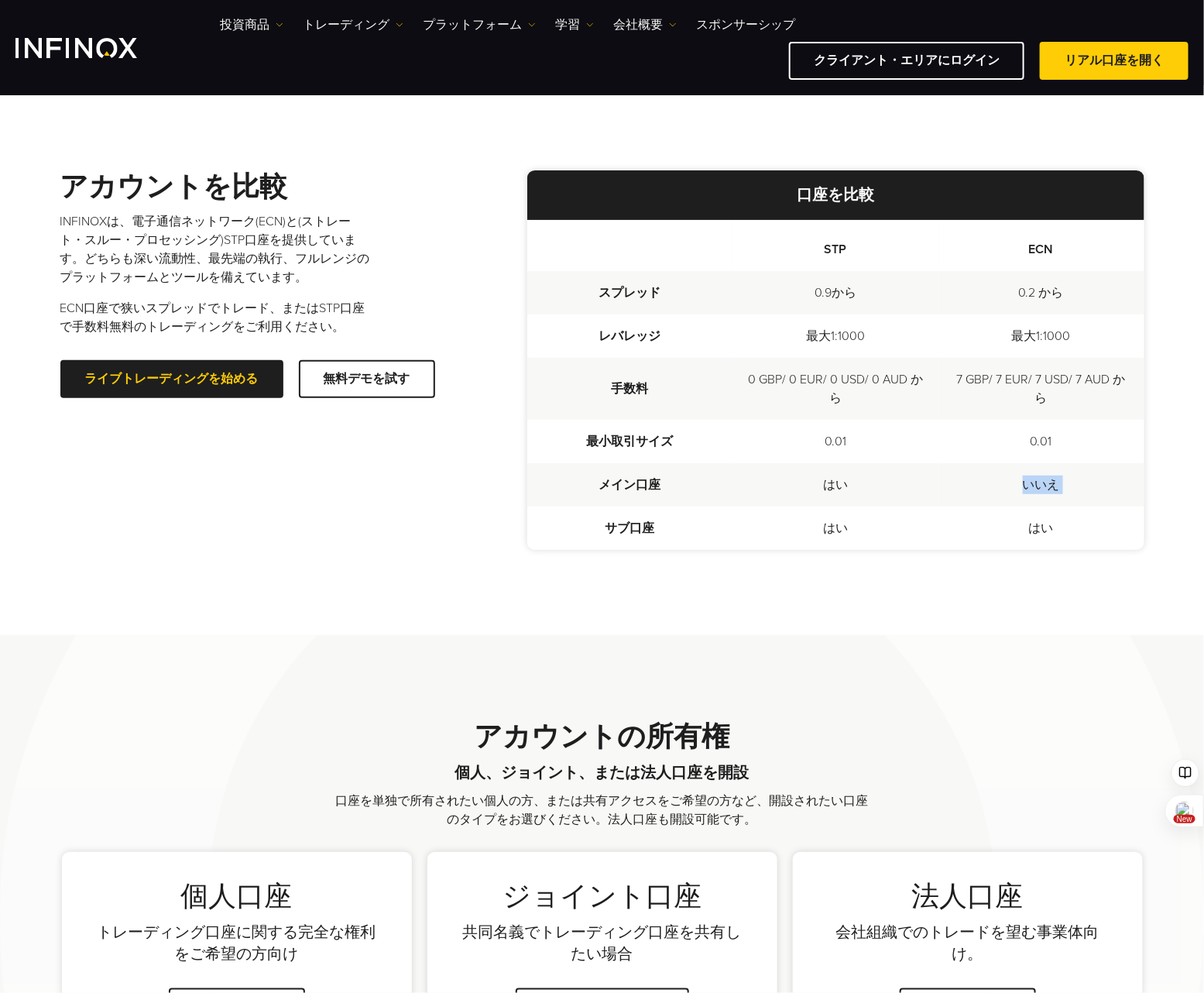 click on "いいえ" at bounding box center [1041, 485] 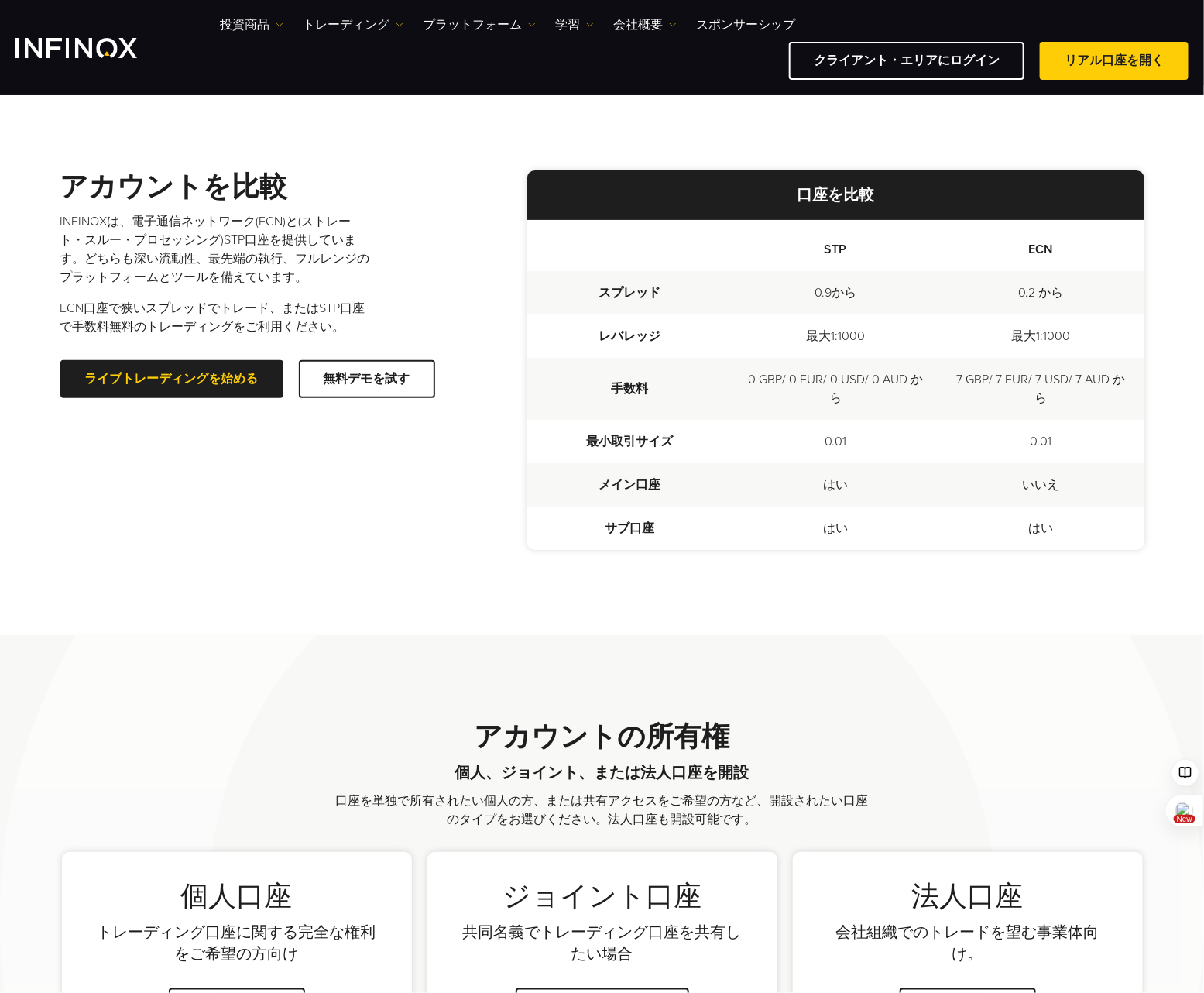 click on "はい" at bounding box center (1041, 528) 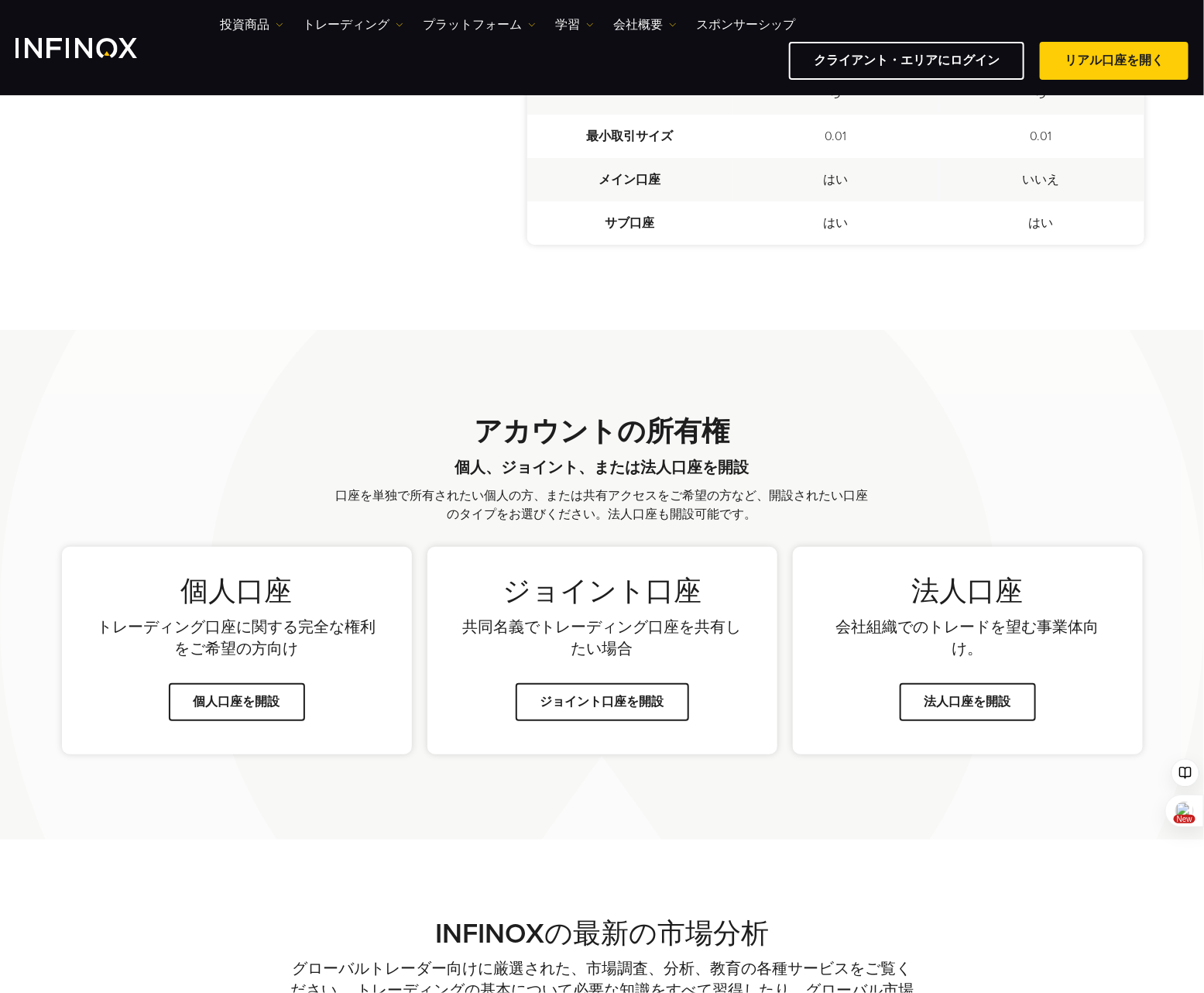 scroll, scrollTop: 679, scrollLeft: 0, axis: vertical 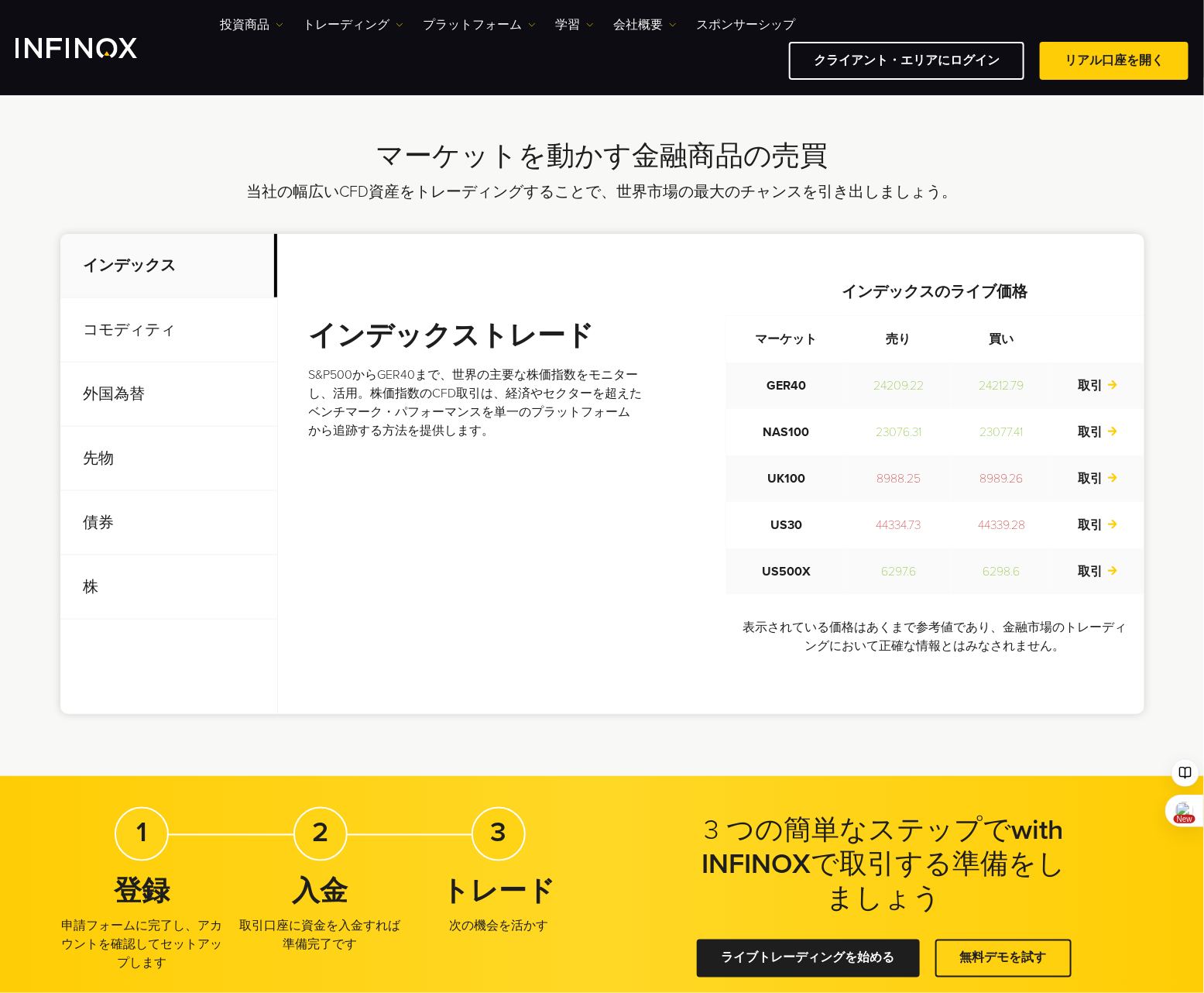 click on "コモディティ" at bounding box center [169, 330] 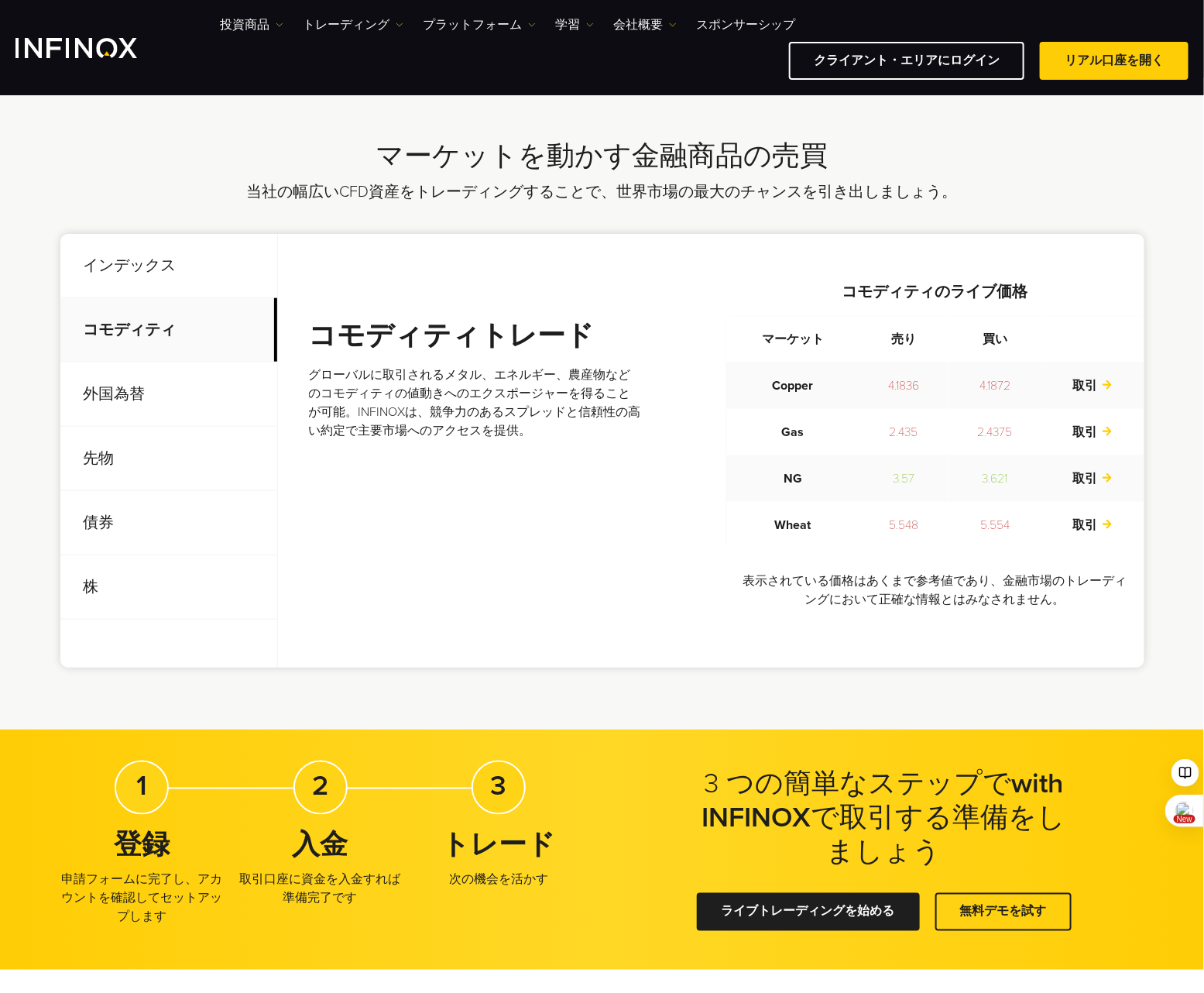 click on "外国為替" at bounding box center (169, 394) 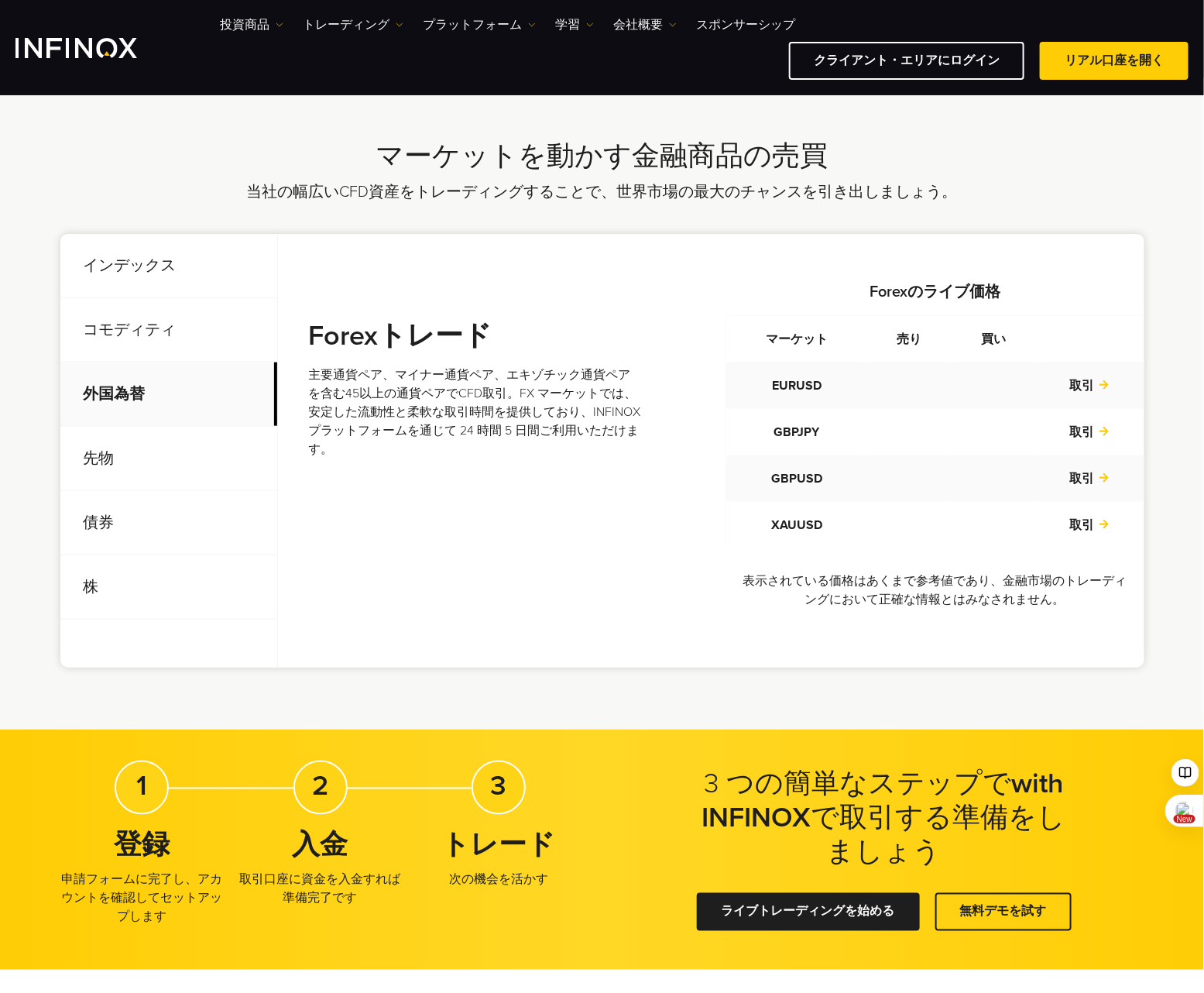 scroll, scrollTop: 0, scrollLeft: 0, axis: both 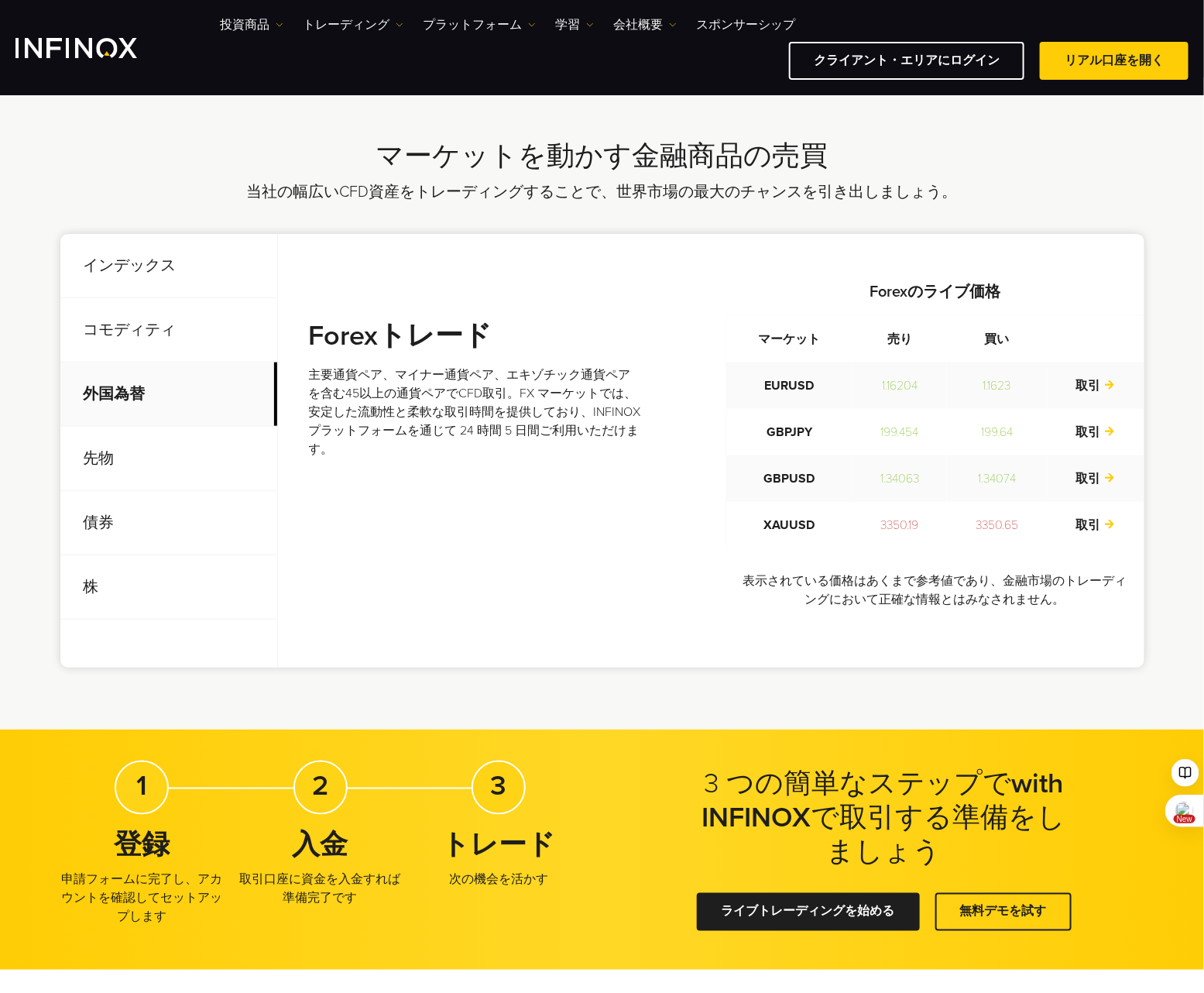click on "先物" at bounding box center [169, 459] 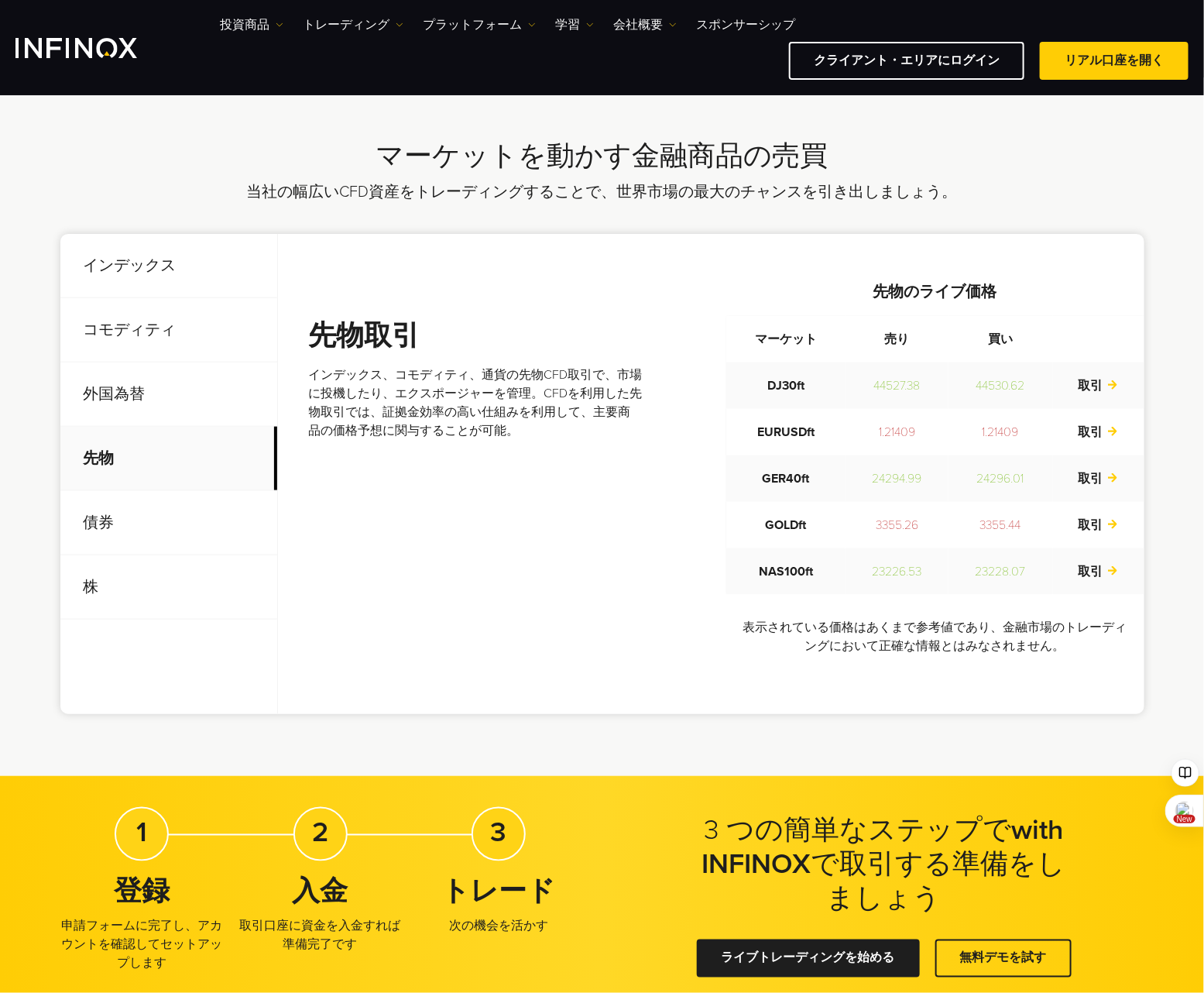 click on "債券" at bounding box center (169, 523) 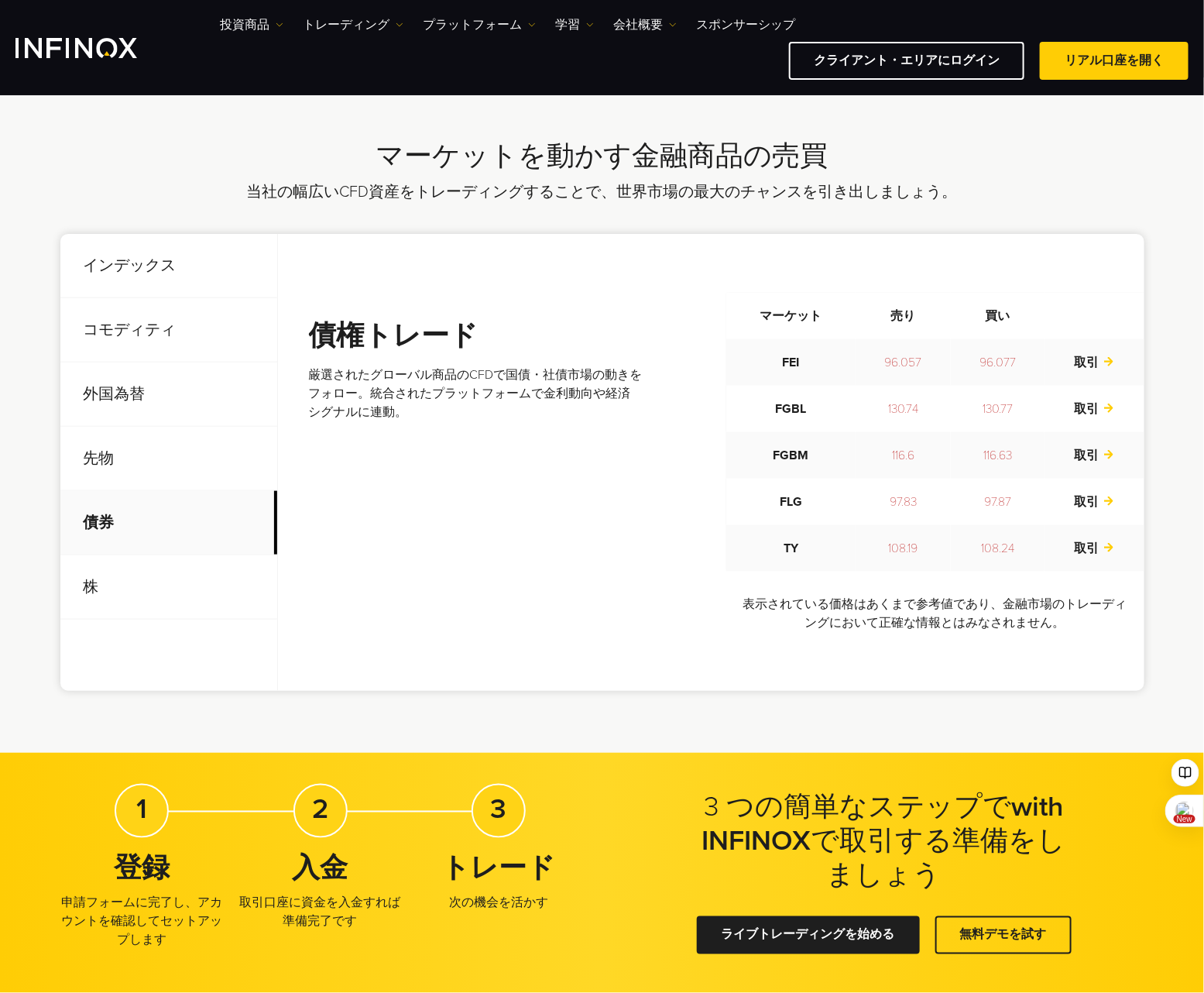 click on "インデックストレード
S&P500からGER40まで、世界の主要な株価指数をモニターし、活用。株価指数のCFD取引は、経済やセクターを超えたベンチマーク・パフォーマンスを単一のプラットフォームから追跡する方法を提供します。
インデックスのライブ価格" at bounding box center [711, 462] 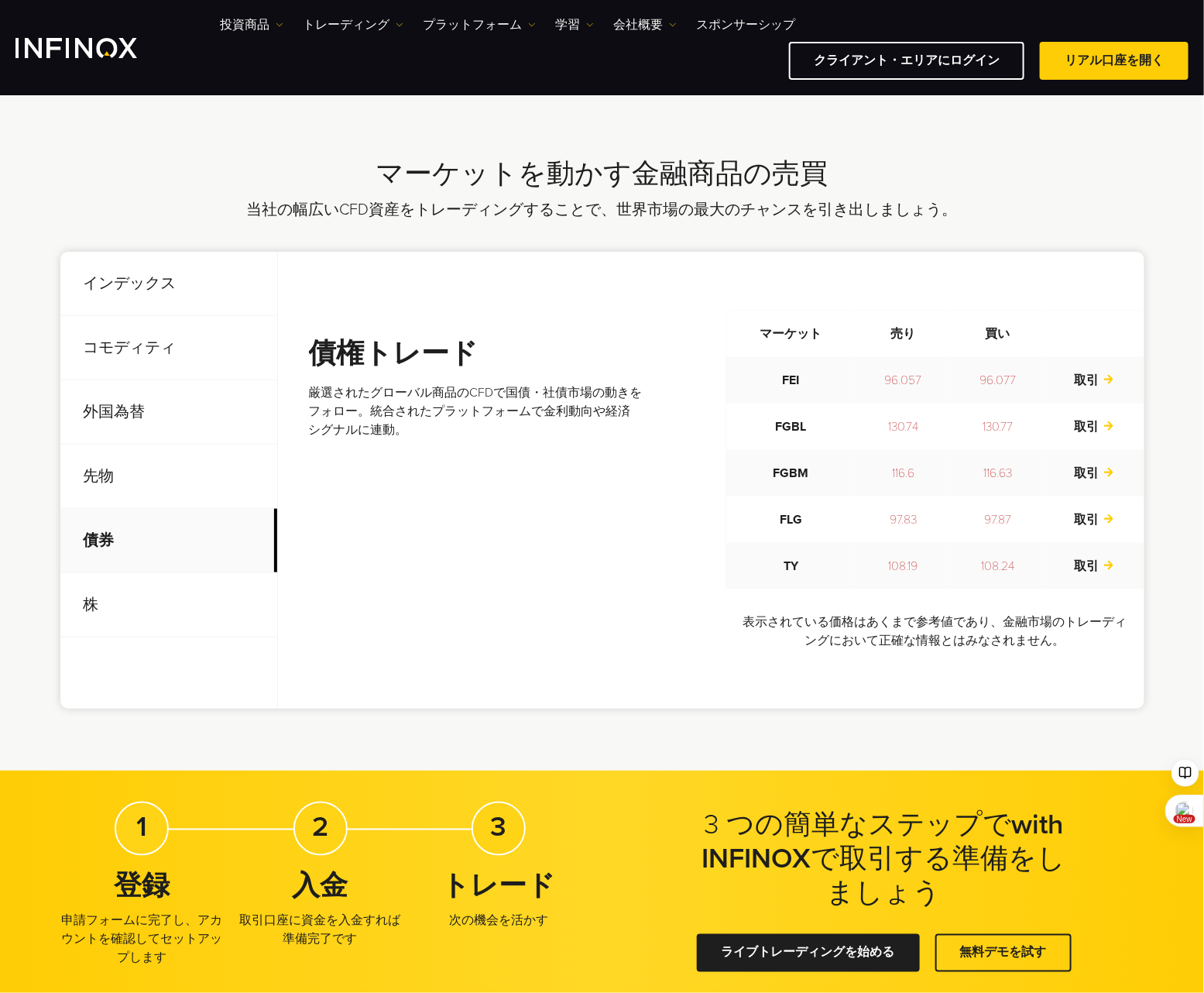scroll, scrollTop: 465, scrollLeft: 0, axis: vertical 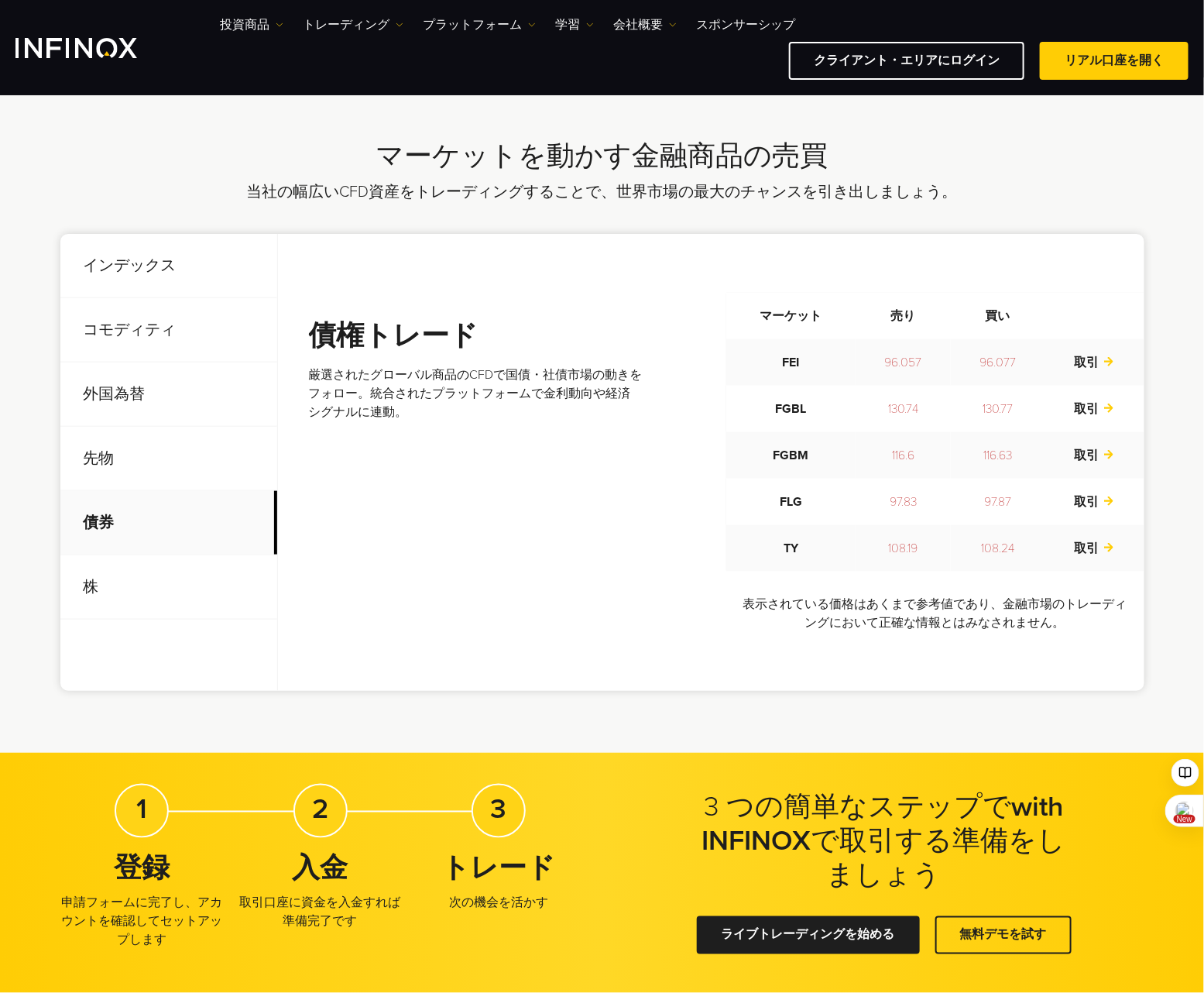 click on "株" at bounding box center (169, 587) 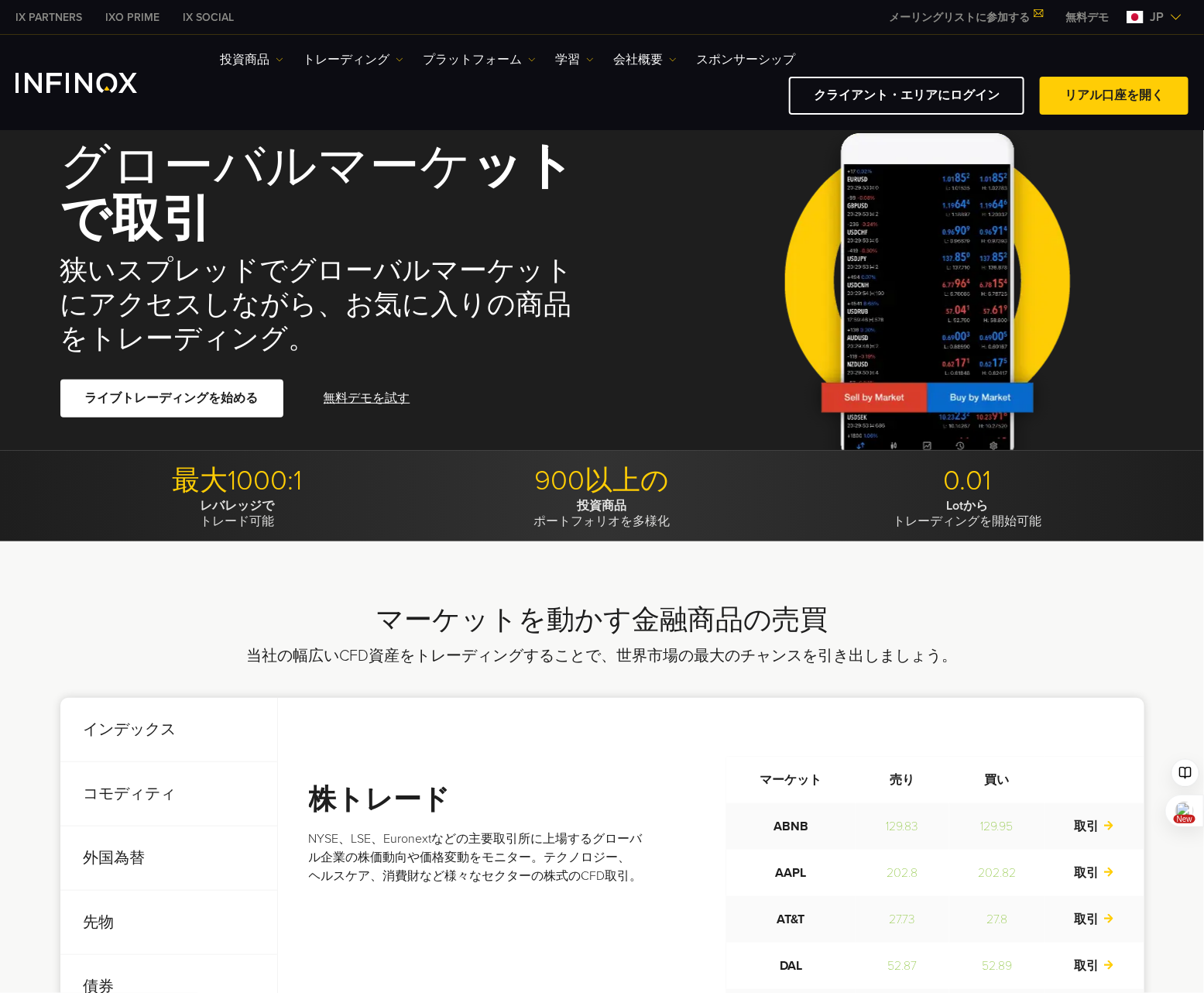 scroll, scrollTop: 0, scrollLeft: 0, axis: both 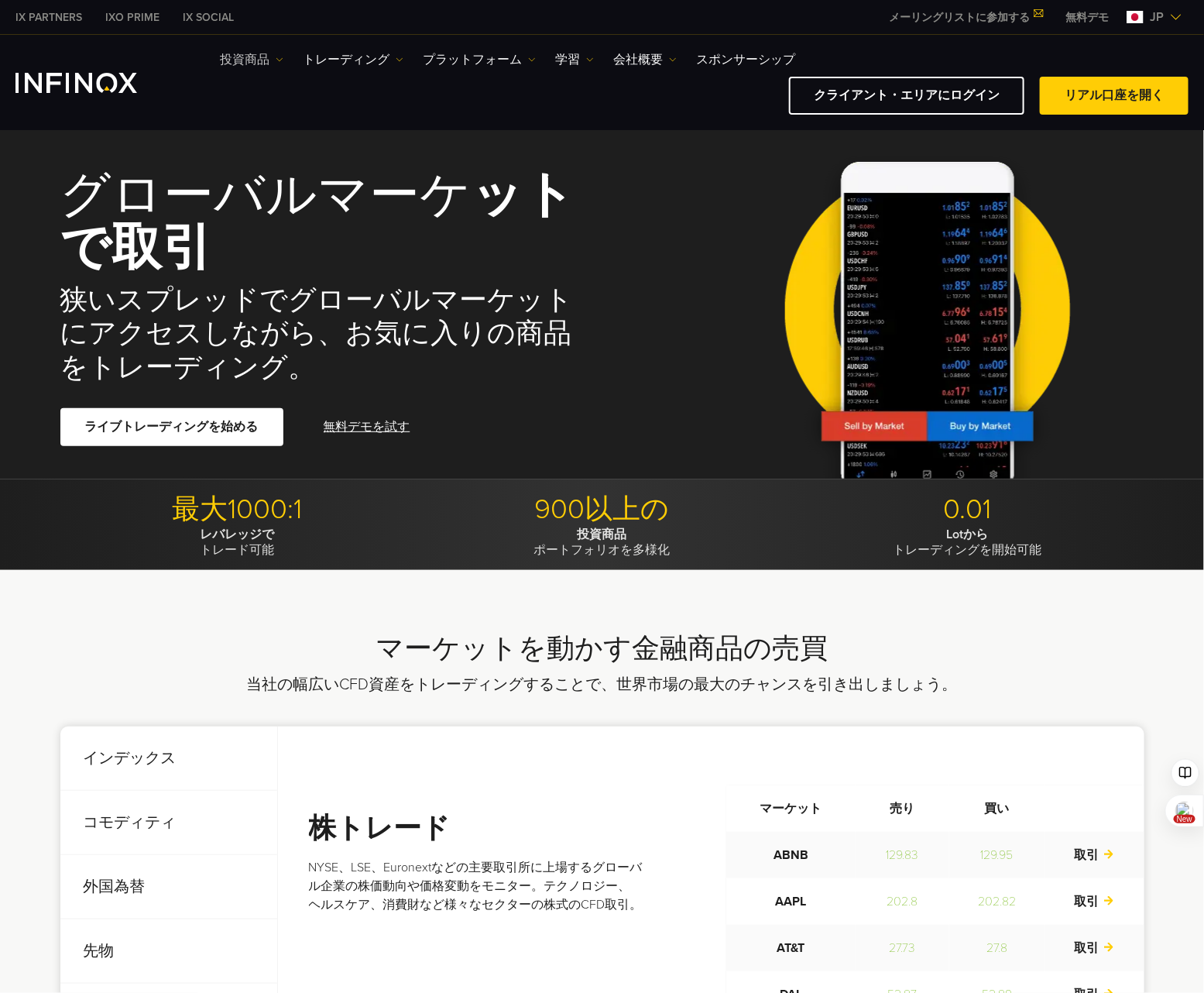 click on "投資商品" at bounding box center (252, 60) 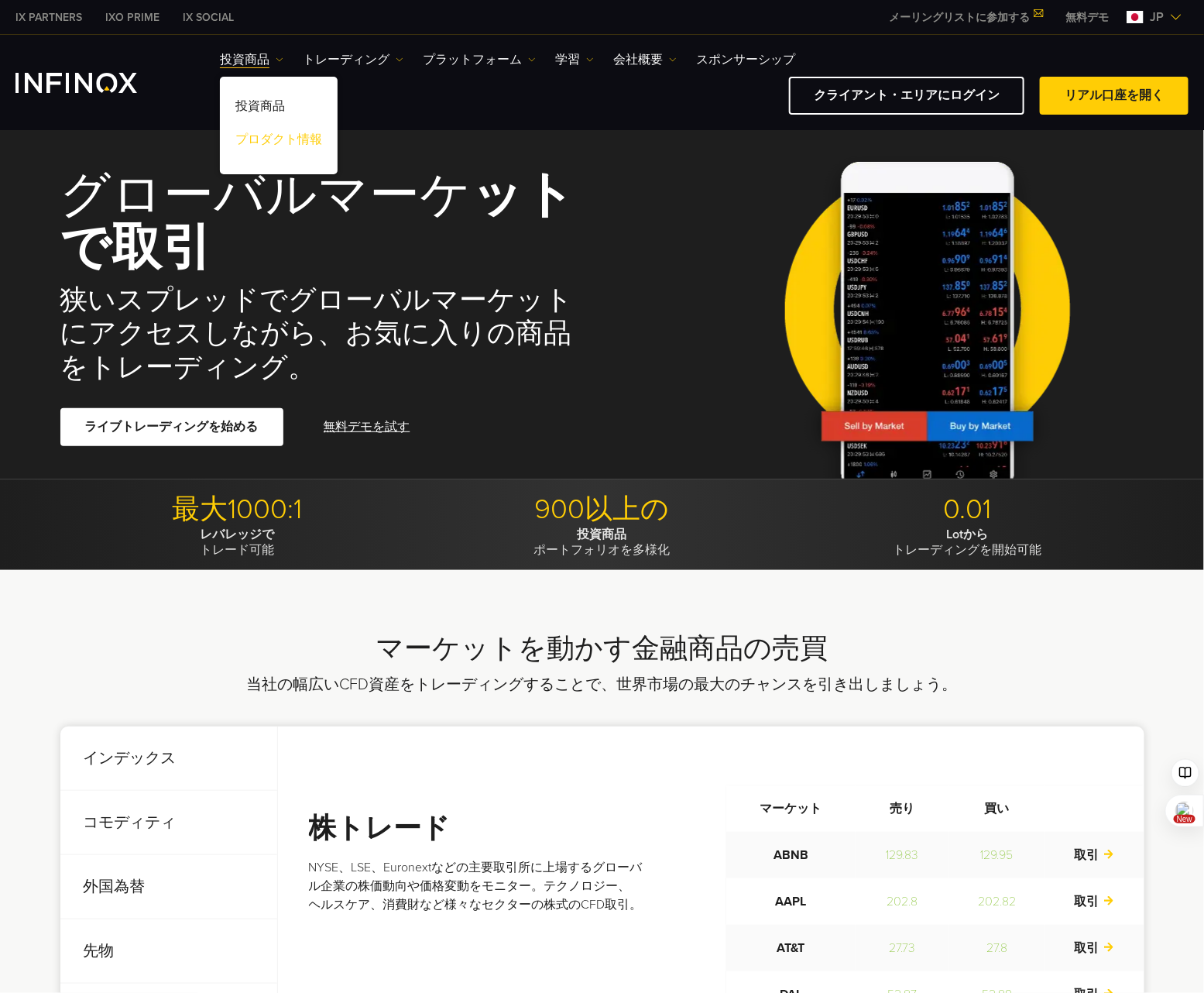 click on "プロダクト情報" at bounding box center [279, 142] 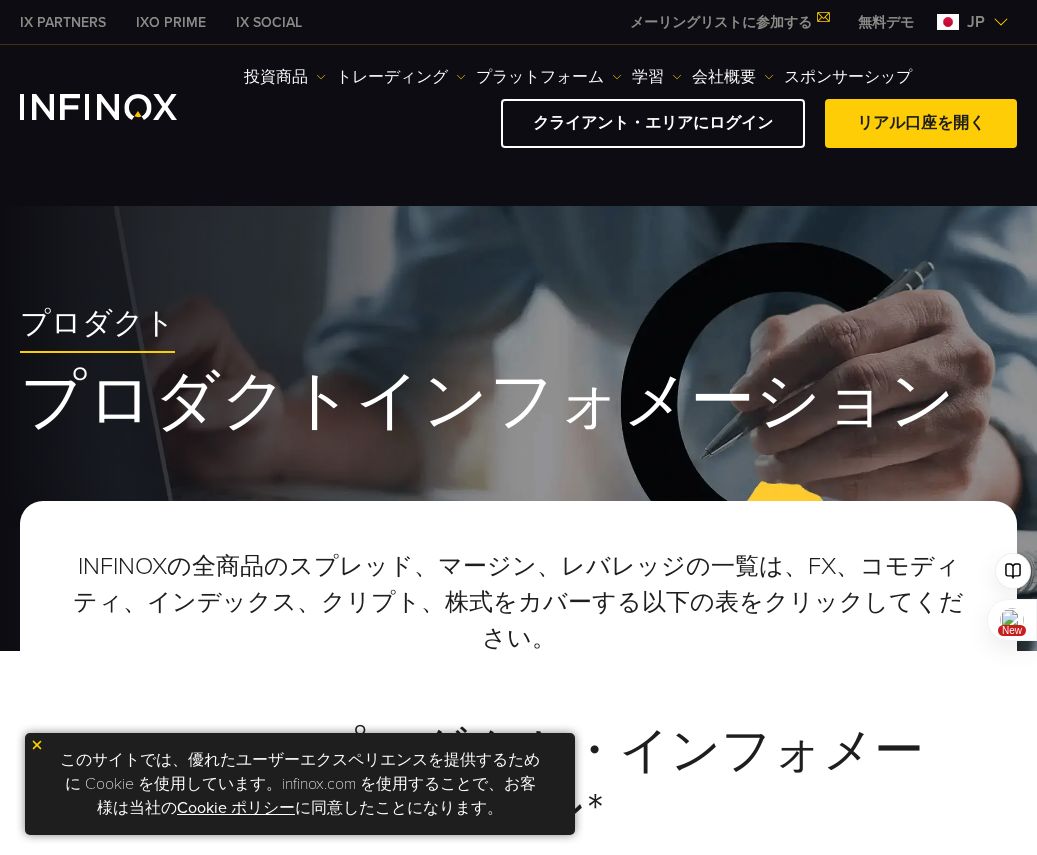 scroll, scrollTop: 0, scrollLeft: 0, axis: both 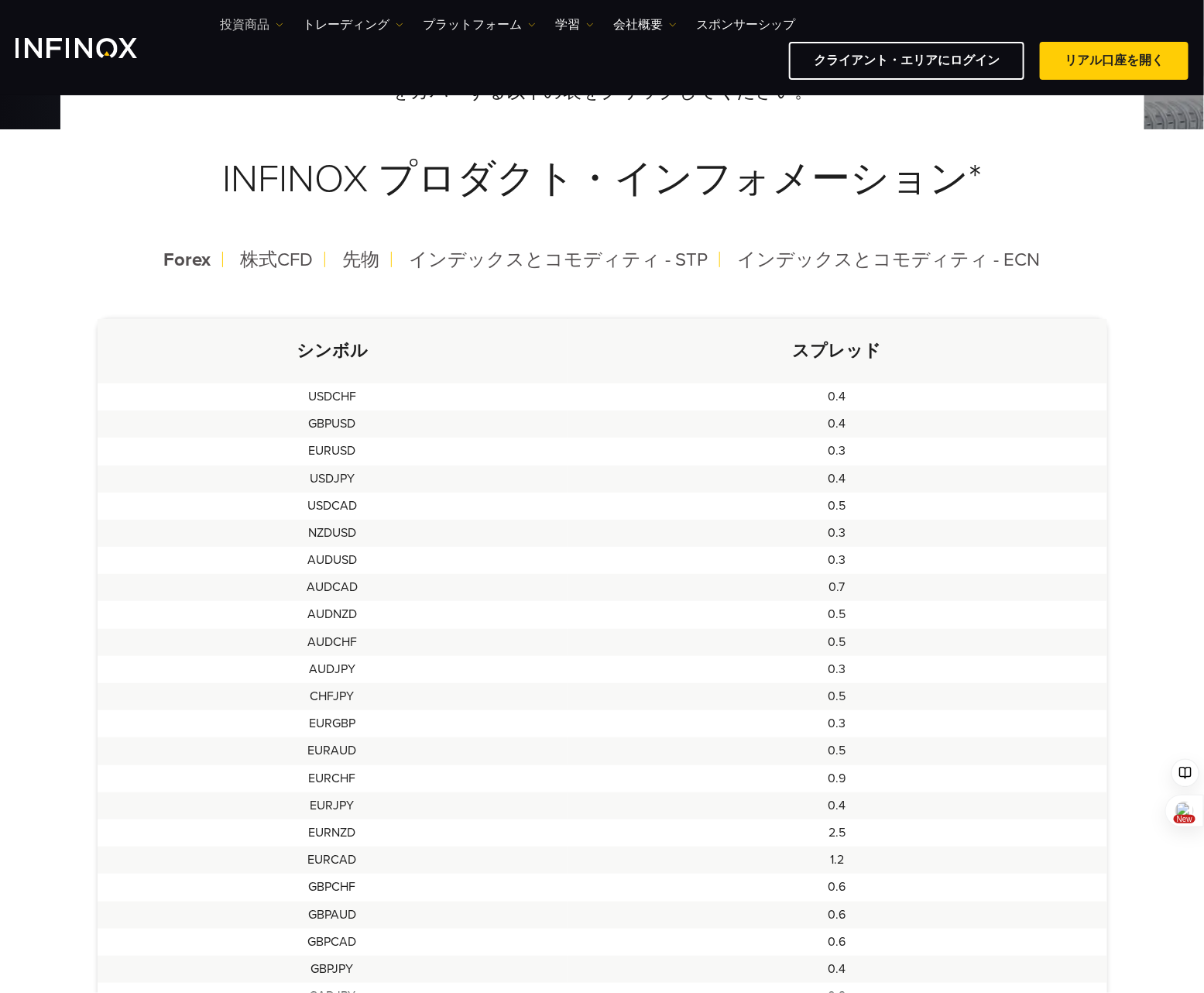 click on "投資商品" at bounding box center [252, 25] 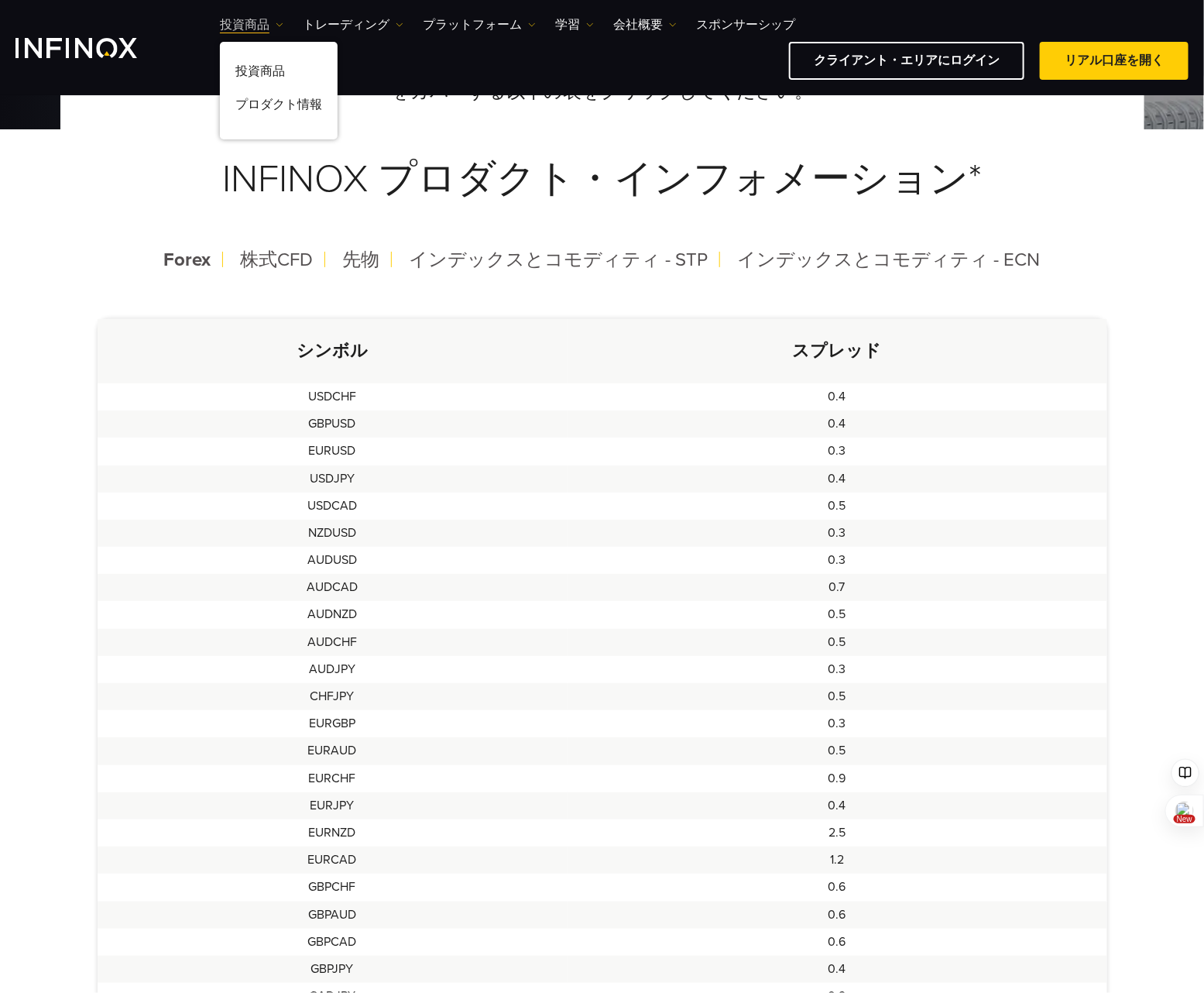 scroll, scrollTop: 0, scrollLeft: 0, axis: both 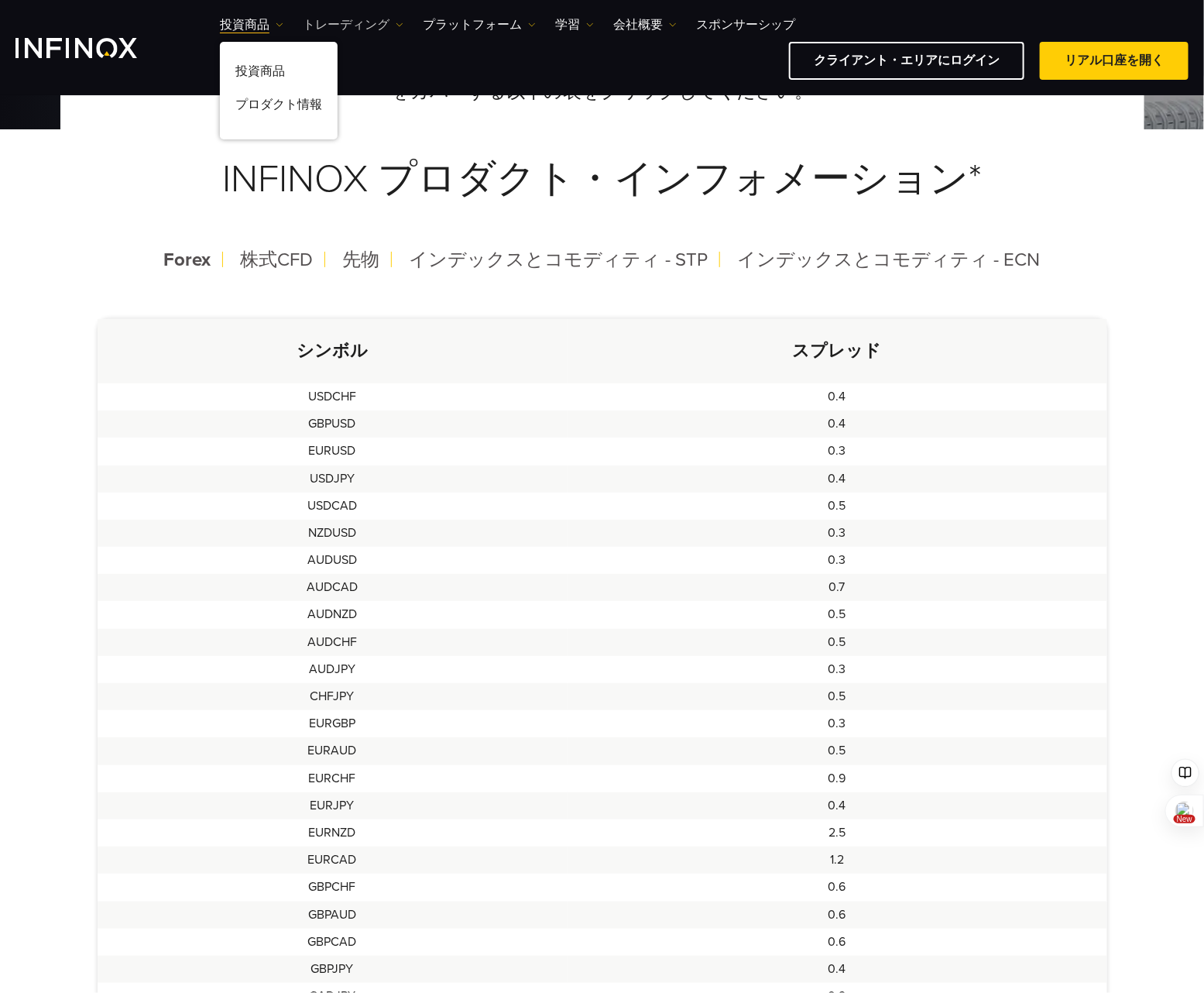 click on "トレーディング" at bounding box center [353, 25] 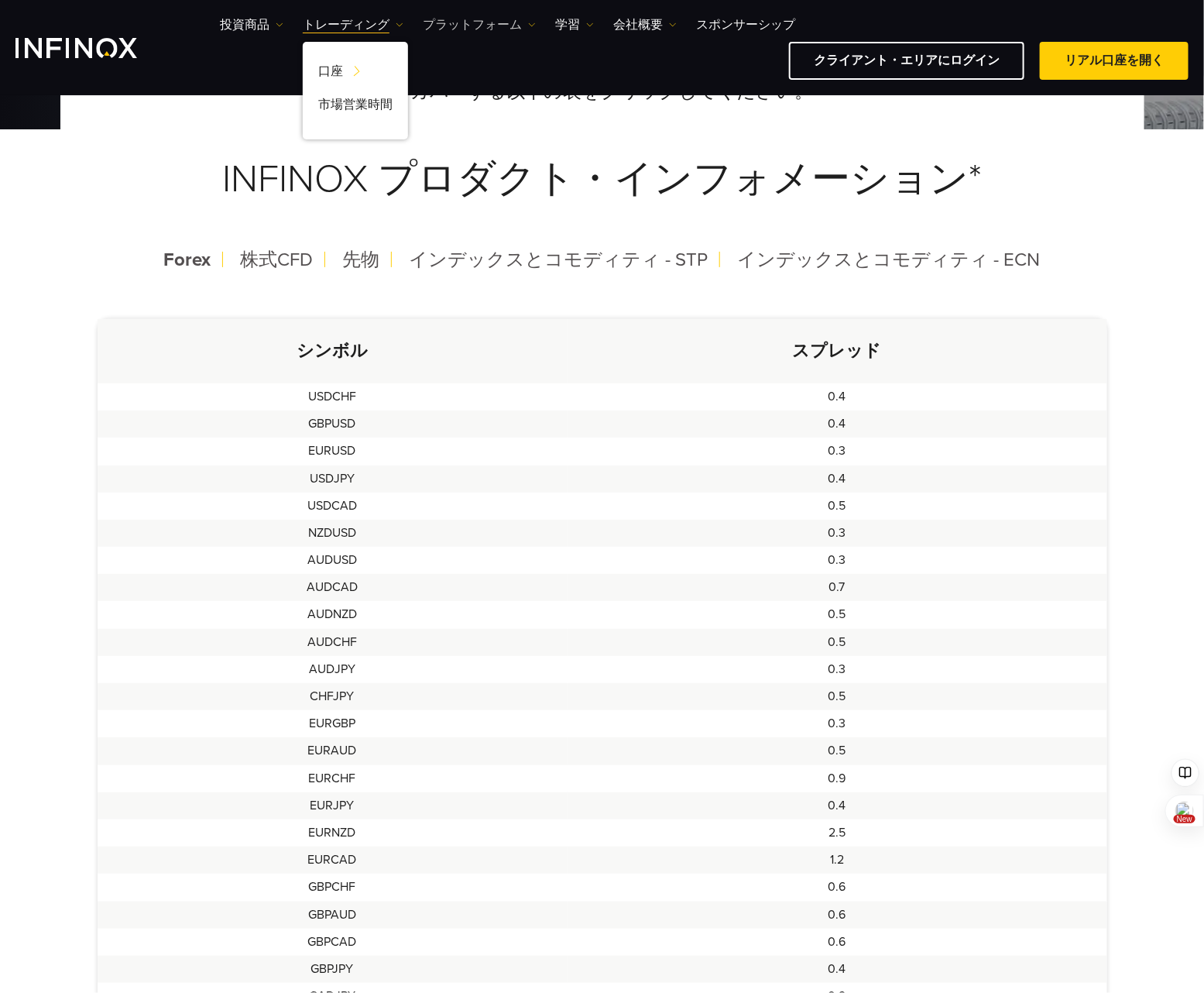 click on "プラットフォーム" at bounding box center [479, 25] 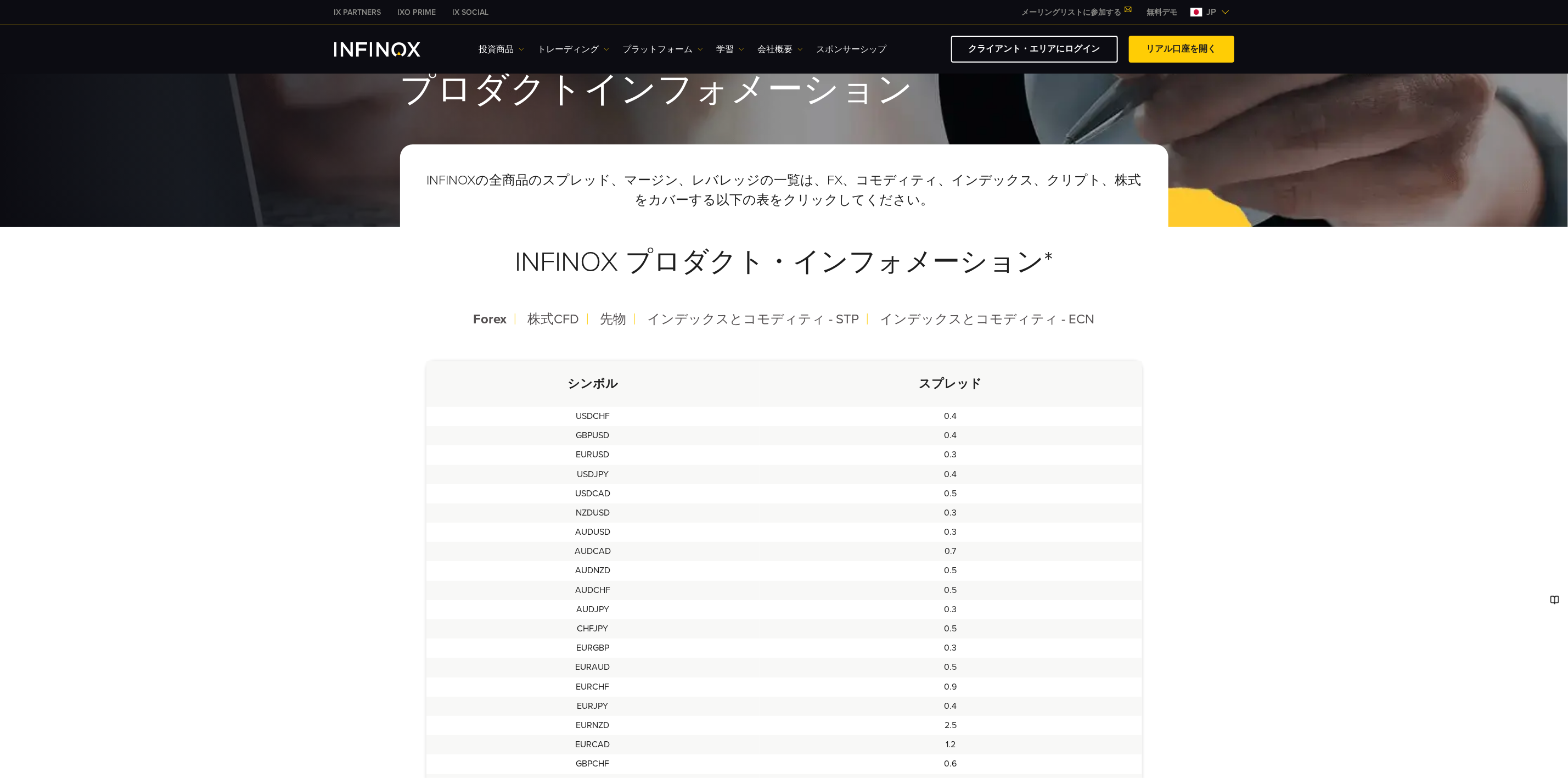 scroll, scrollTop: 0, scrollLeft: 0, axis: both 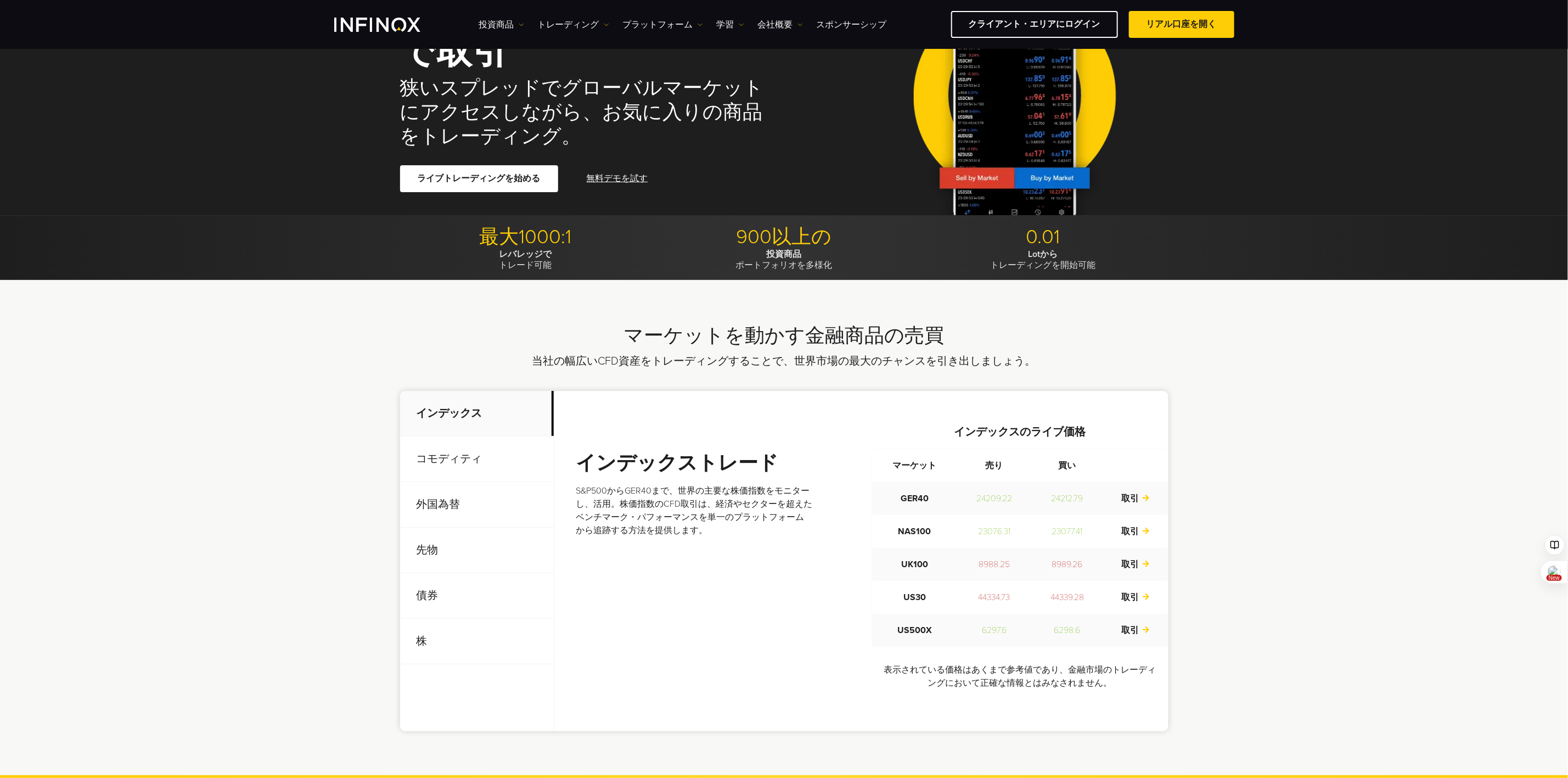 click on "コモディティ" at bounding box center (477, 459) 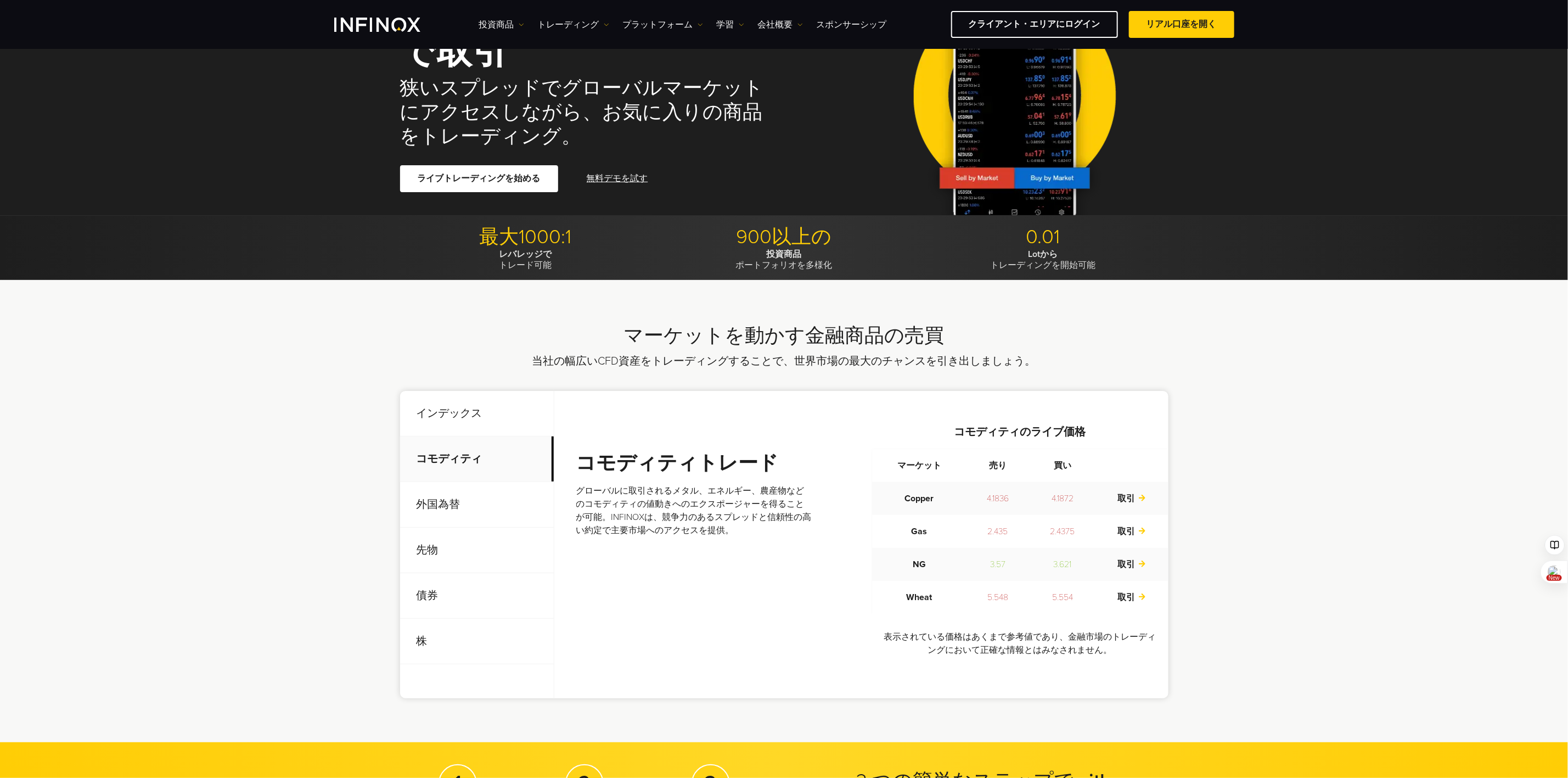 click on "外国為替" at bounding box center (477, 505) 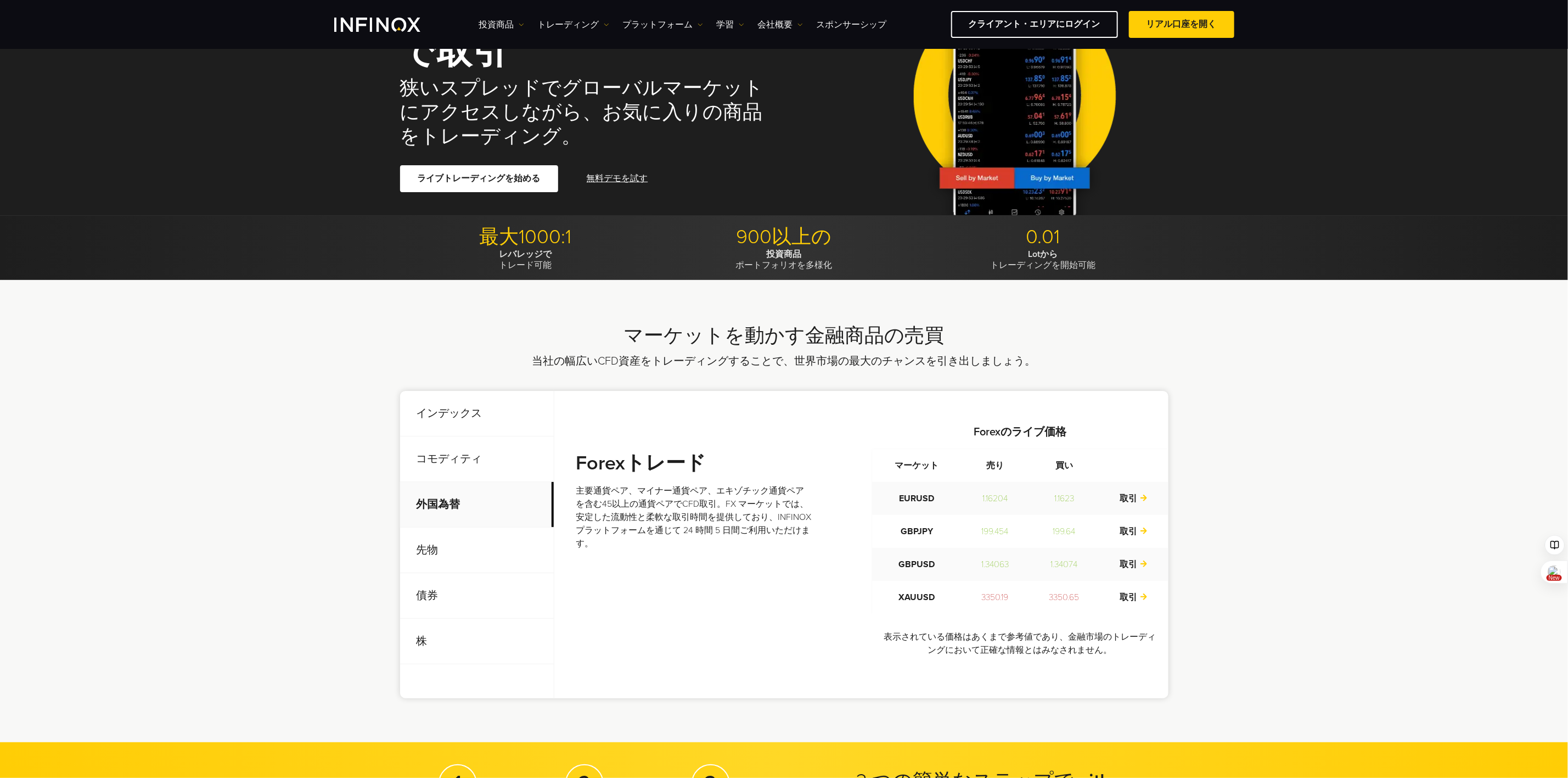 click on "先物" at bounding box center [477, 550] 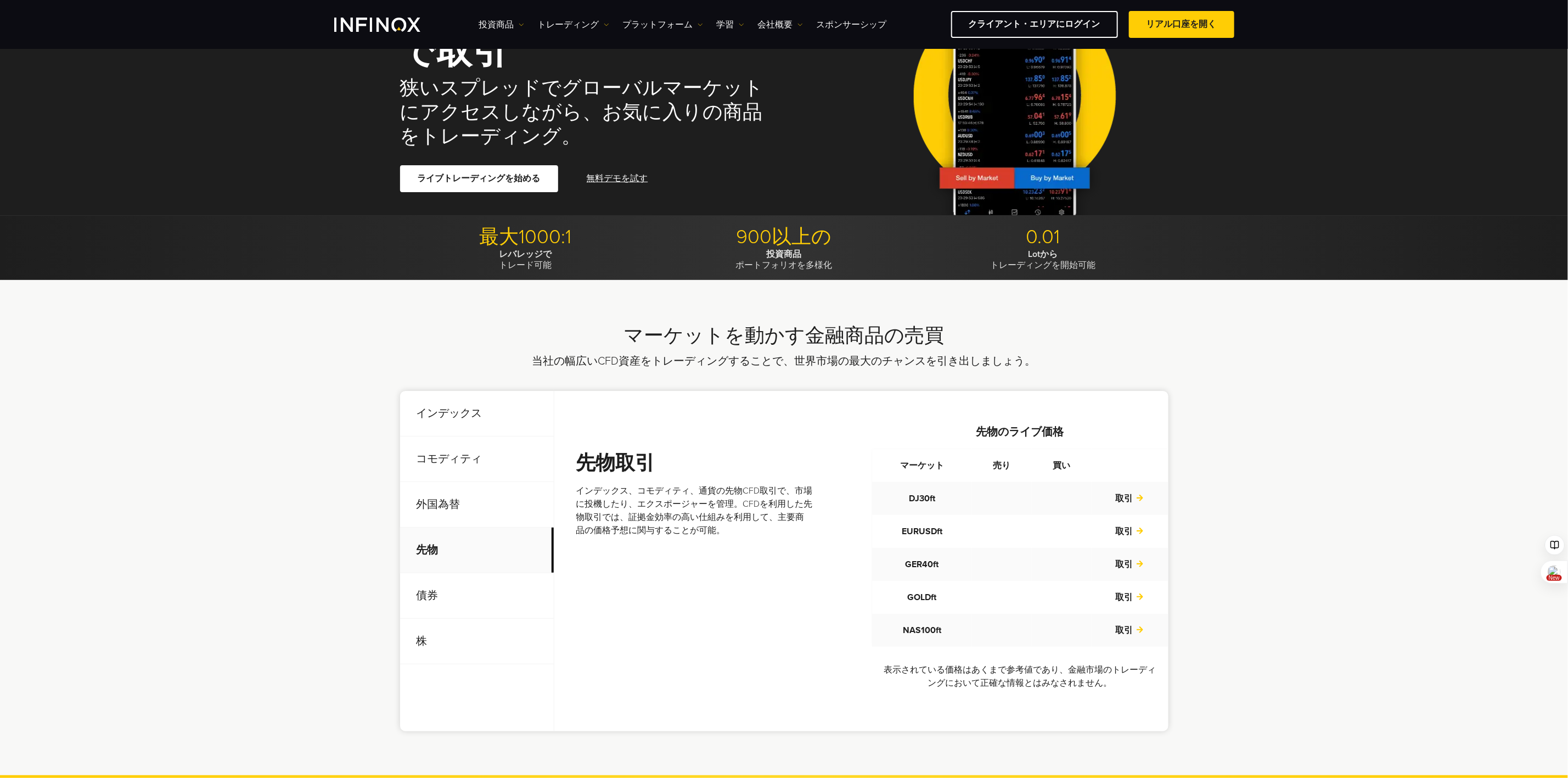 scroll, scrollTop: 0, scrollLeft: 0, axis: both 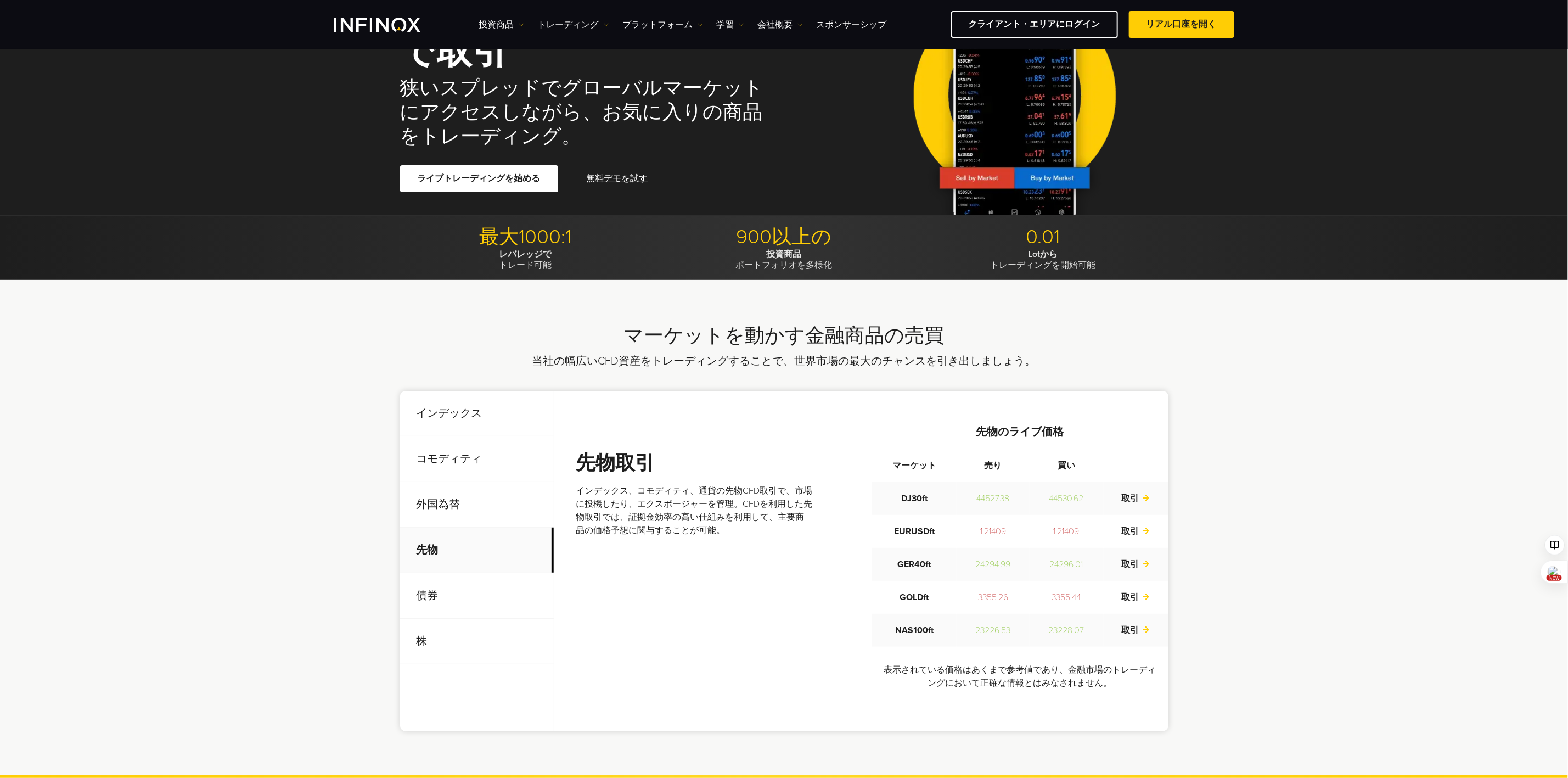 click on "債券" at bounding box center (477, 596) 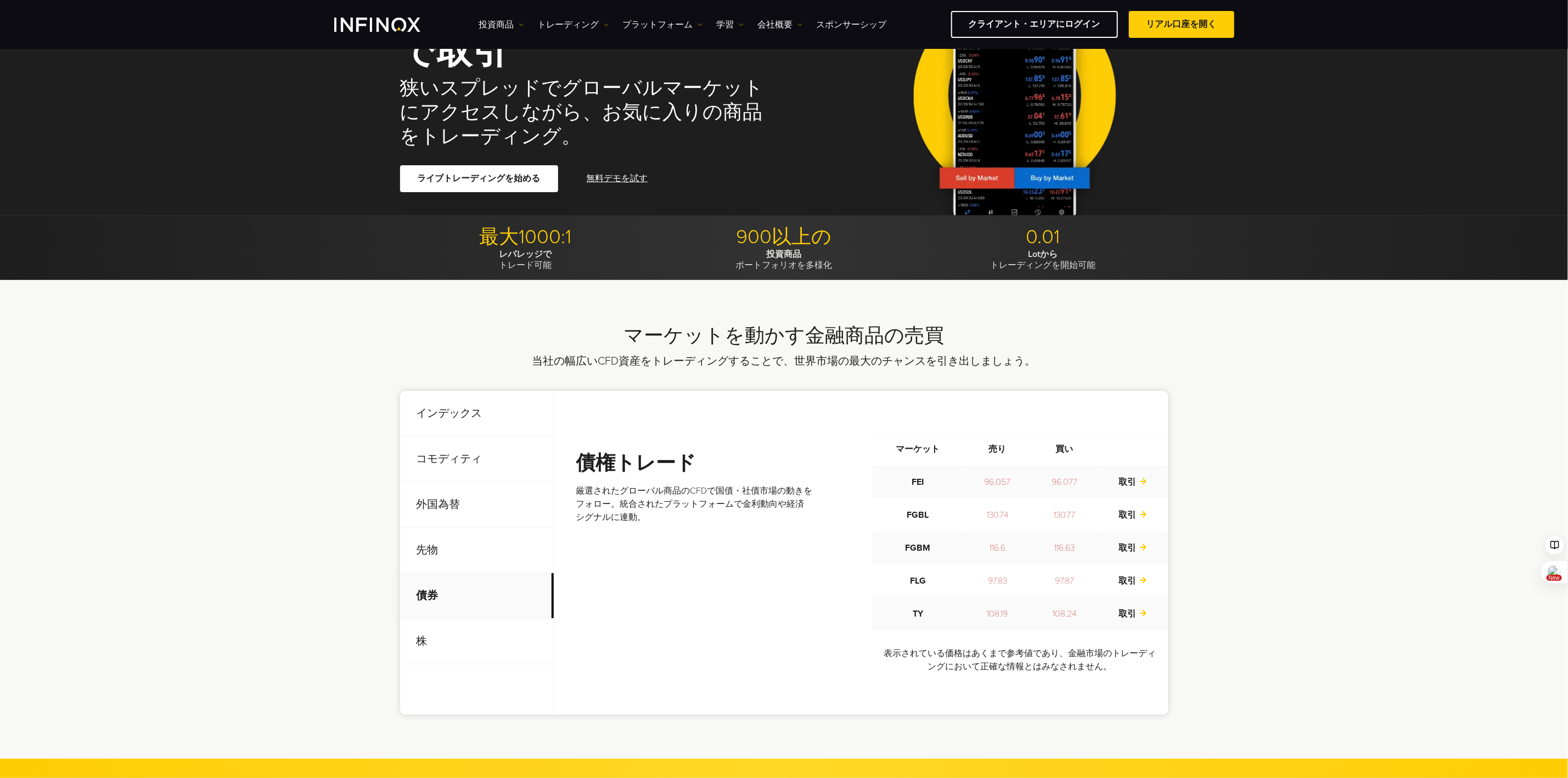 click on "株" at bounding box center [477, 641] 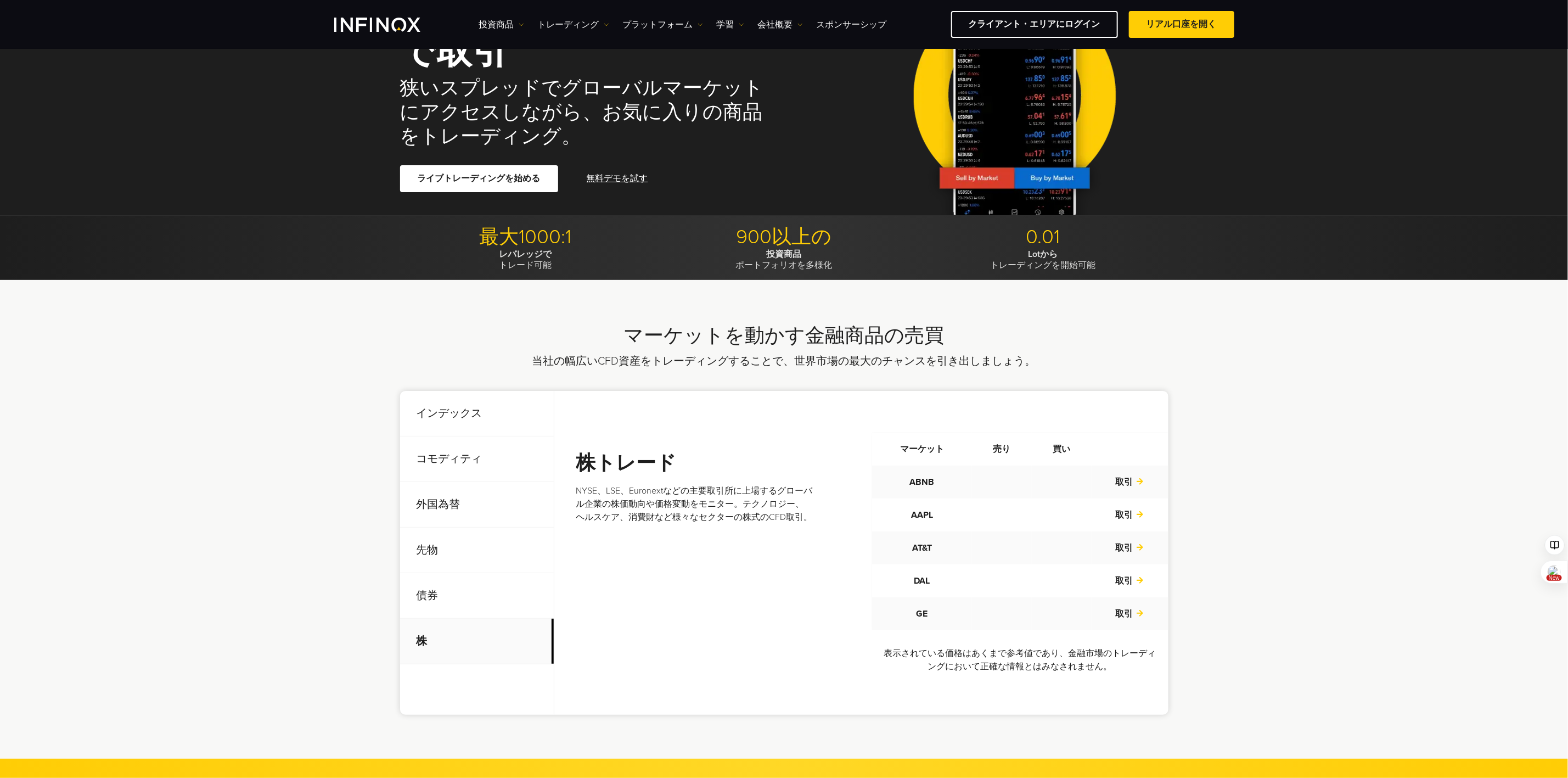 scroll, scrollTop: 0, scrollLeft: 0, axis: both 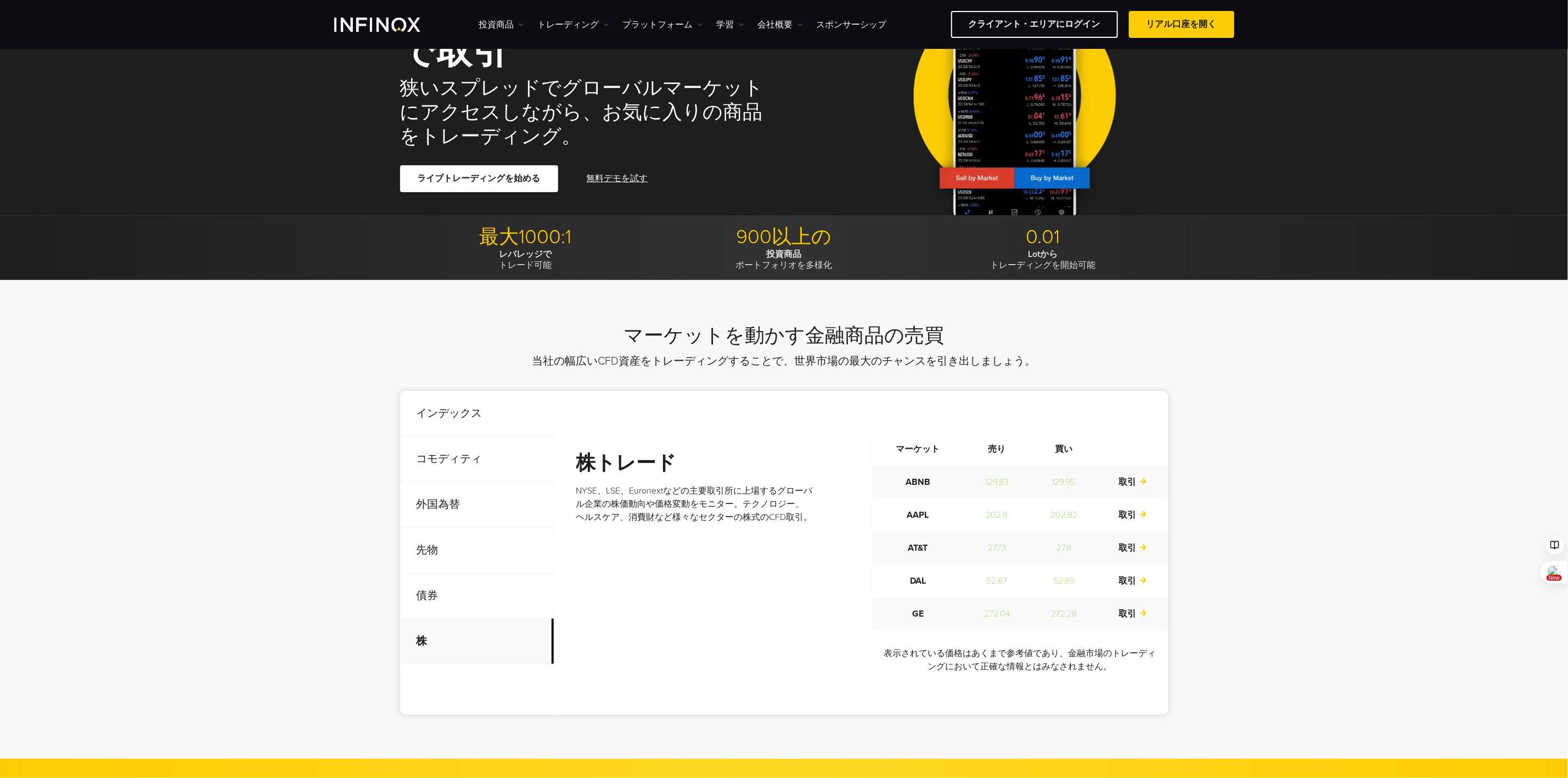 click on "インデックス" at bounding box center [477, 413] 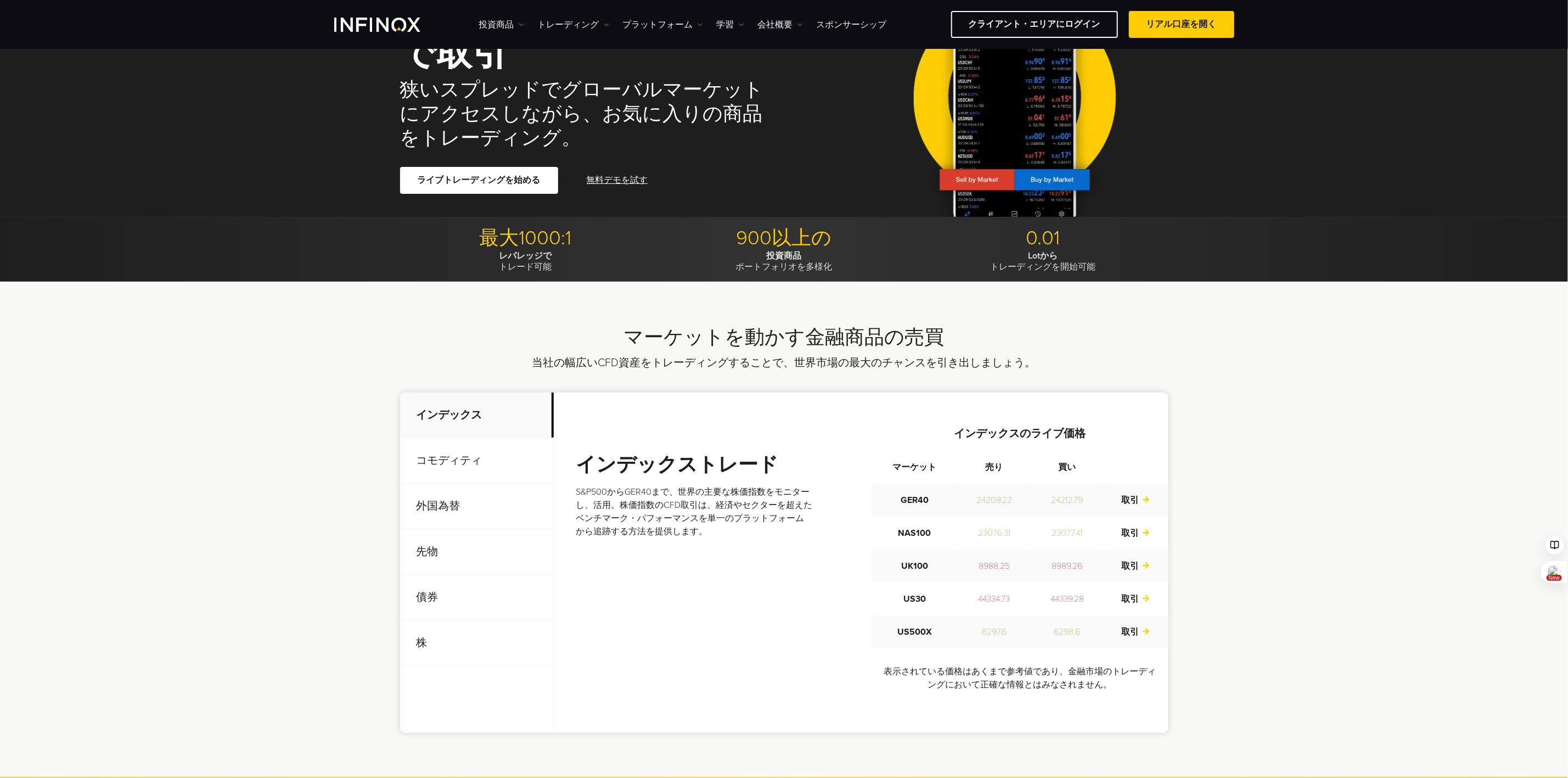 scroll, scrollTop: 0, scrollLeft: 0, axis: both 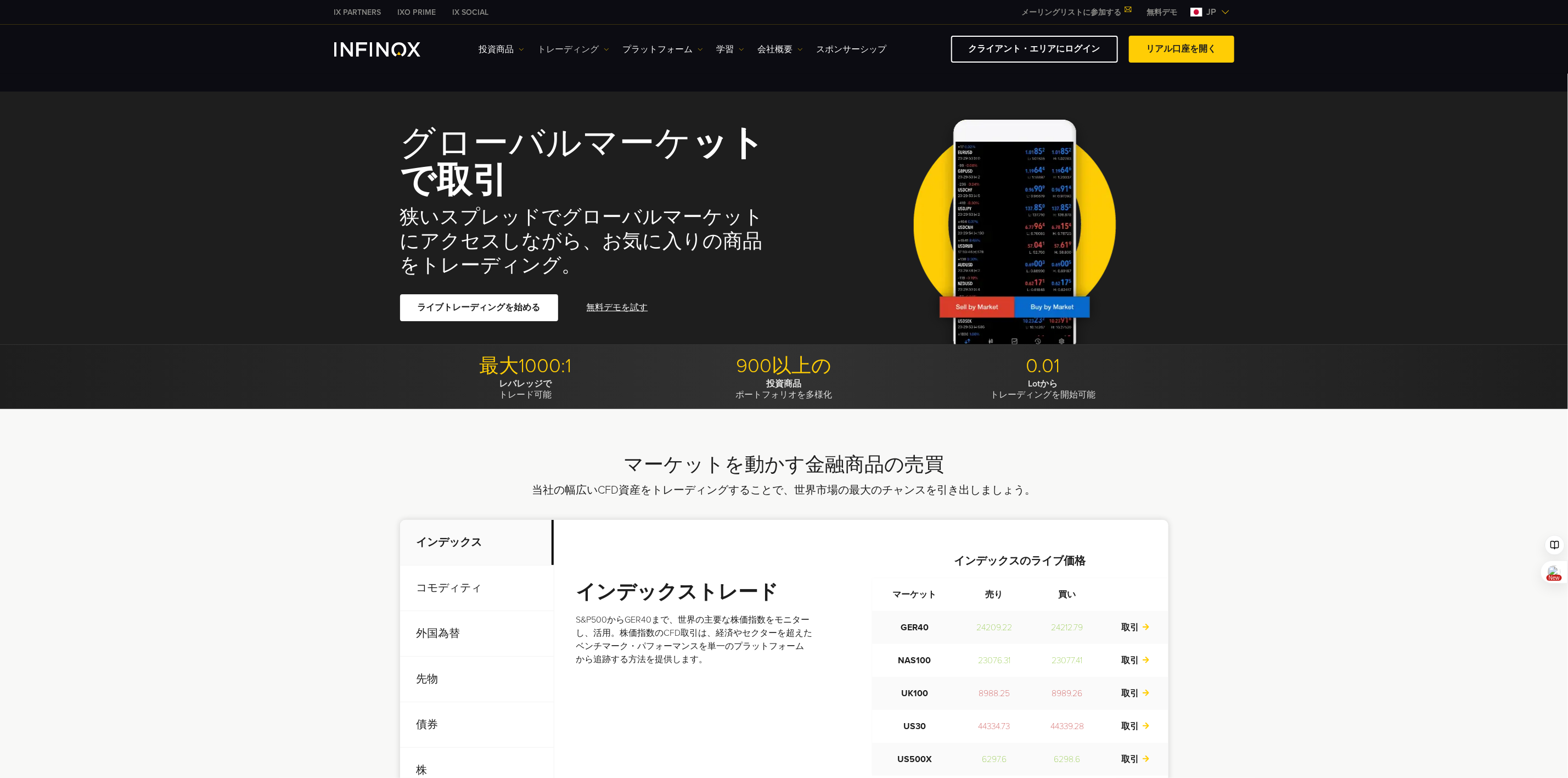 click on "トレーディング" at bounding box center (574, 49) 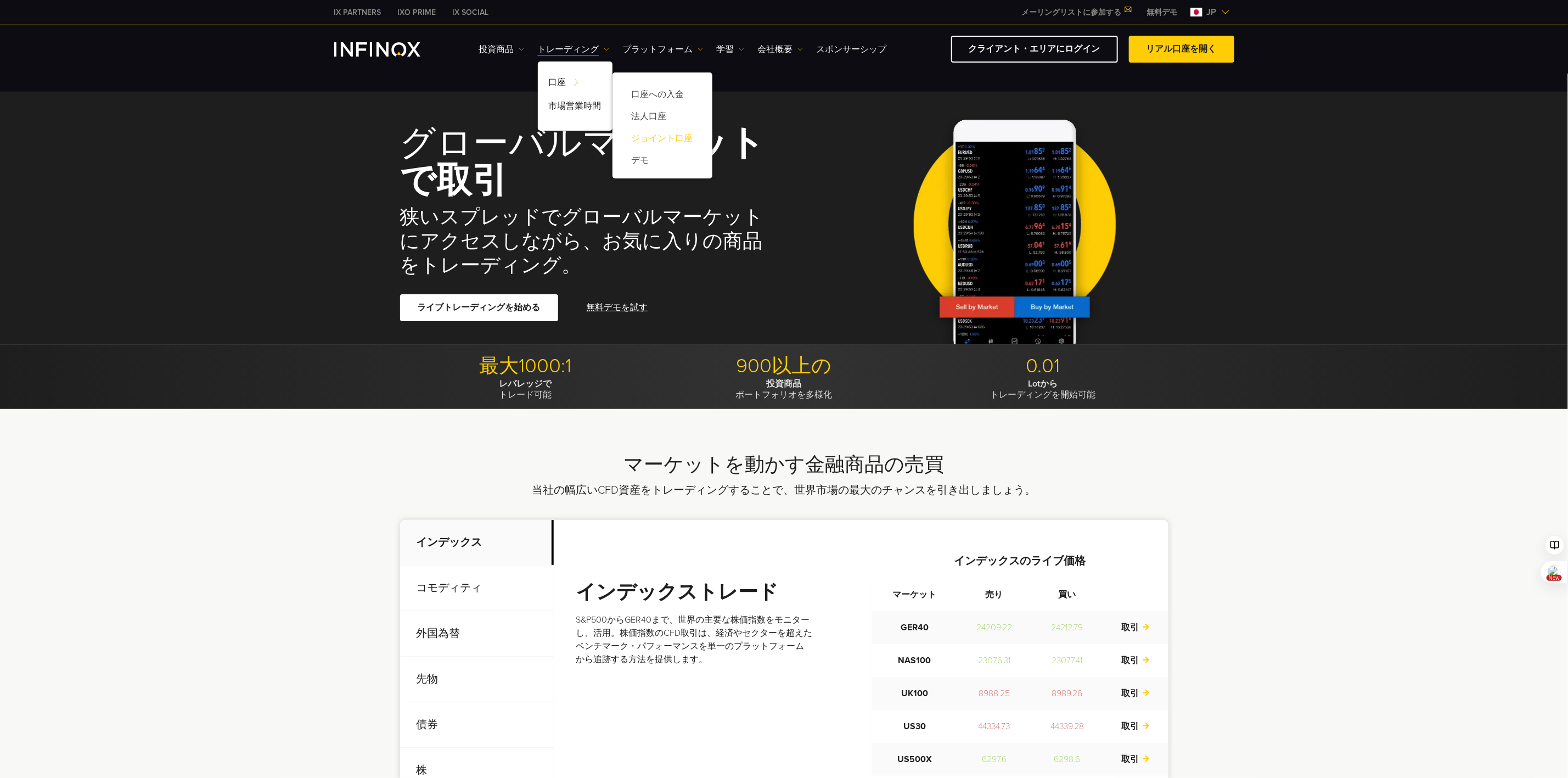 drag, startPoint x: 682, startPoint y: 113, endPoint x: 694, endPoint y: 120, distance: 13.892444 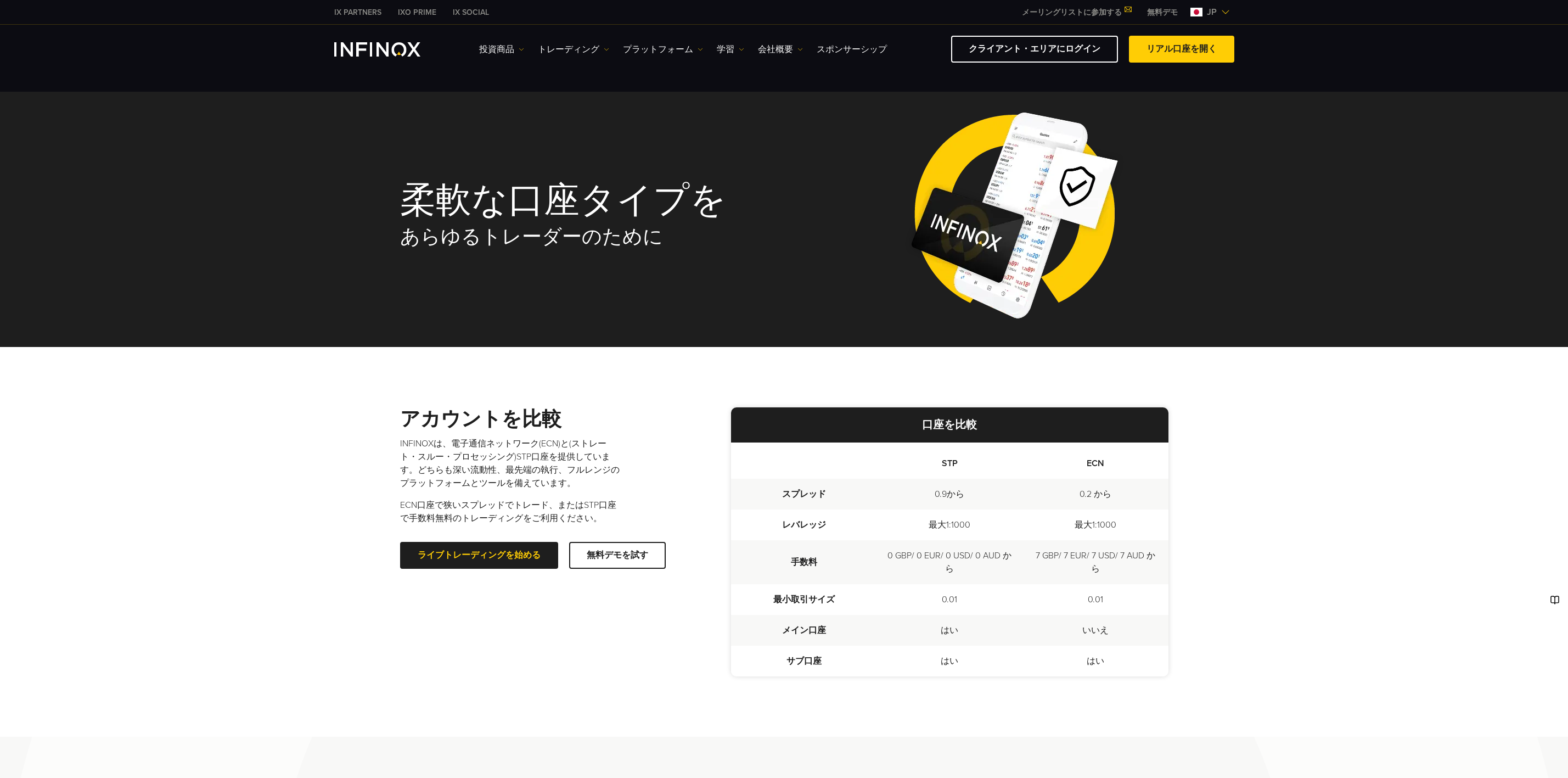 scroll, scrollTop: 234, scrollLeft: 0, axis: vertical 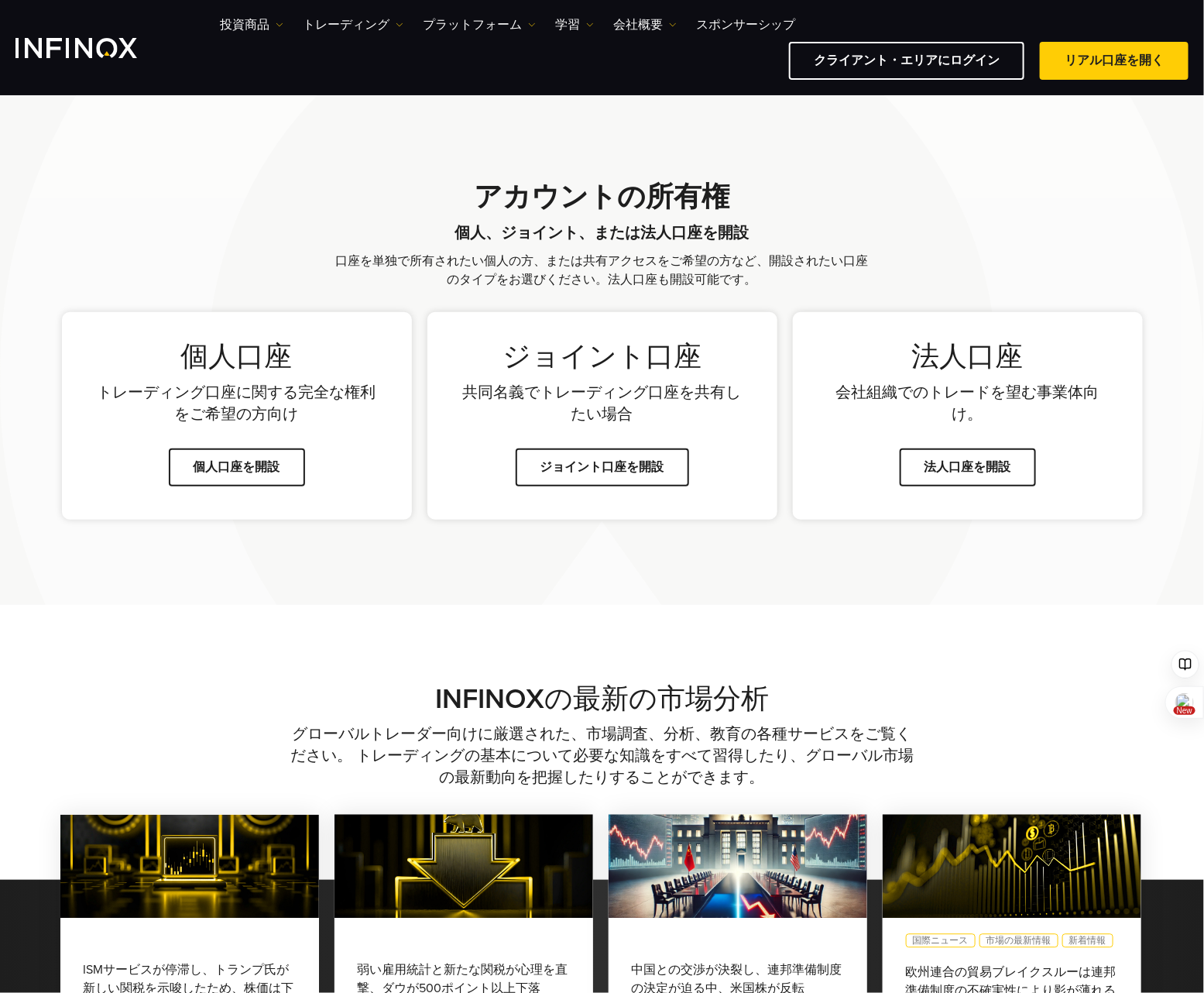 click on "INFINOX  の最新の市場分析
グローバルトレーダー向けに厳選された、市場調査、分析、教育の各種サービスをご覧ください。 トレーディングの基本について必要な知識をすべて習得したり、グローバル市場の最新動向を把握したりすることができます。
新着情報" at bounding box center [602, 857] 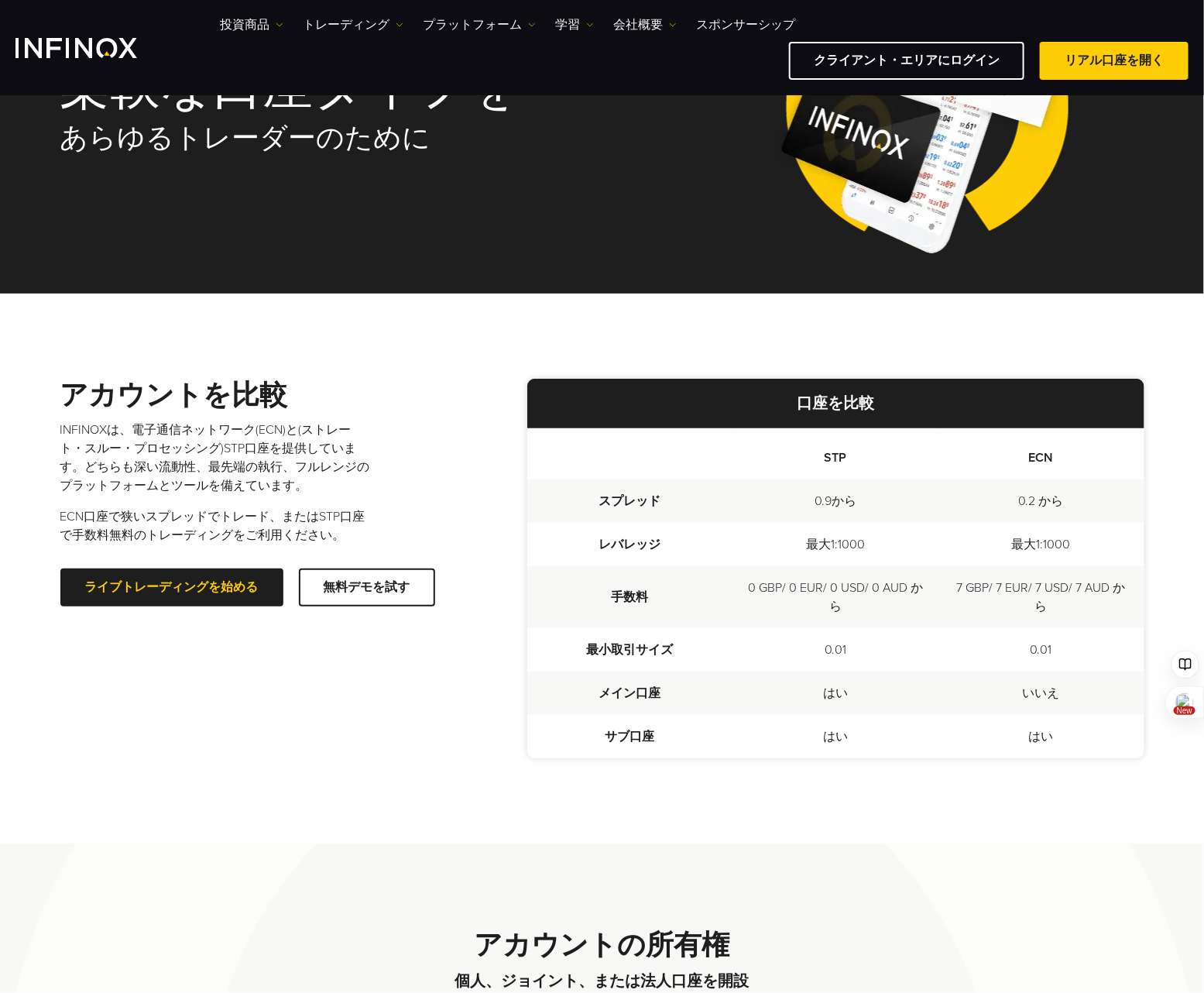 scroll, scrollTop: 135, scrollLeft: 0, axis: vertical 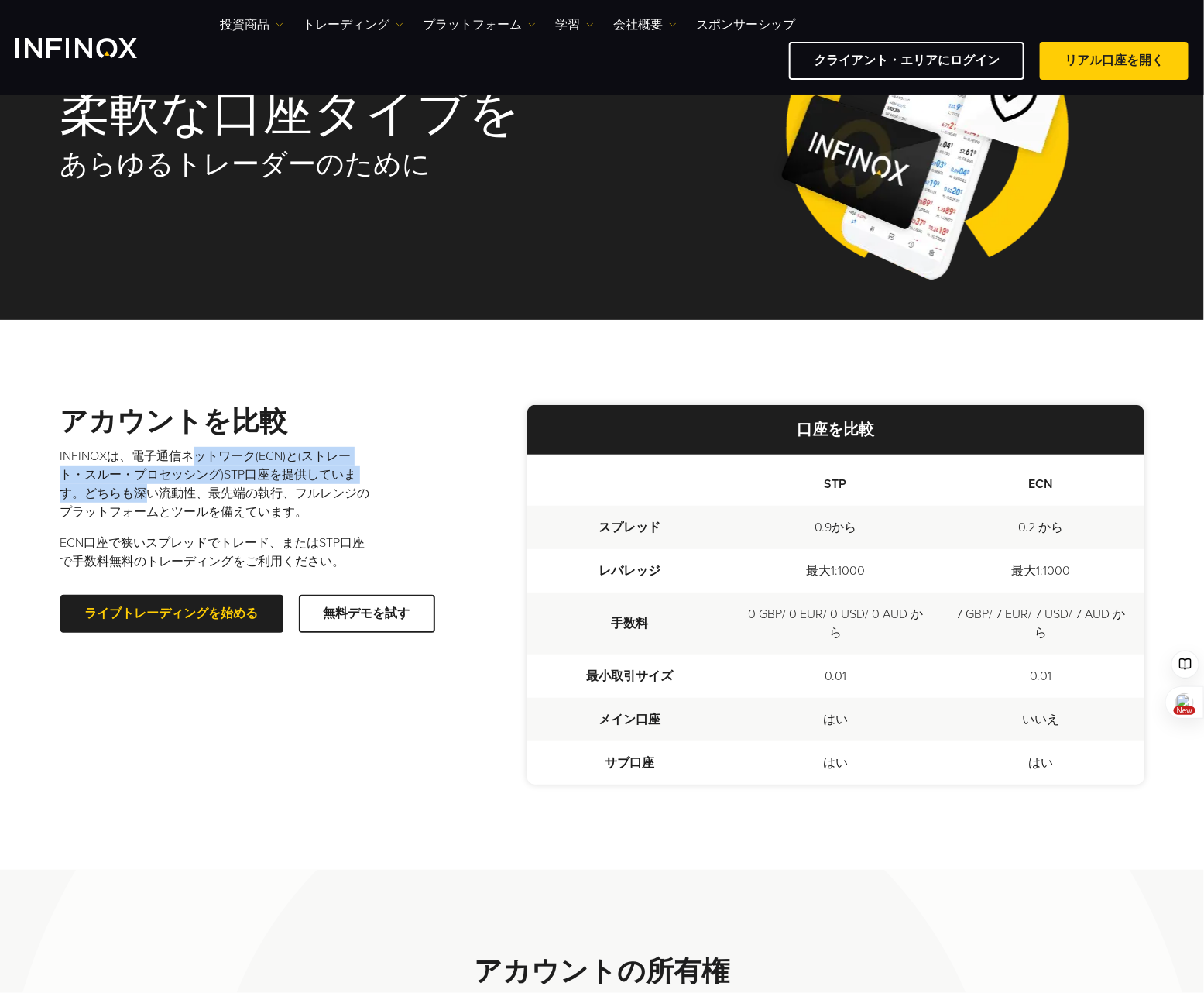 drag, startPoint x: 200, startPoint y: 463, endPoint x: 203, endPoint y: 502, distance: 39.115214 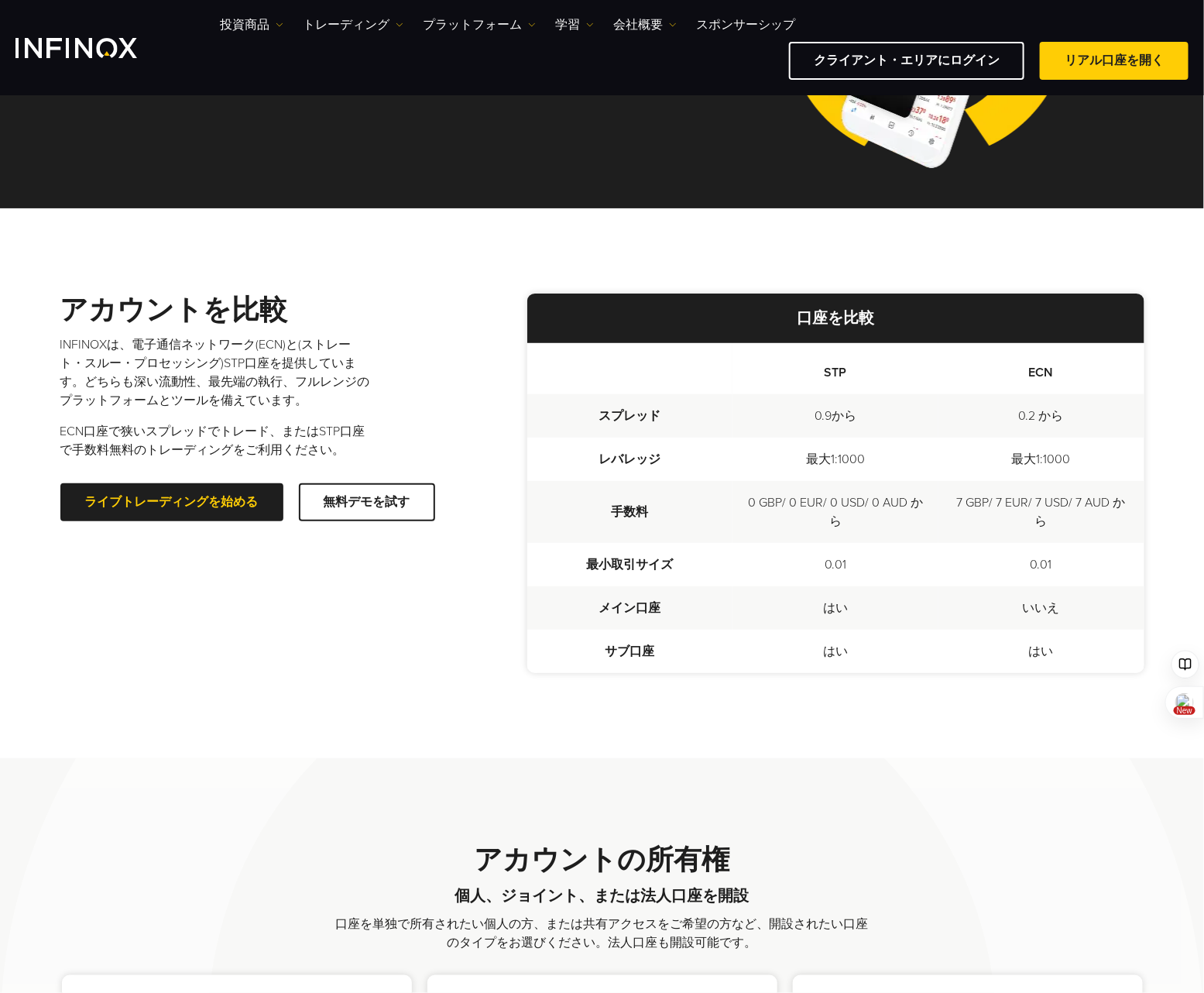 scroll, scrollTop: 290, scrollLeft: 0, axis: vertical 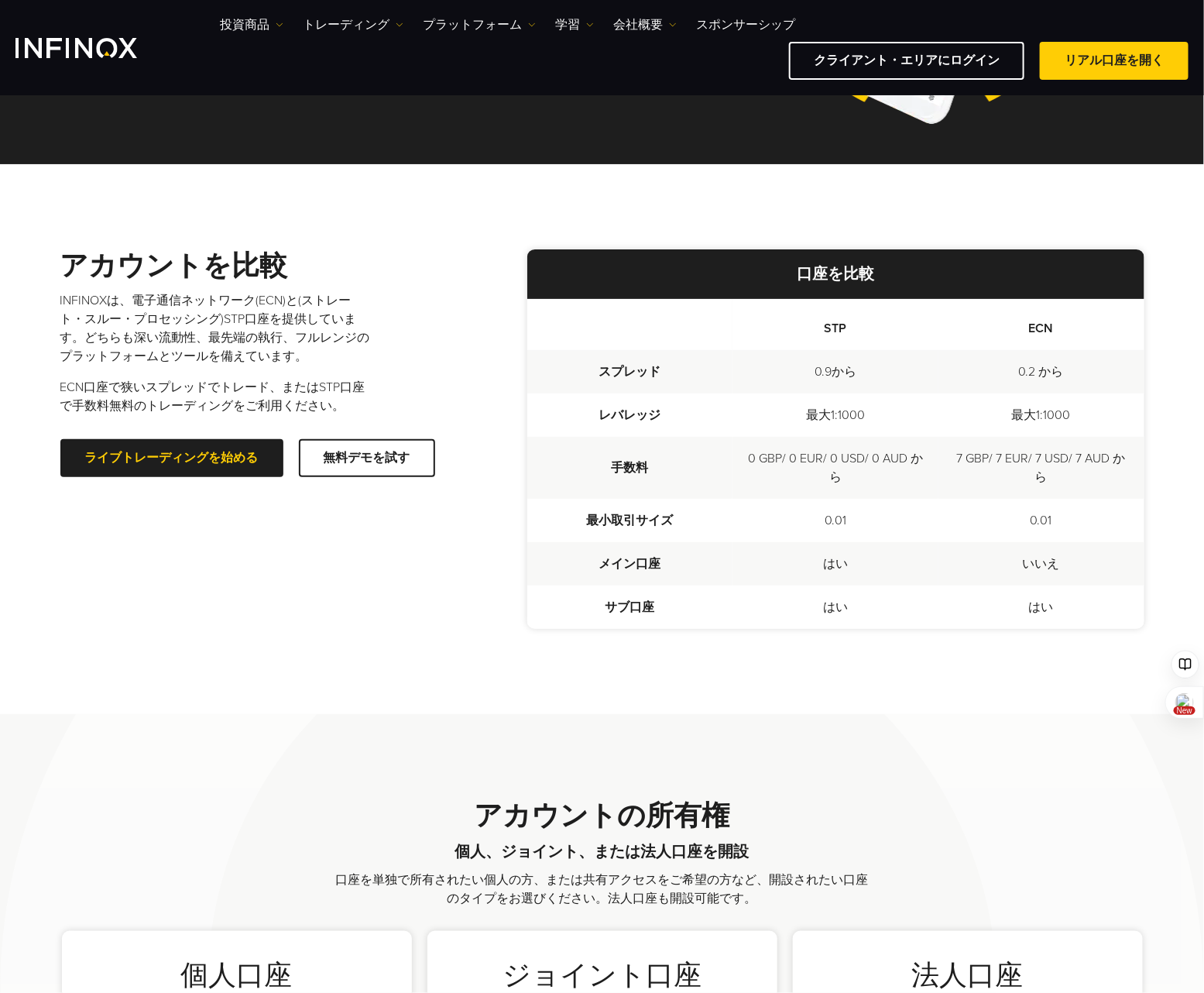 click at bounding box center (76, 48) 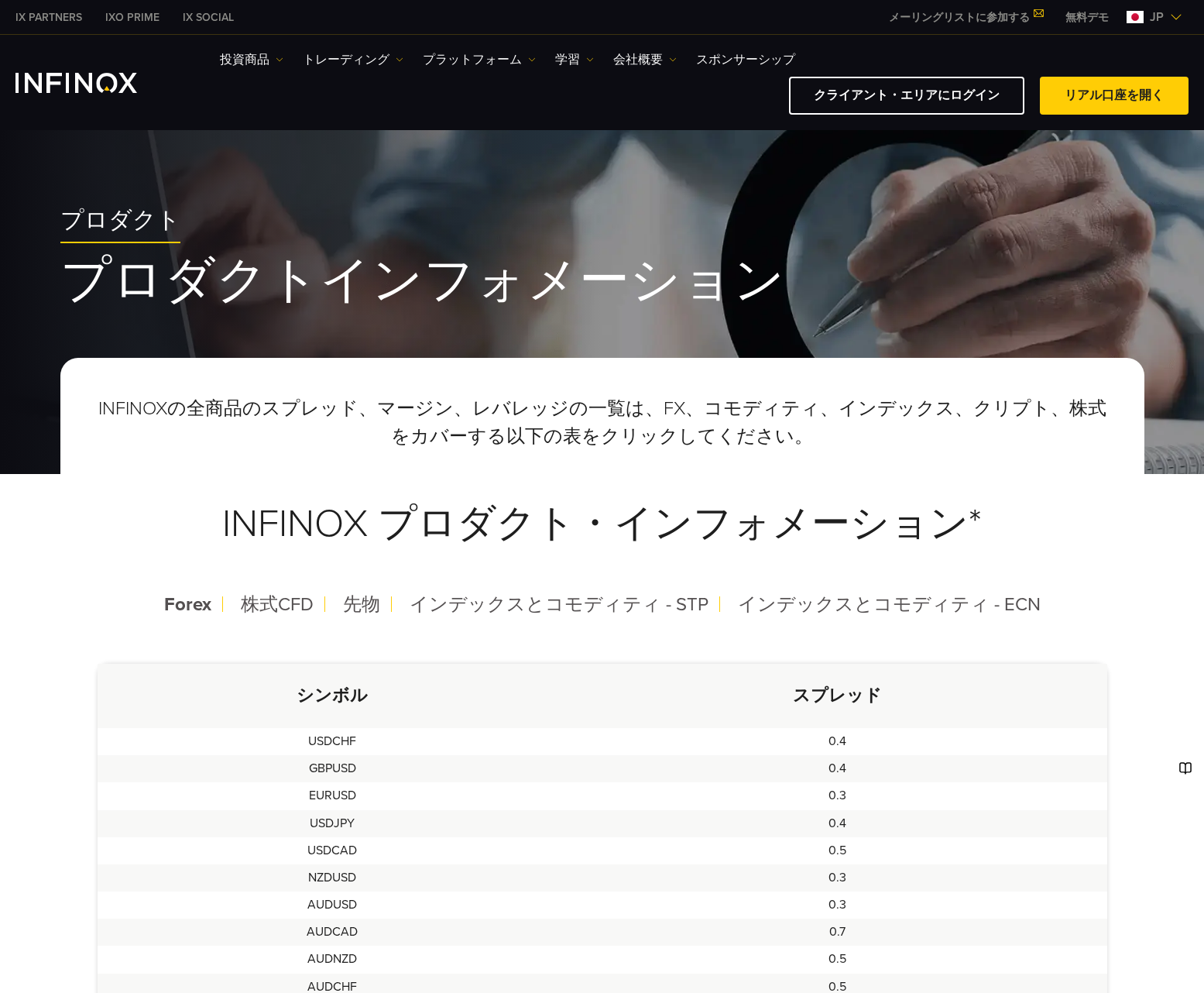 scroll, scrollTop: 310, scrollLeft: 0, axis: vertical 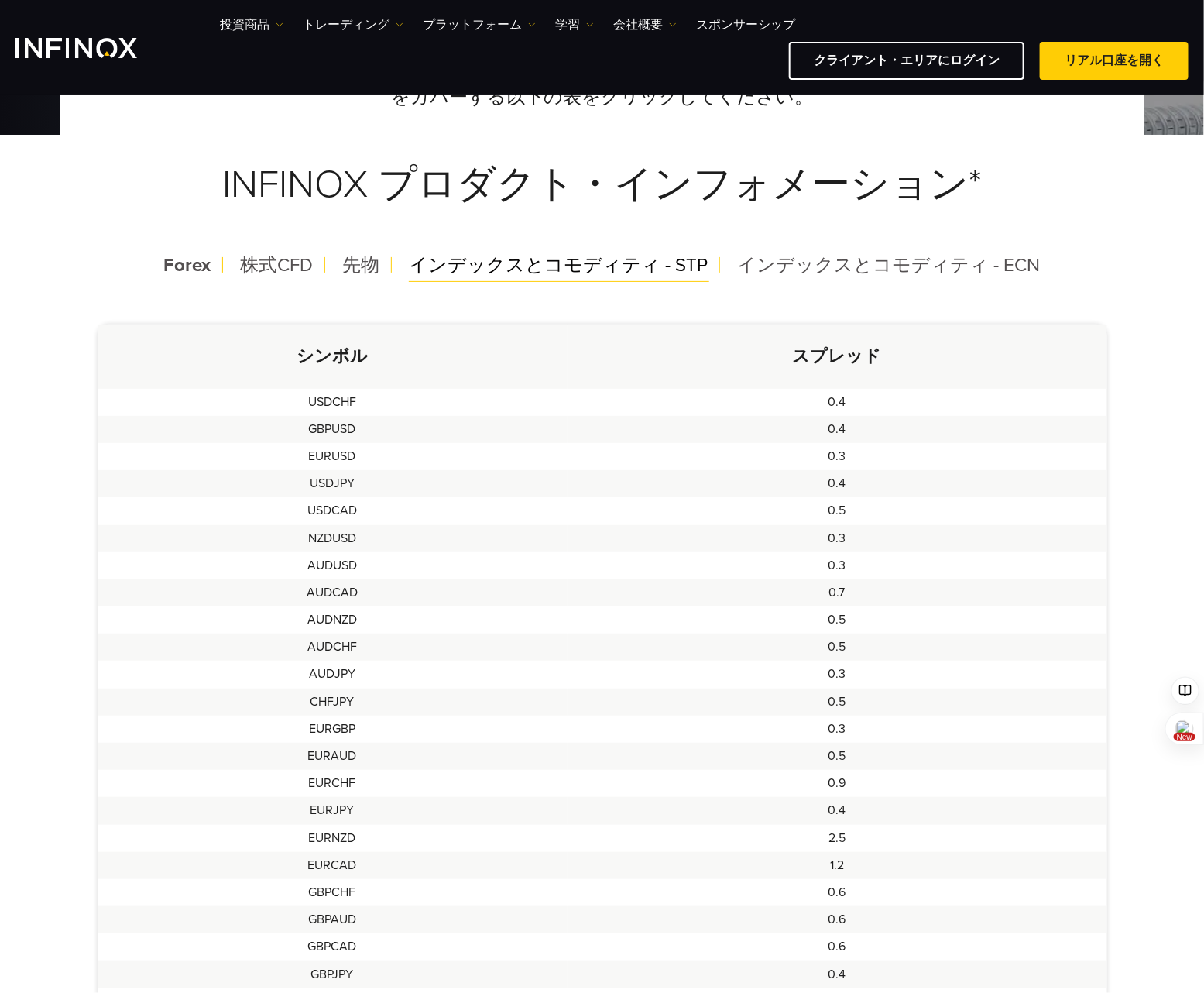 click on "インデックスとコモディティ - STP" at bounding box center [559, 266] 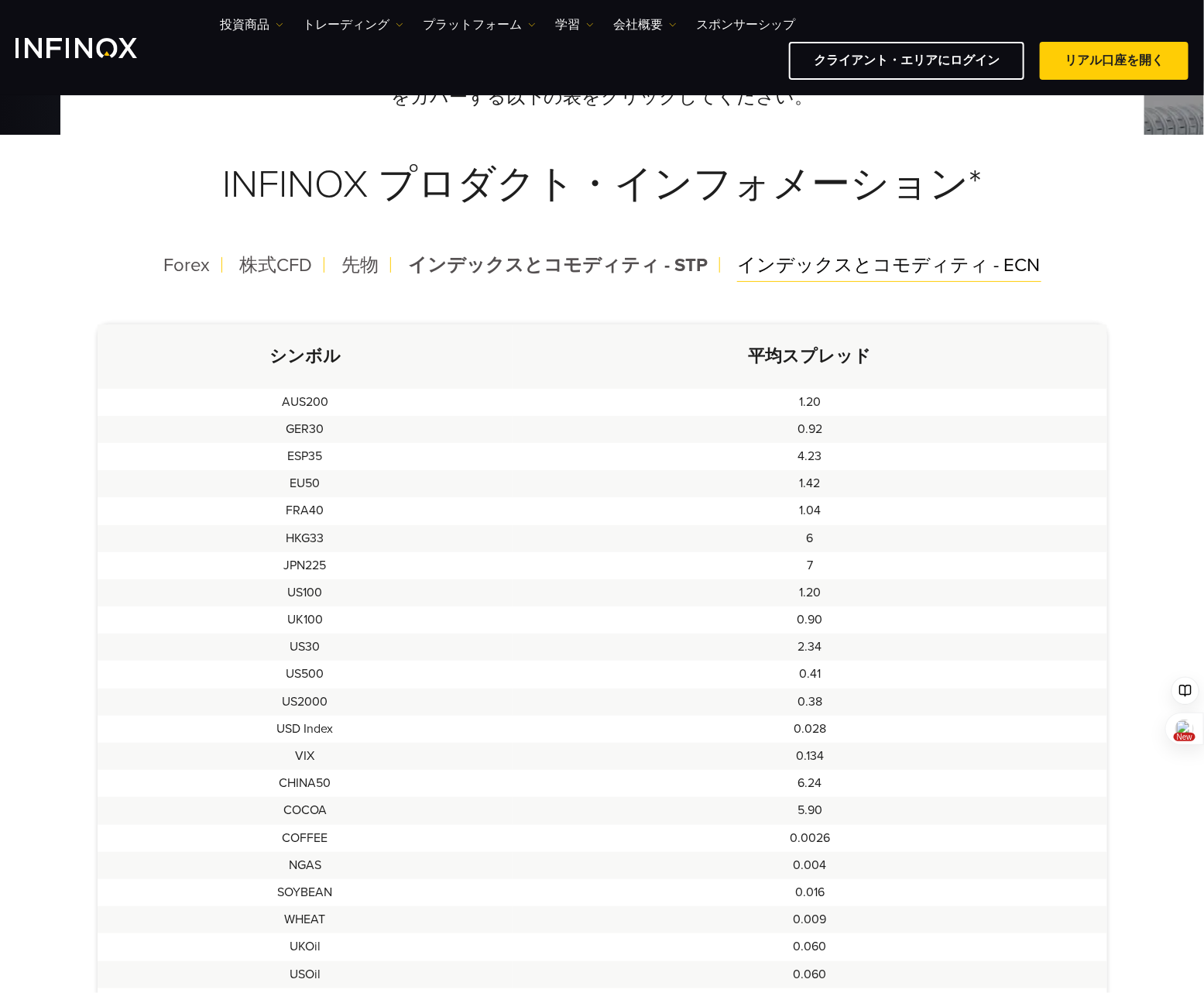 click on "インデックスとコモディティ - ECN" at bounding box center (889, 265) 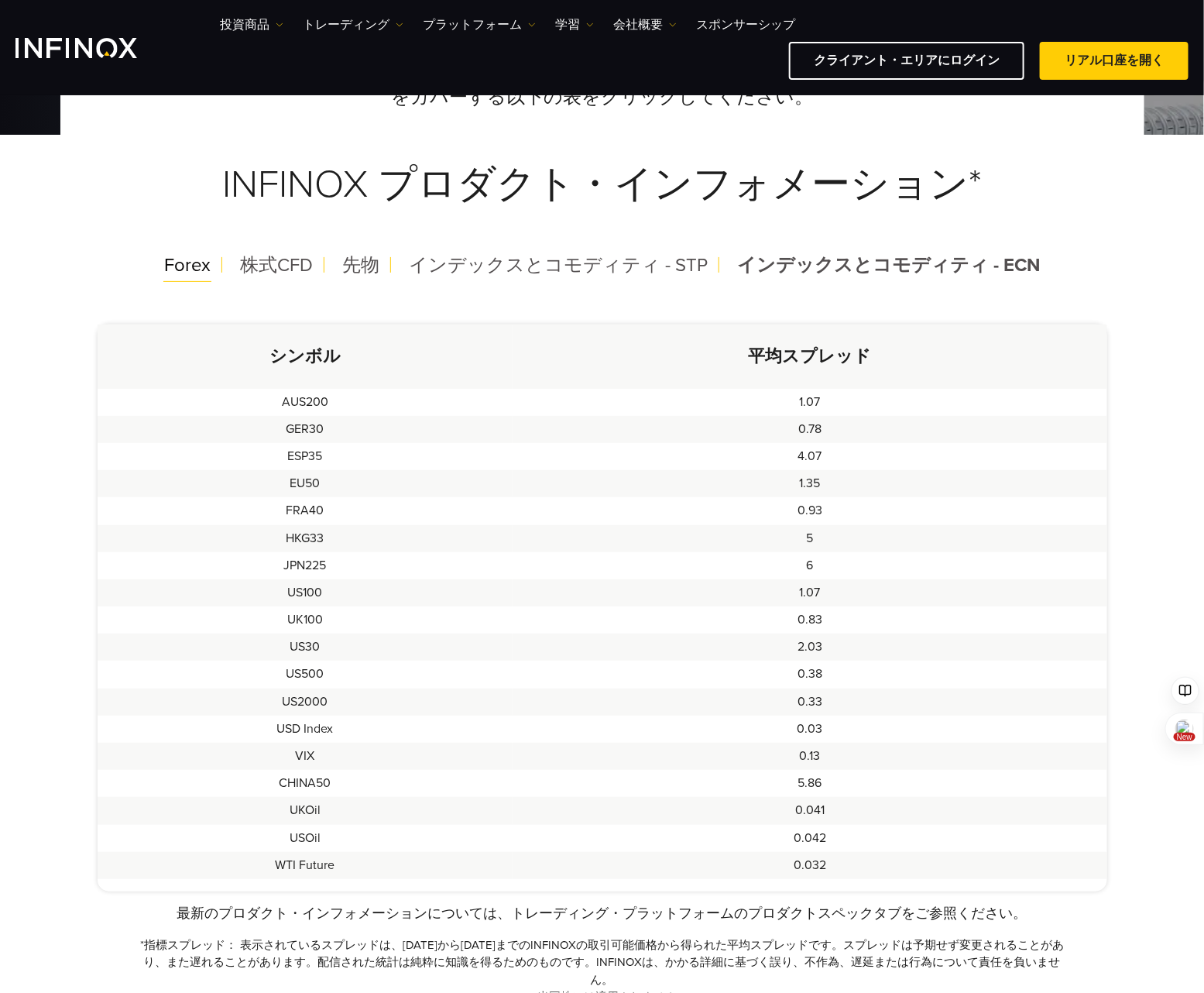 click on "Forex" at bounding box center (187, 265) 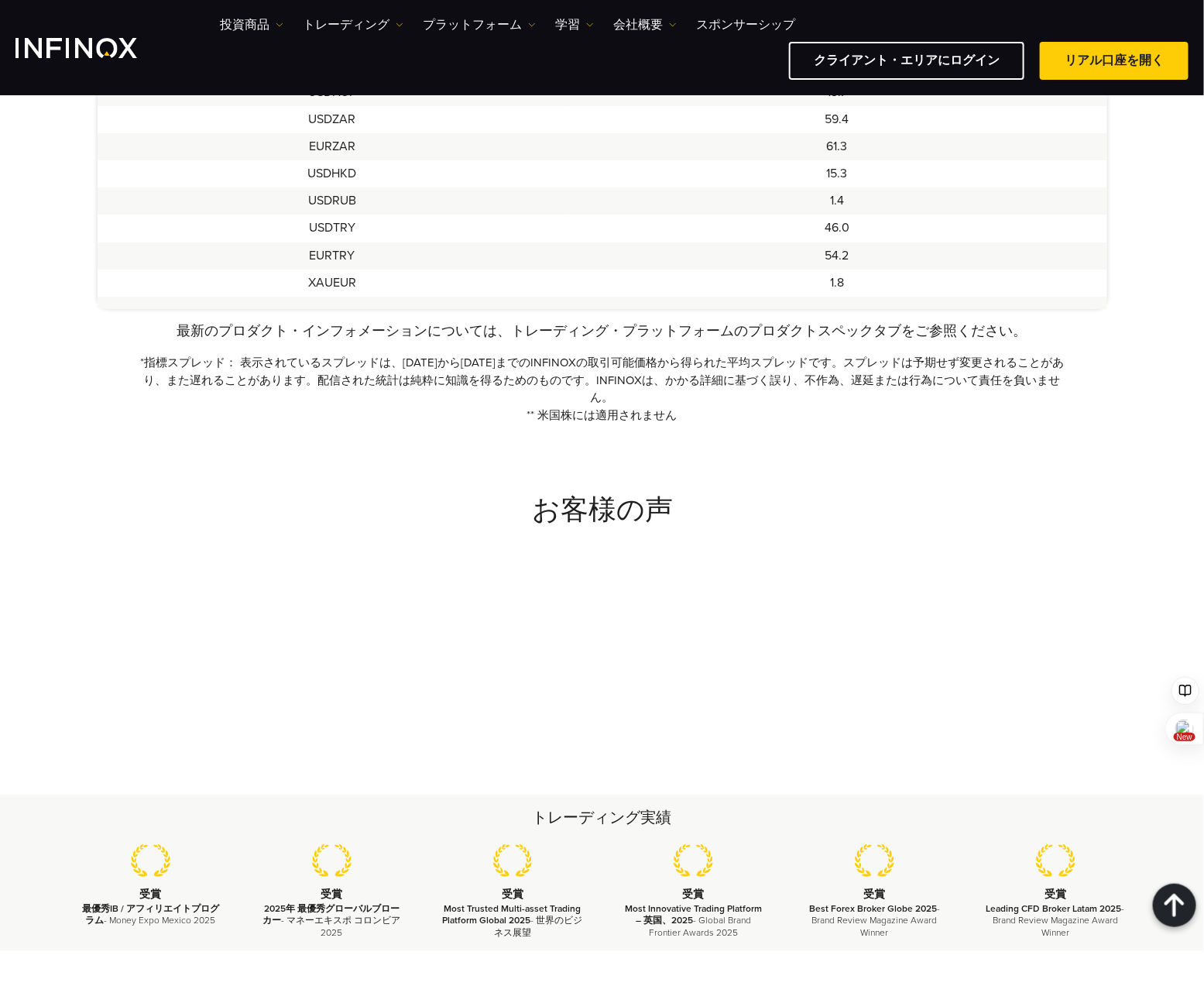 scroll, scrollTop: 1239, scrollLeft: 0, axis: vertical 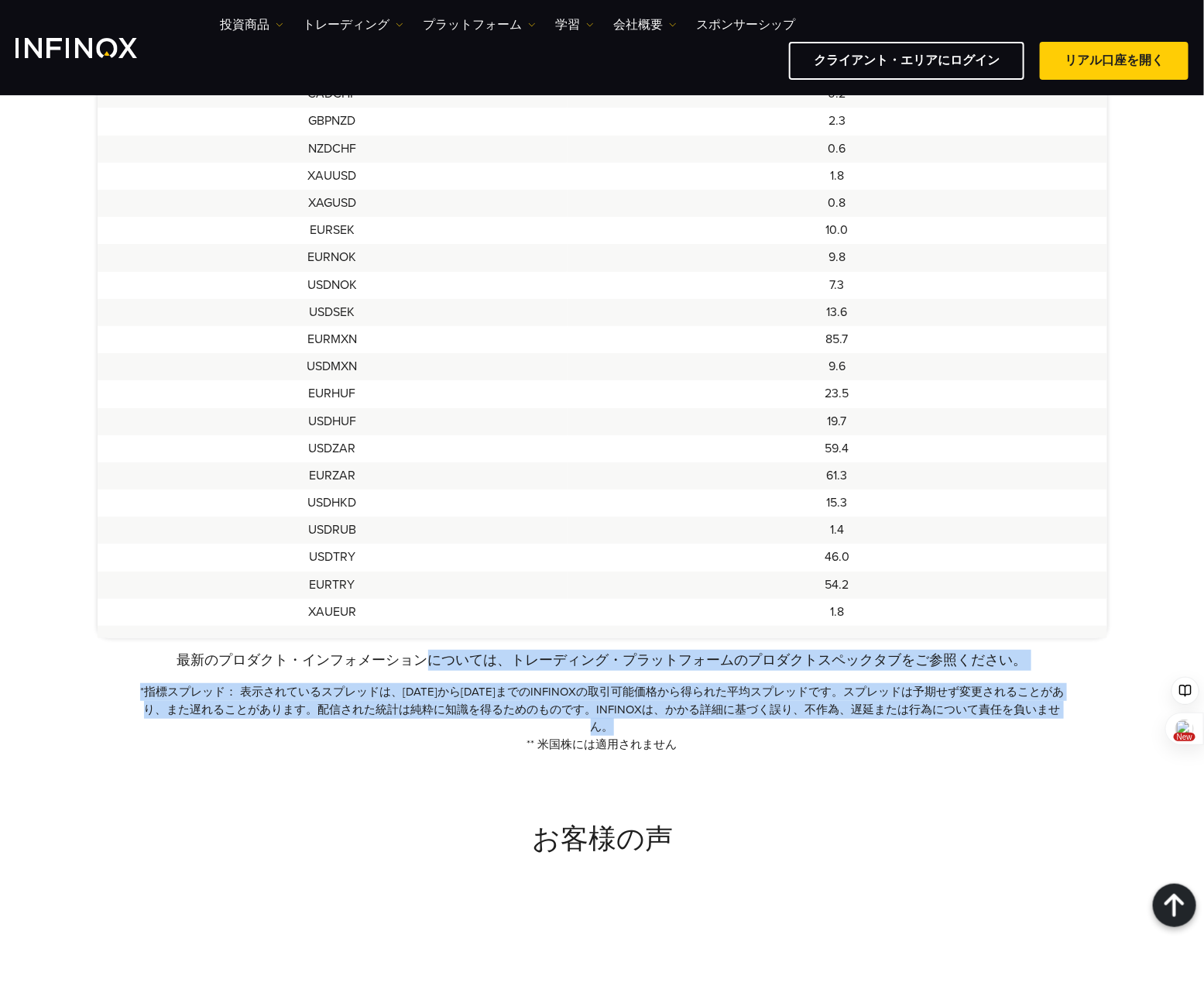 drag, startPoint x: 420, startPoint y: 663, endPoint x: 467, endPoint y: 732, distance: 83.48653 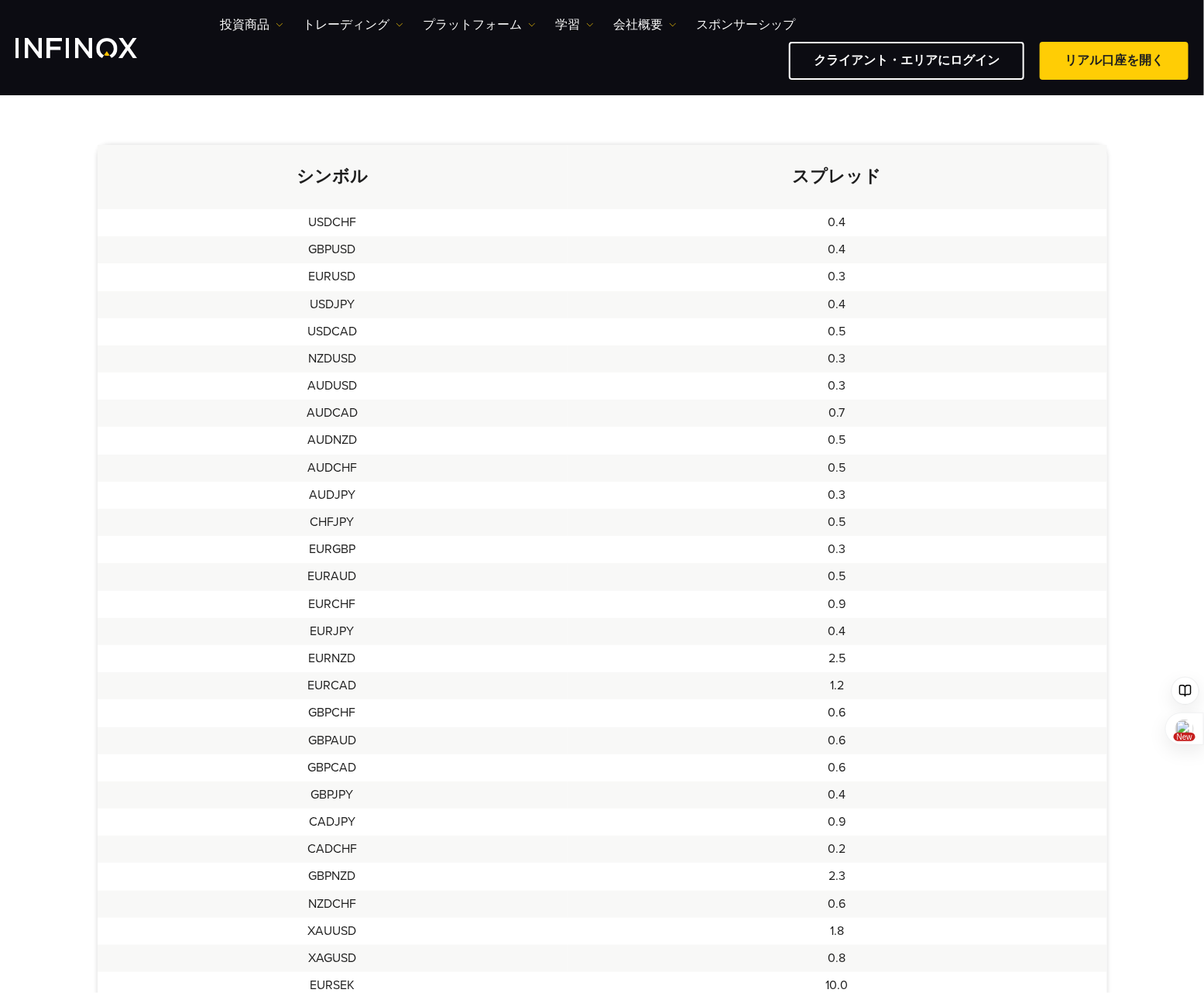 scroll, scrollTop: 0, scrollLeft: 0, axis: both 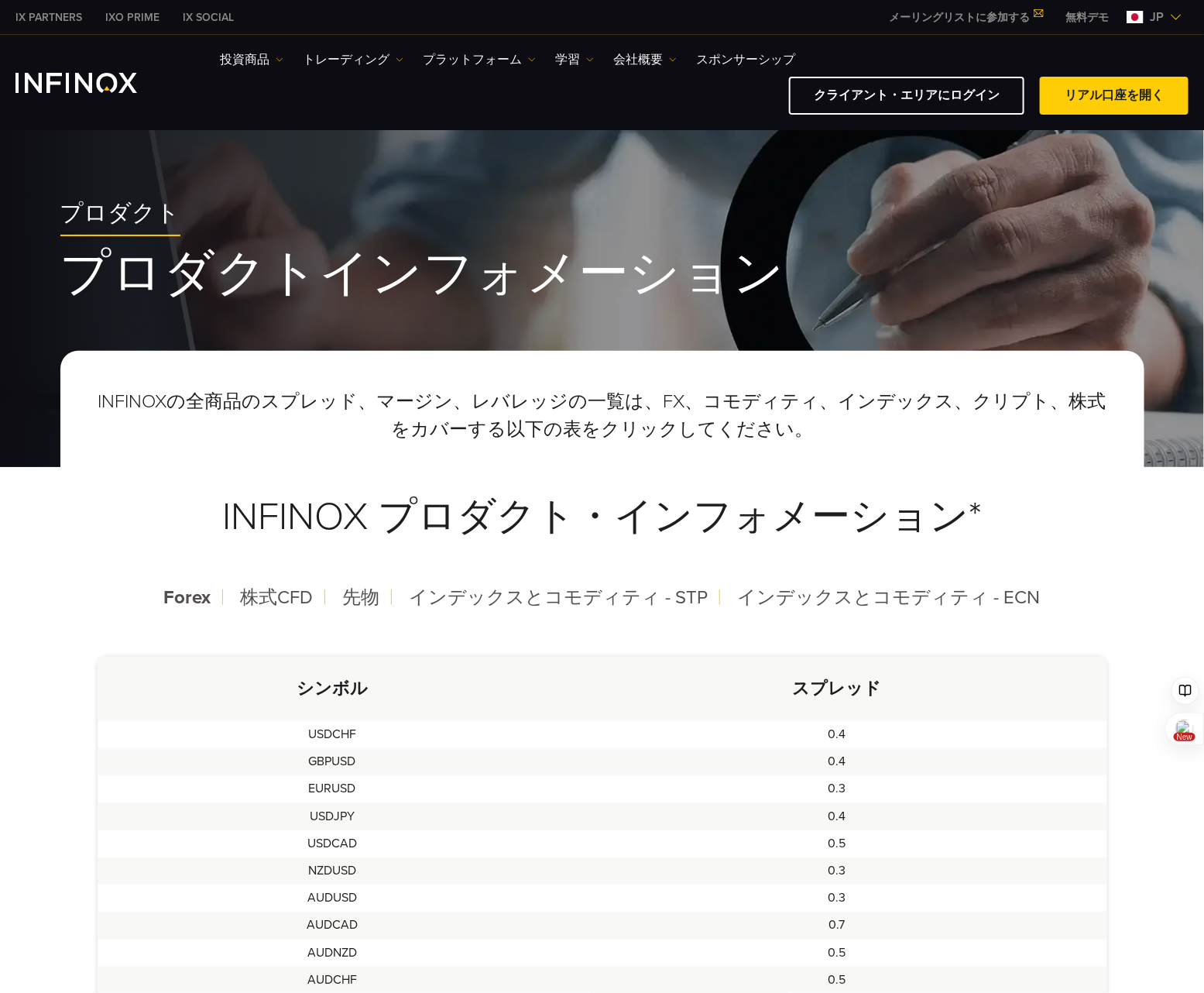 click on "INFINOX プロダクト・インフォメーション*" at bounding box center (602, 517) 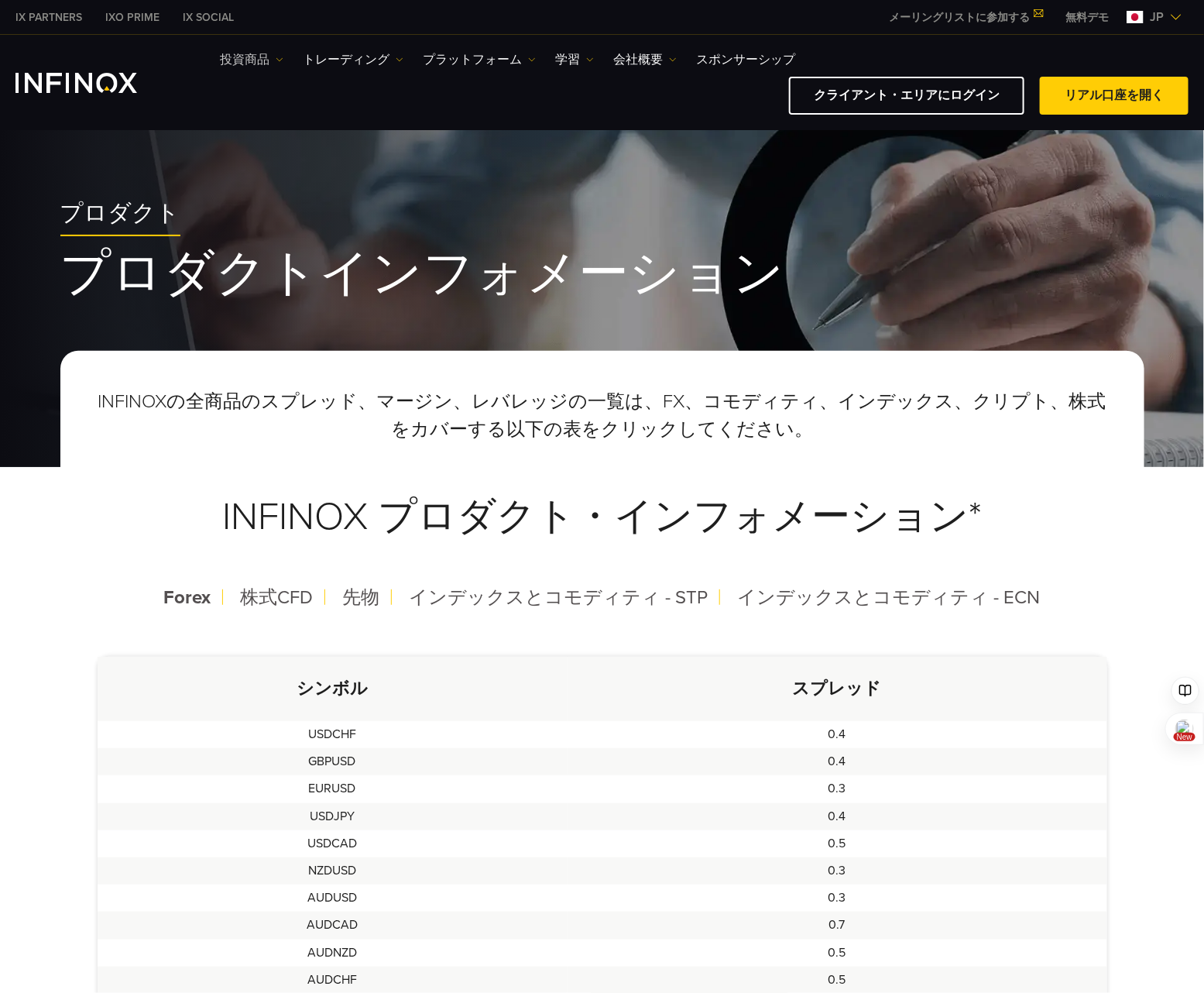 click on "投資商品" at bounding box center (252, 60) 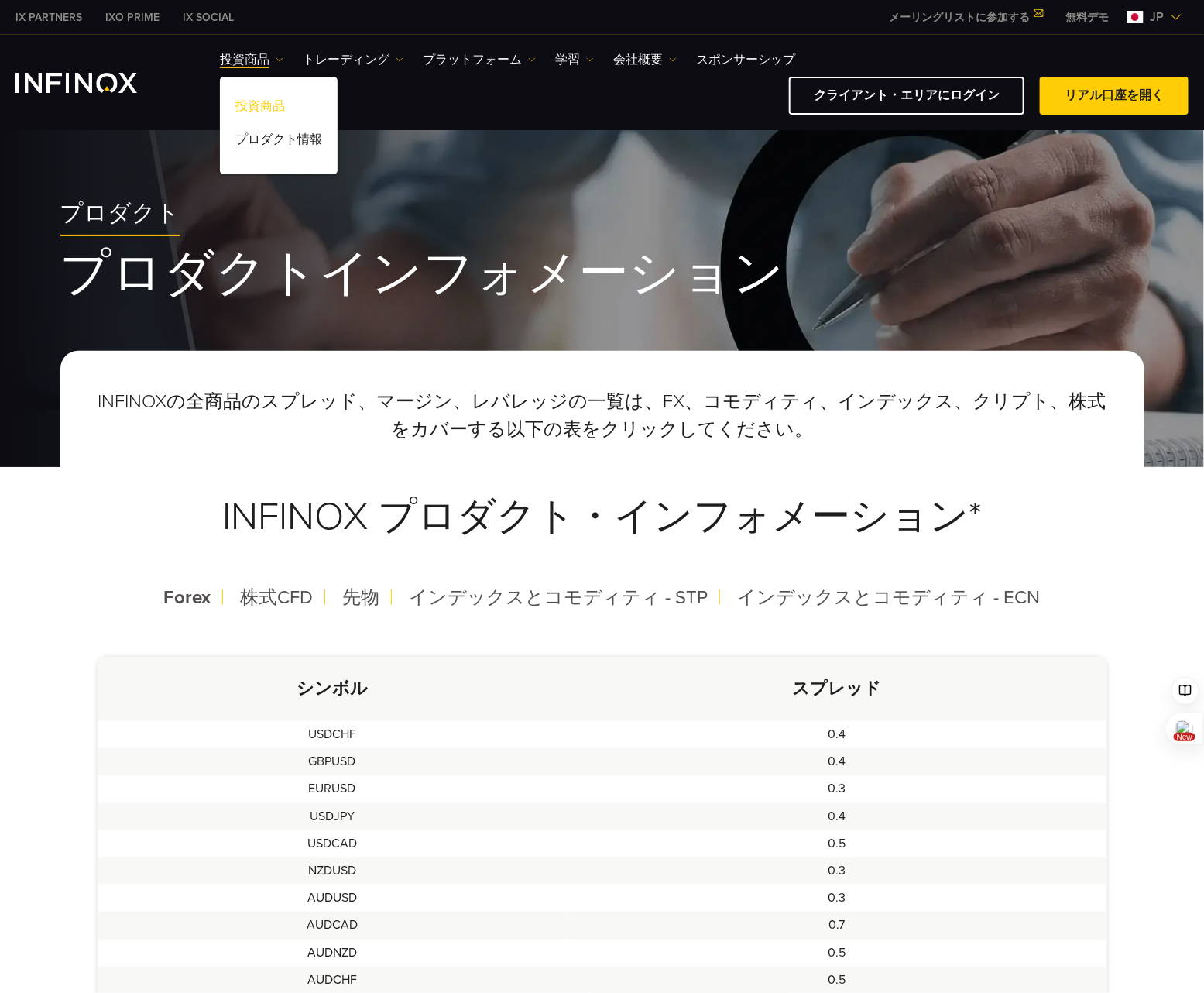 click on "投資商品" at bounding box center (279, 108) 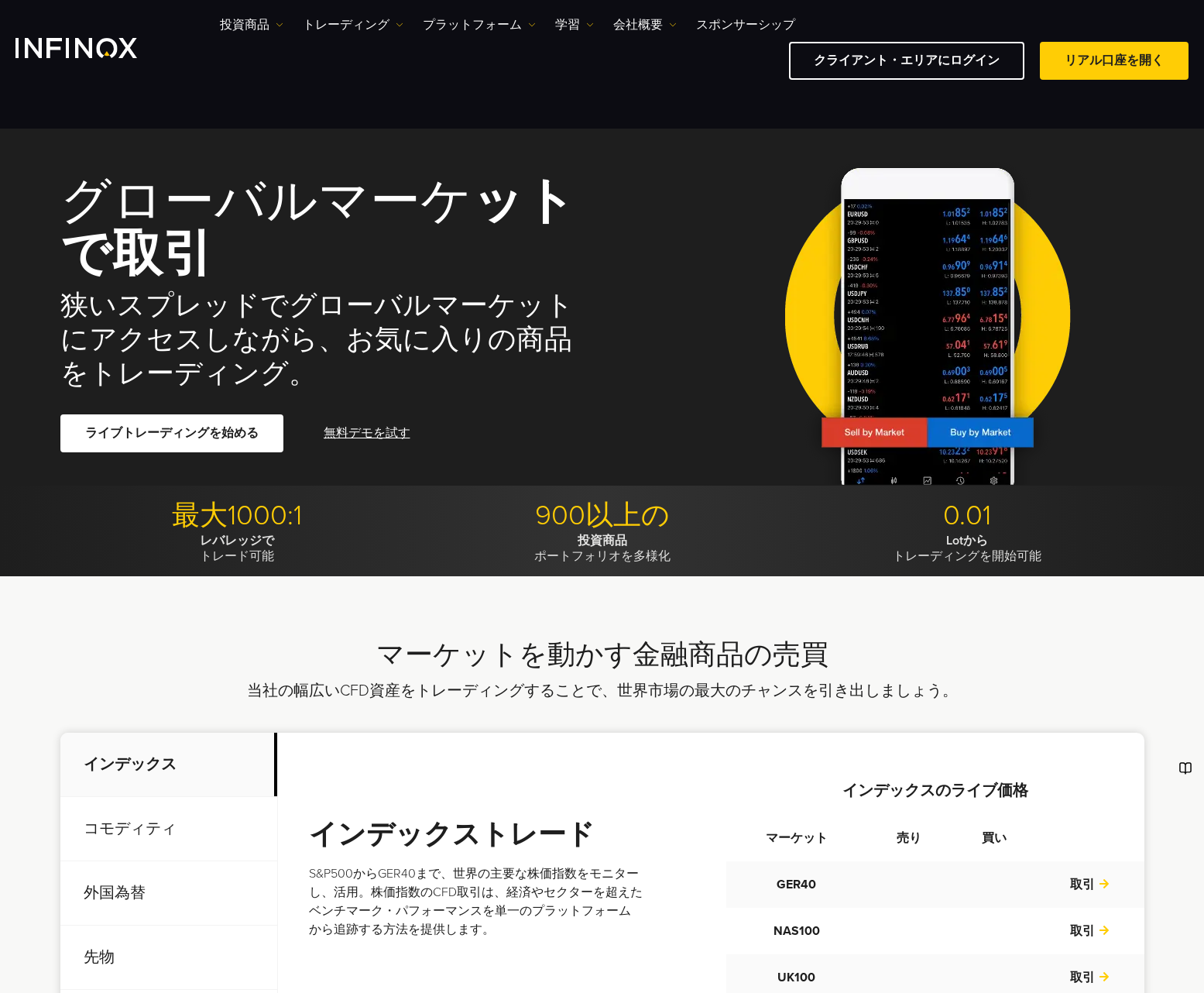 scroll, scrollTop: 310, scrollLeft: 0, axis: vertical 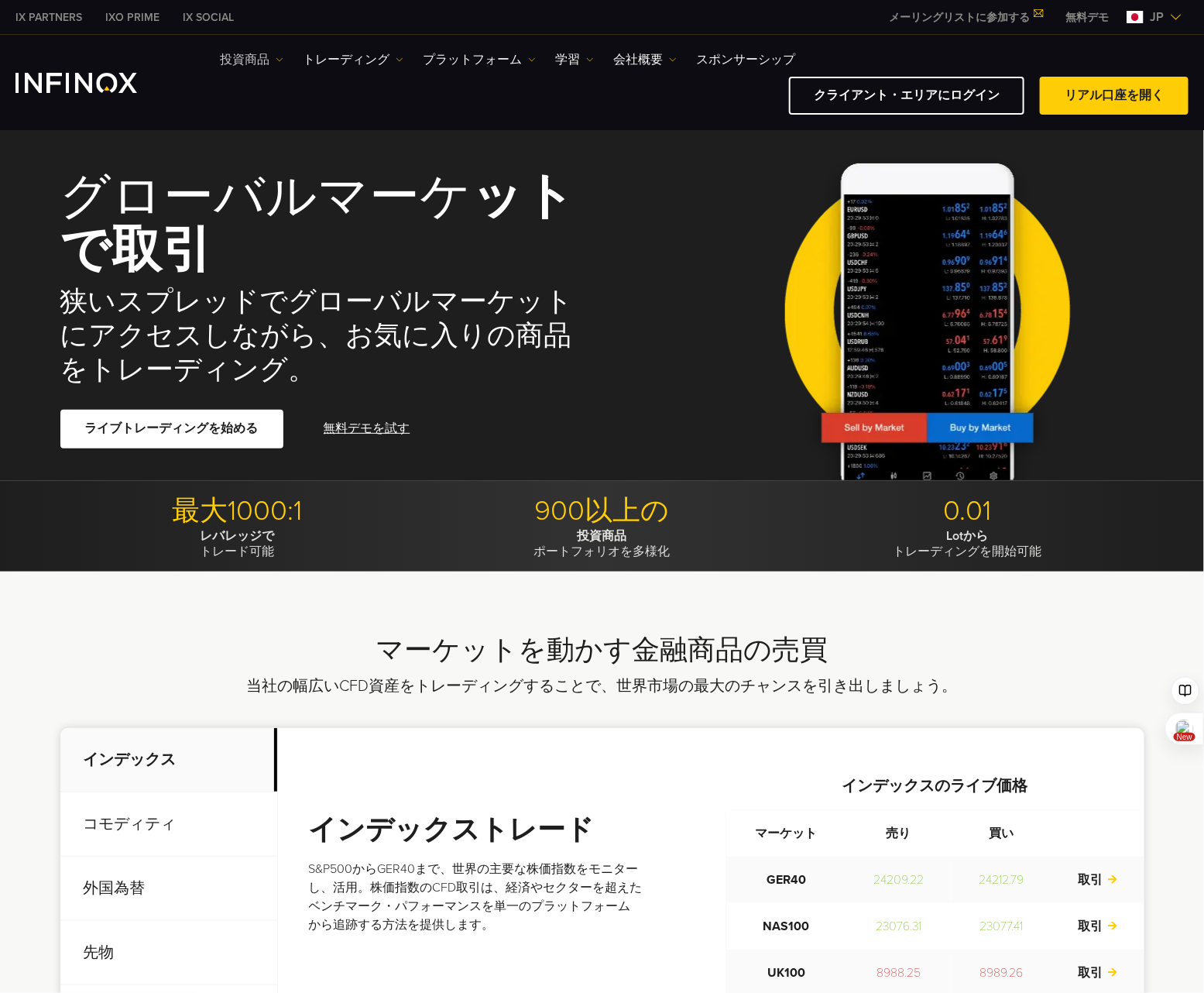 click on "投資商品" at bounding box center (252, 60) 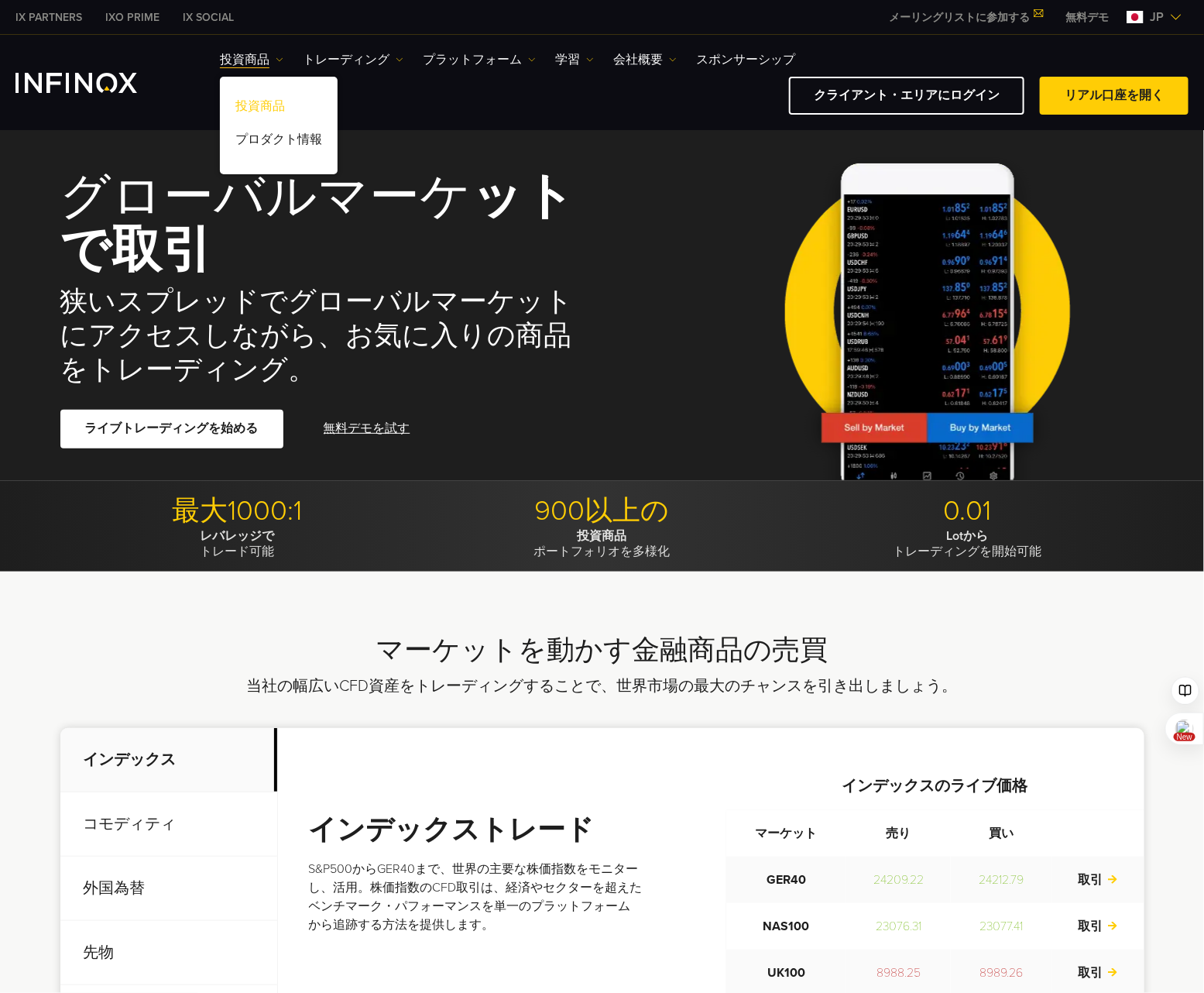 click on "投資商品" at bounding box center (279, 108) 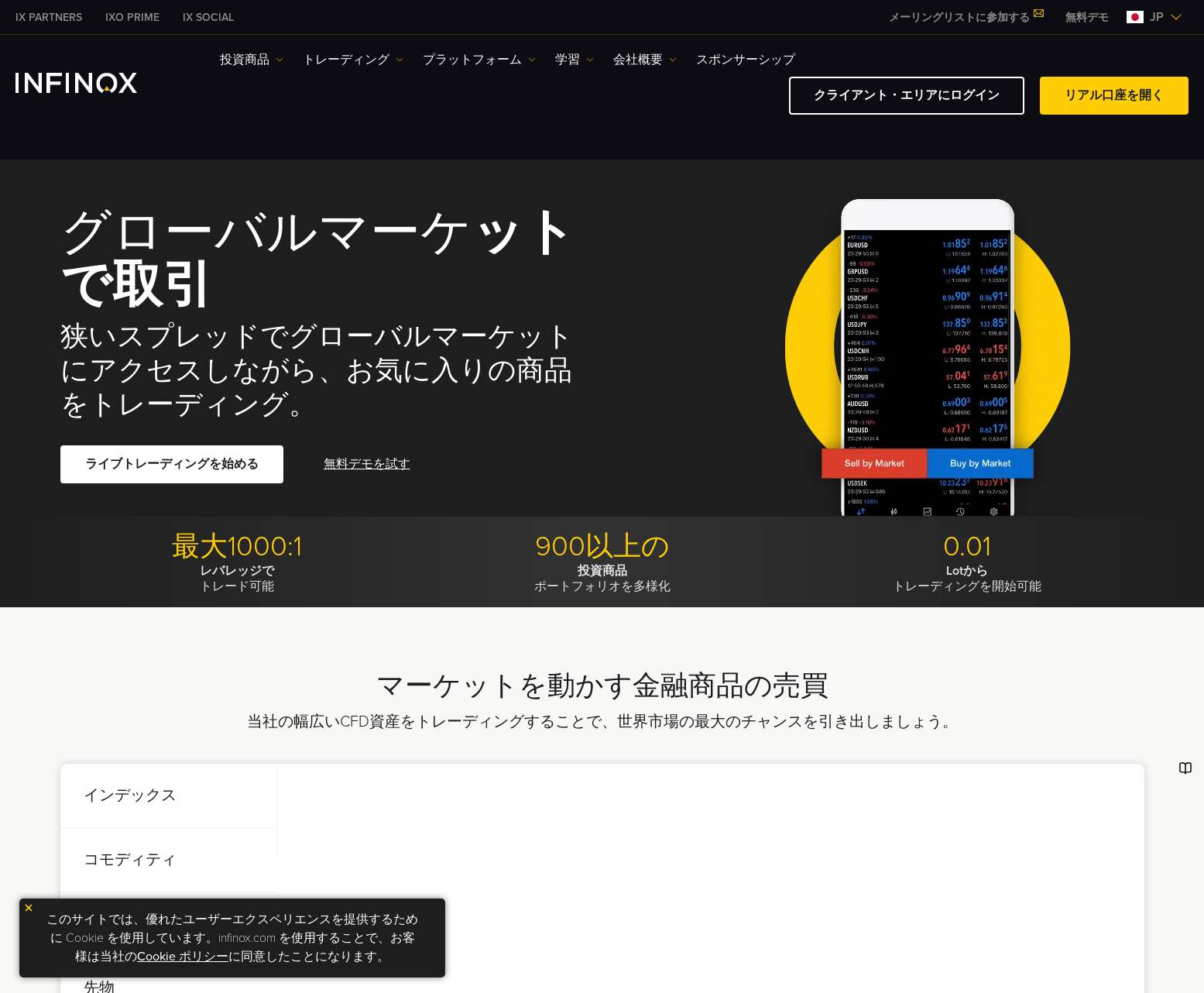scroll, scrollTop: 0, scrollLeft: 0, axis: both 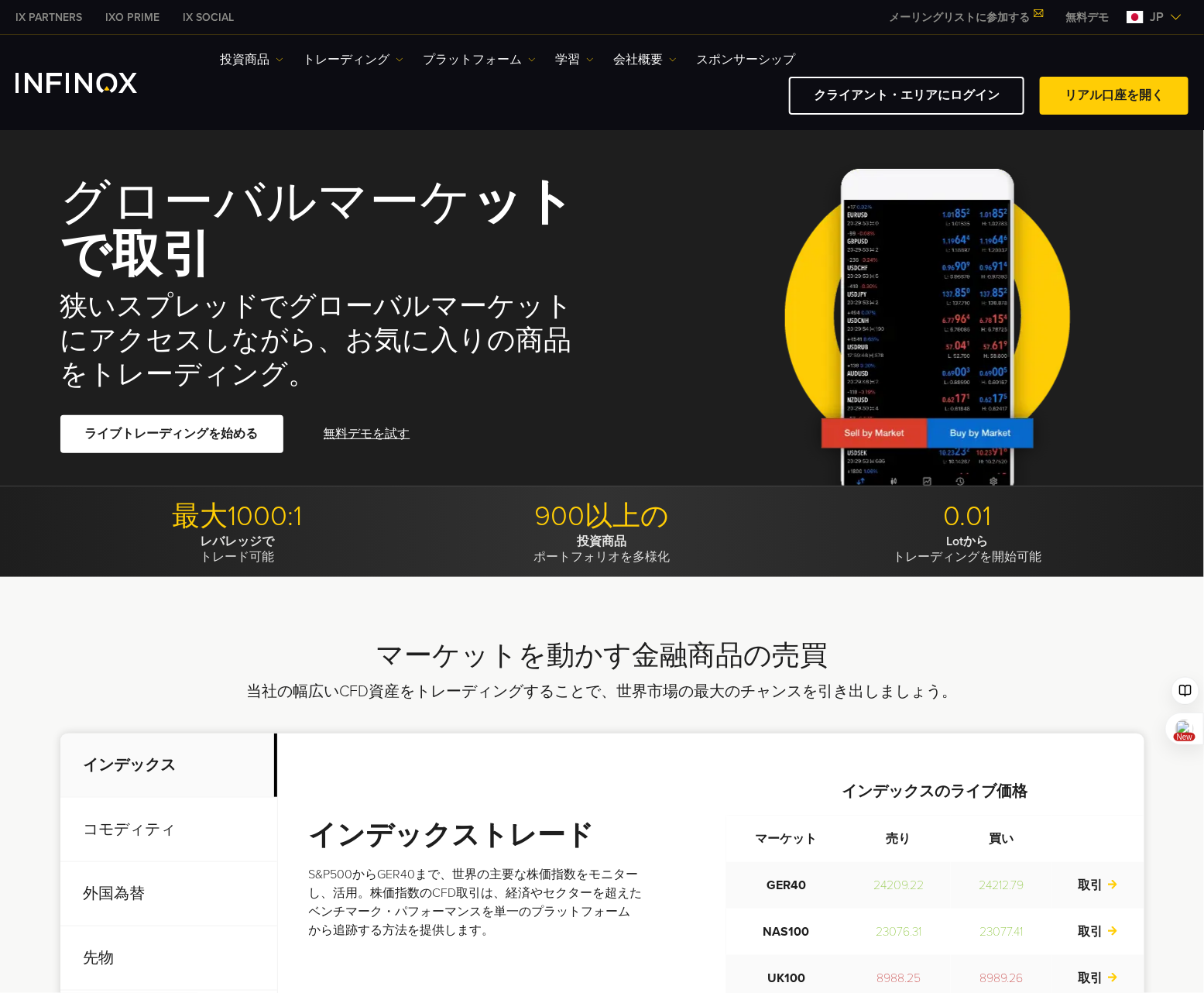 click on "当社の幅広いCFD資産をトレーディングすることで、世界市場の最大のチャンスを引き出しましょう。" at bounding box center [602, 692] 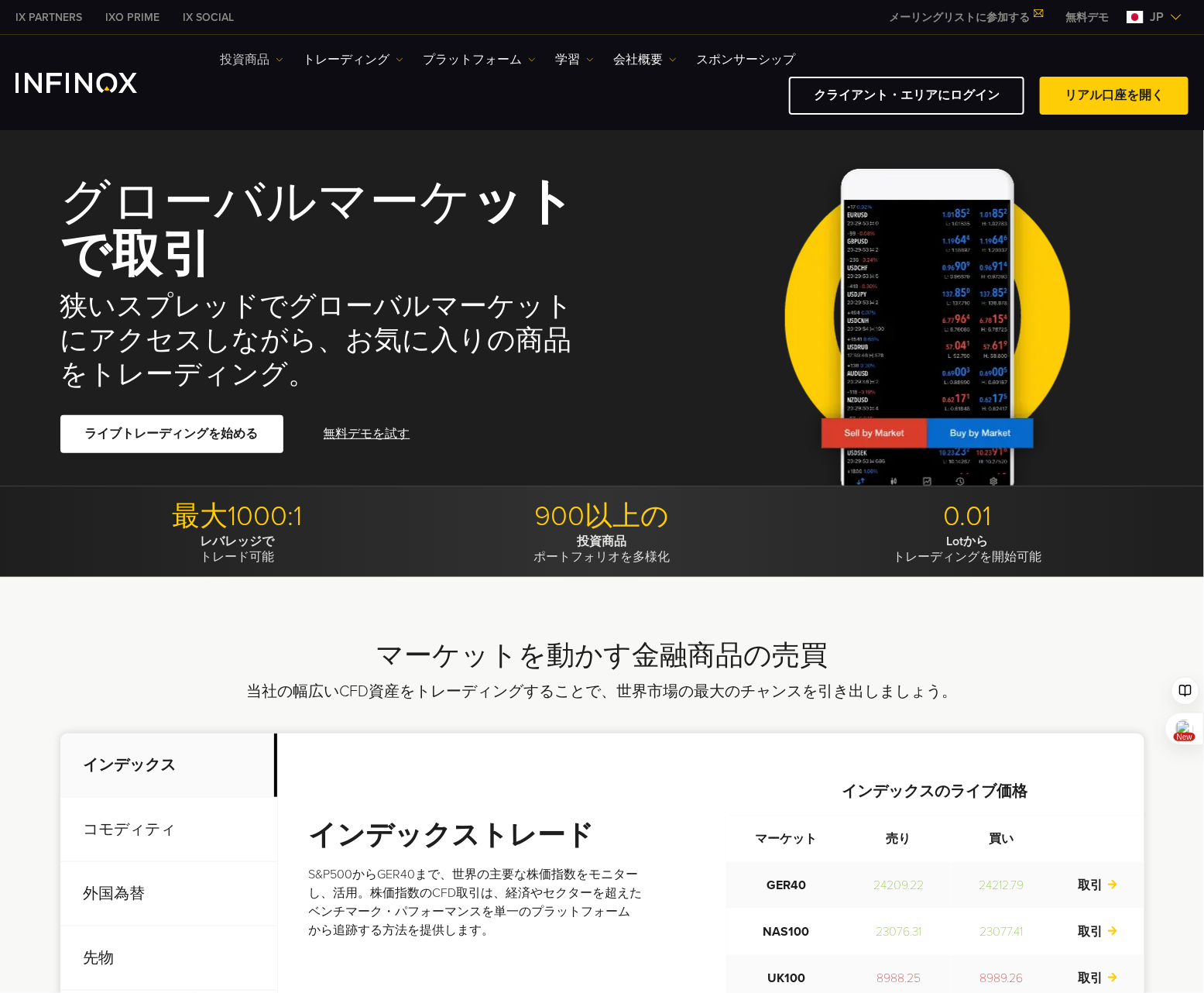 click on "投資商品" at bounding box center [252, 60] 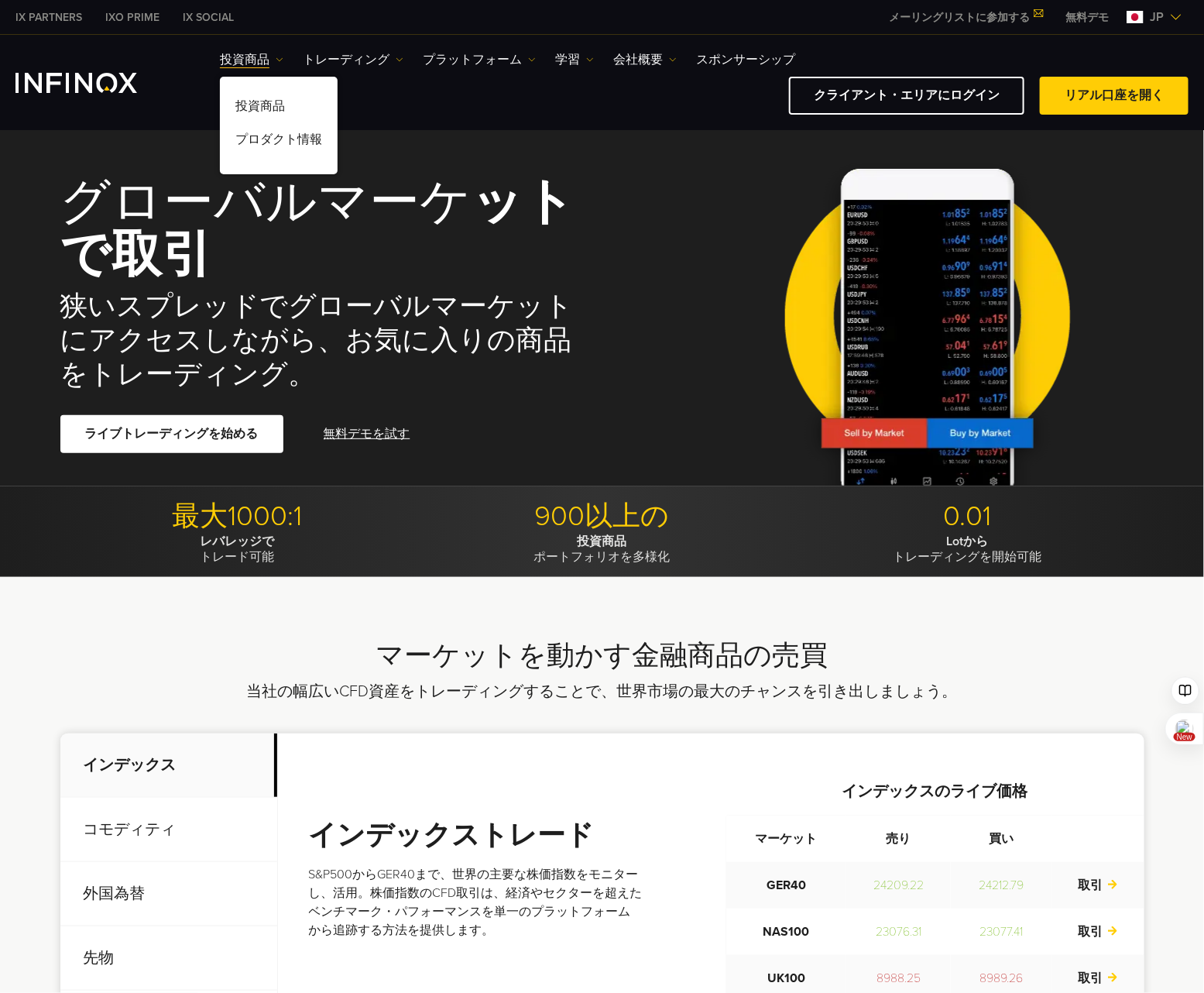 click on "マーケットを動かす金融商品の売買" at bounding box center (602, 656) 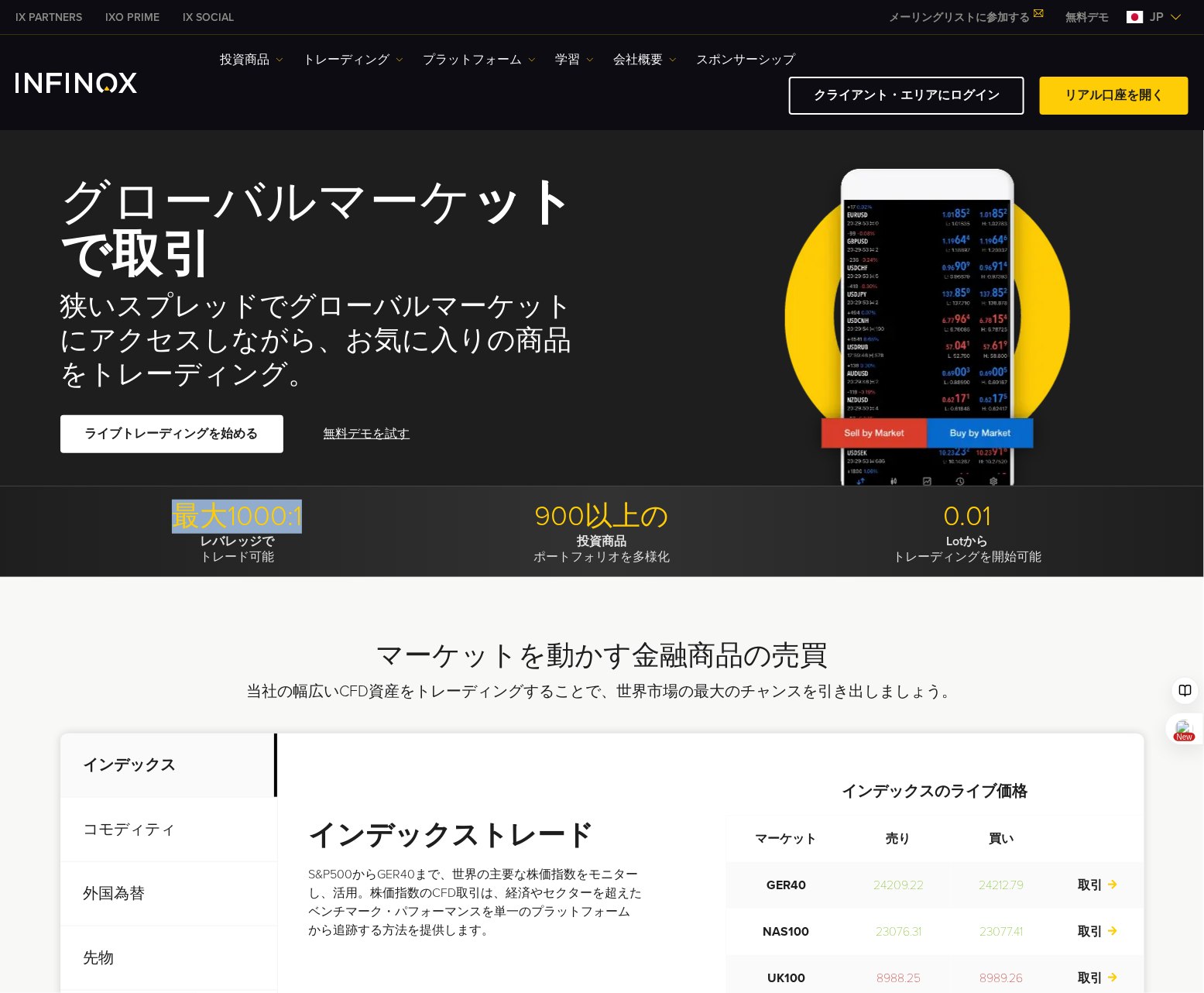 drag, startPoint x: 147, startPoint y: 524, endPoint x: 345, endPoint y: 526, distance: 198.0101 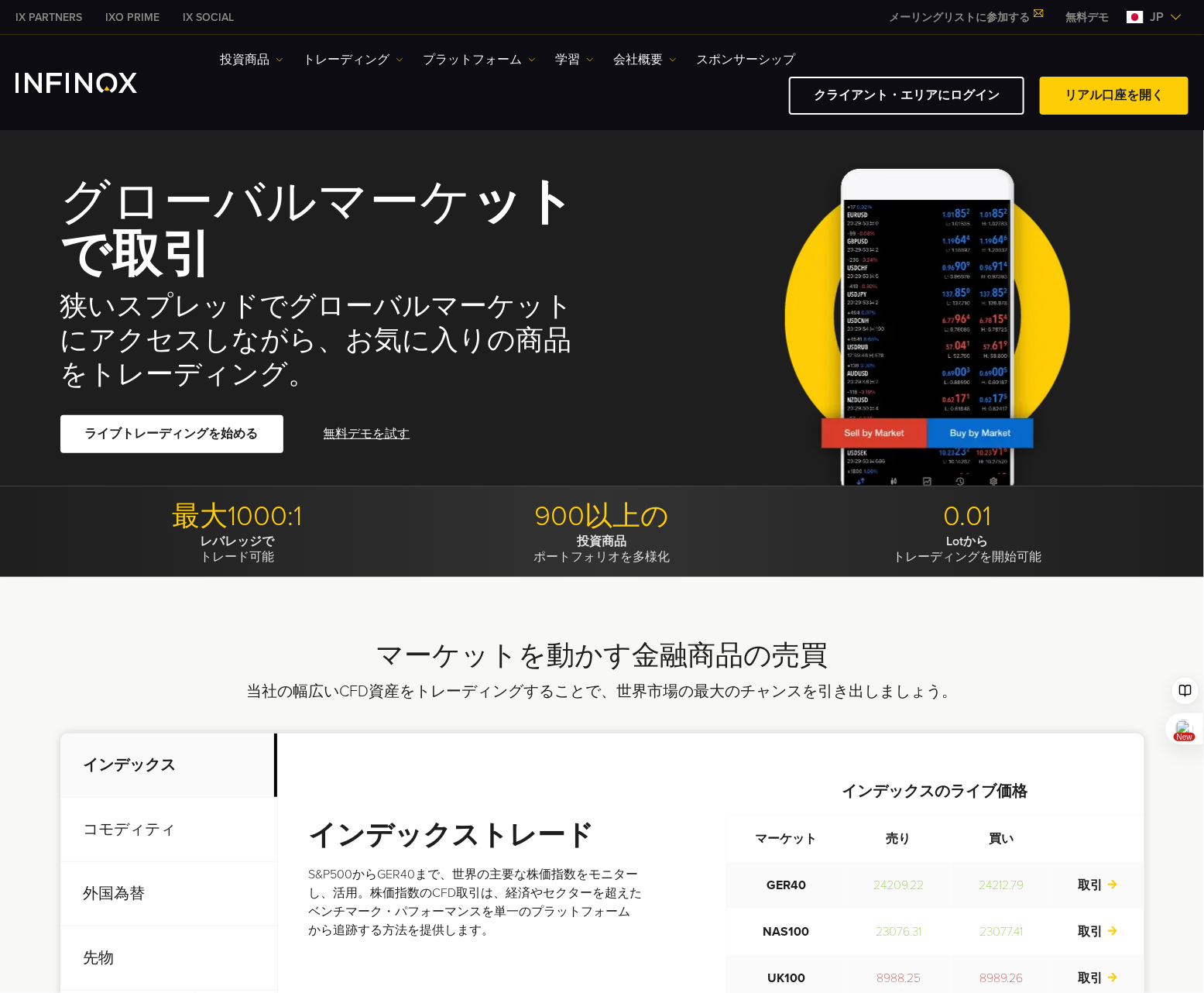 scroll, scrollTop: 0, scrollLeft: 0, axis: both 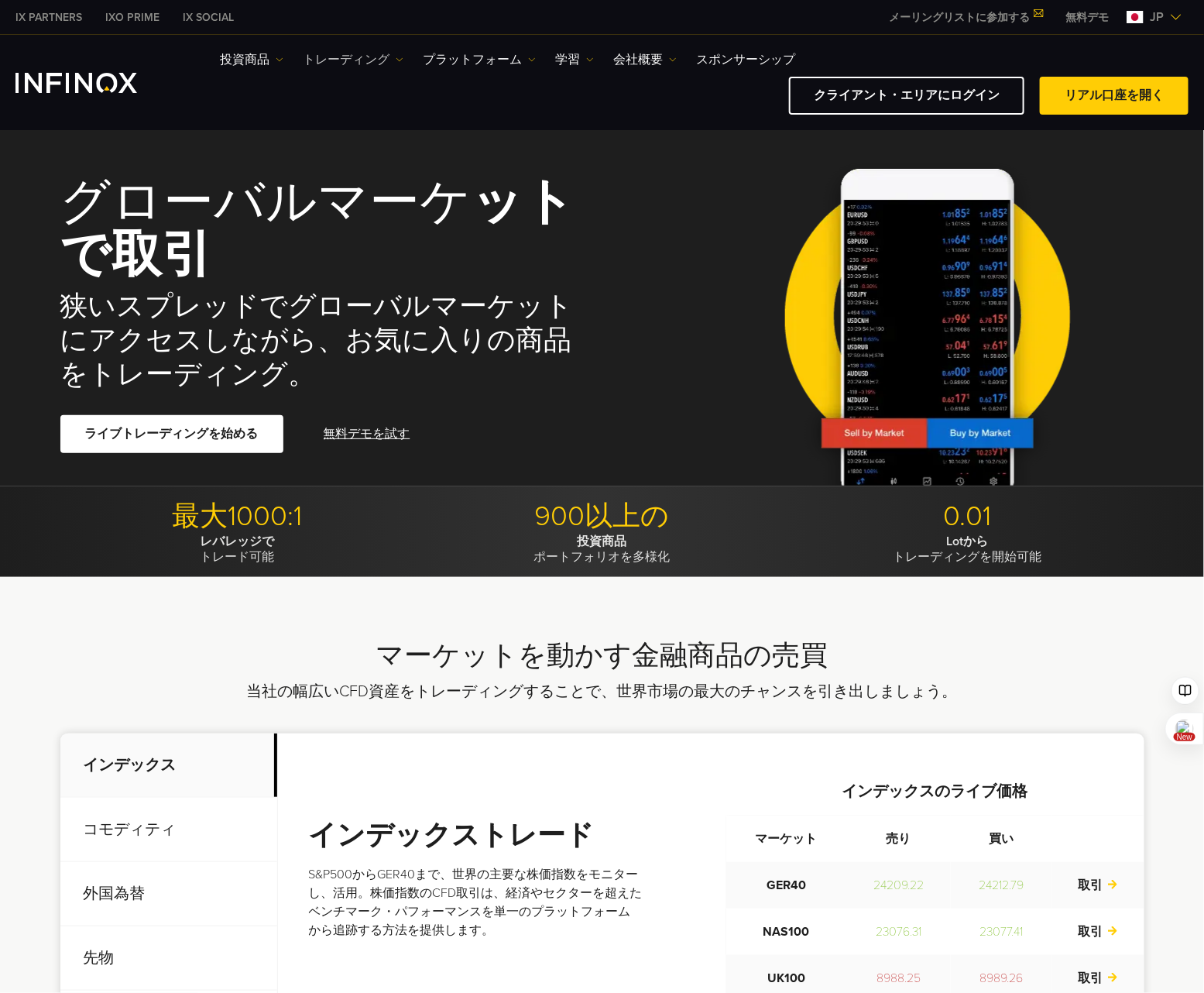 click on "トレーディング" at bounding box center (353, 60) 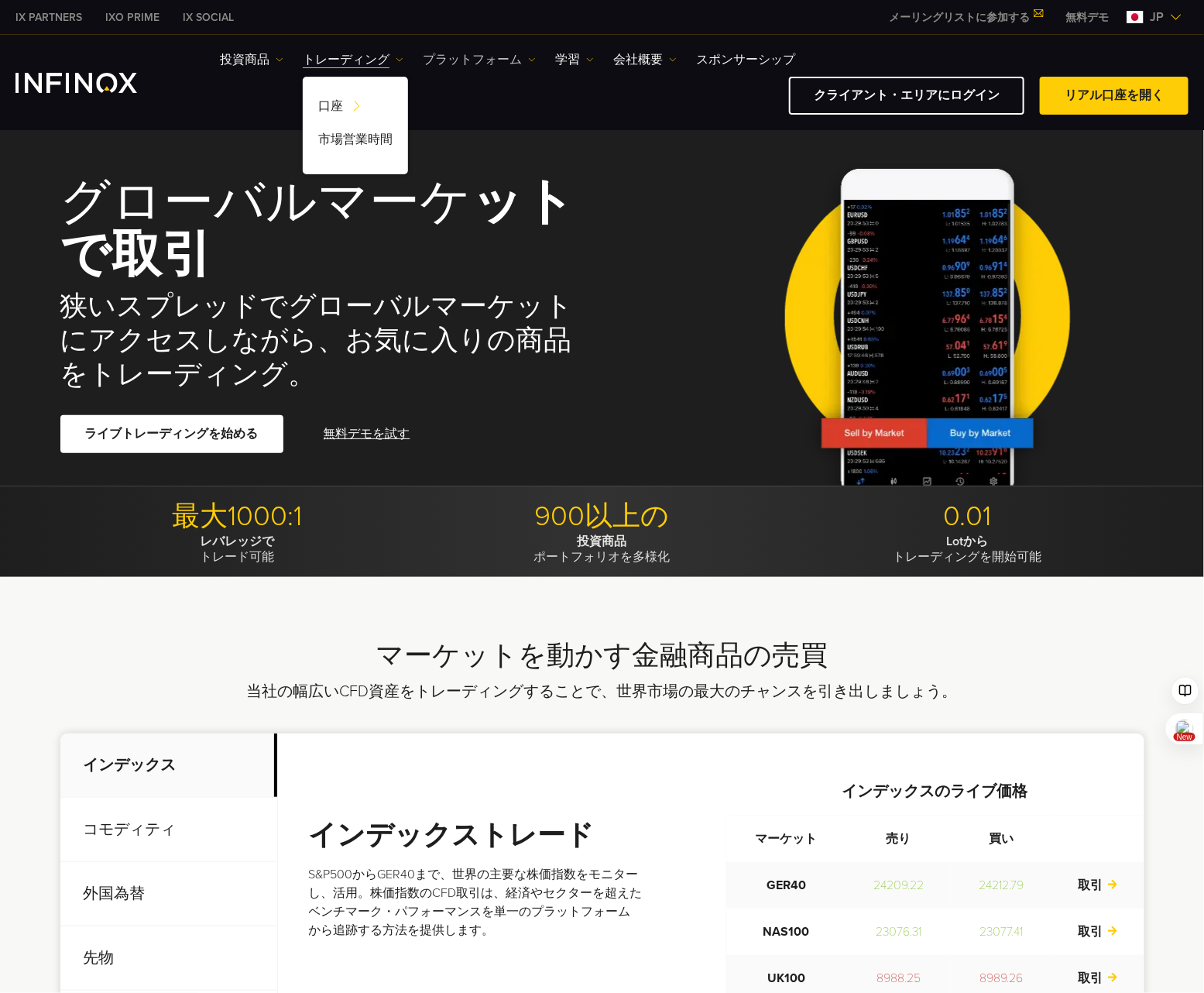 click on "プラットフォーム" at bounding box center (479, 60) 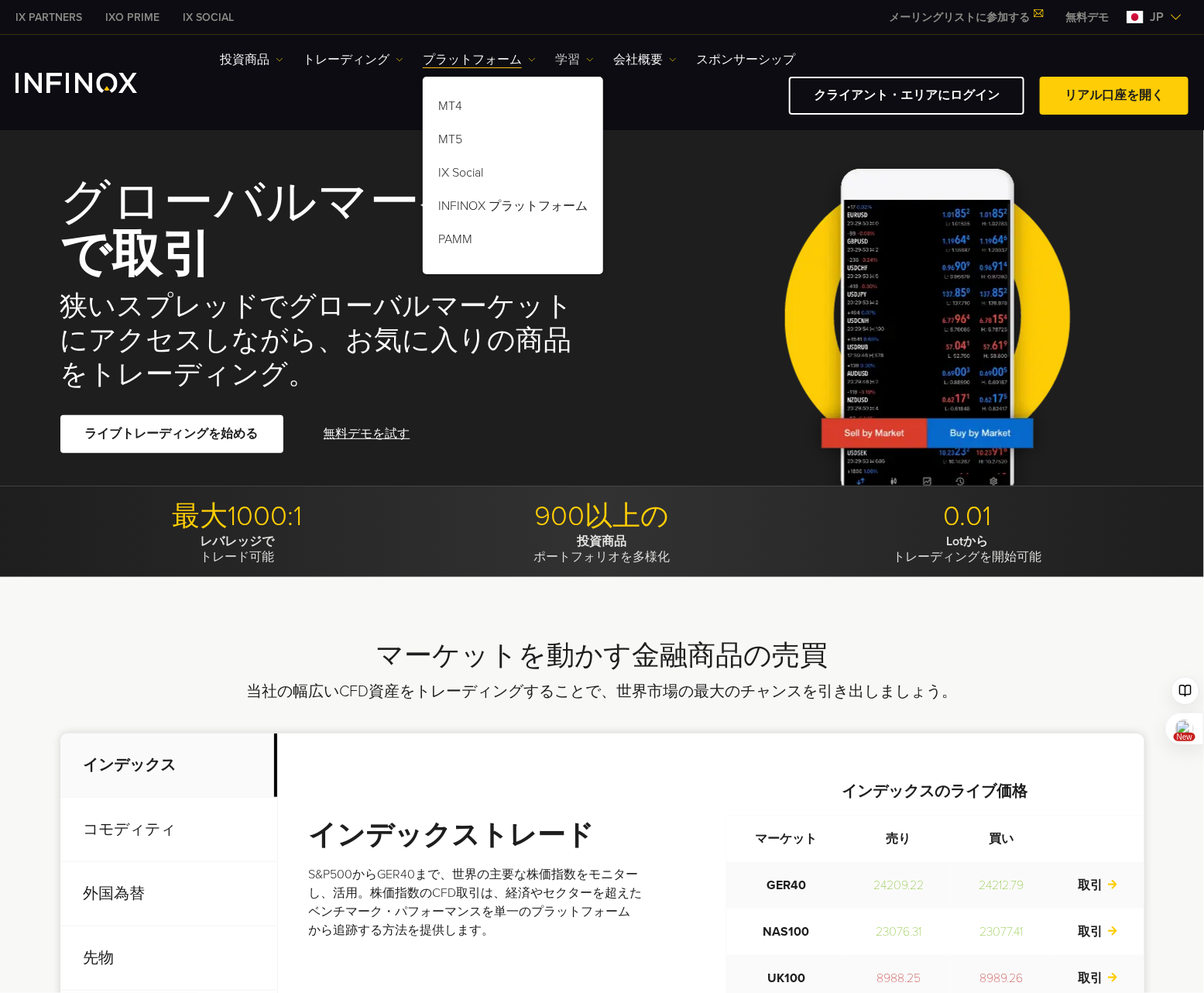 click on "学習" at bounding box center (575, 60) 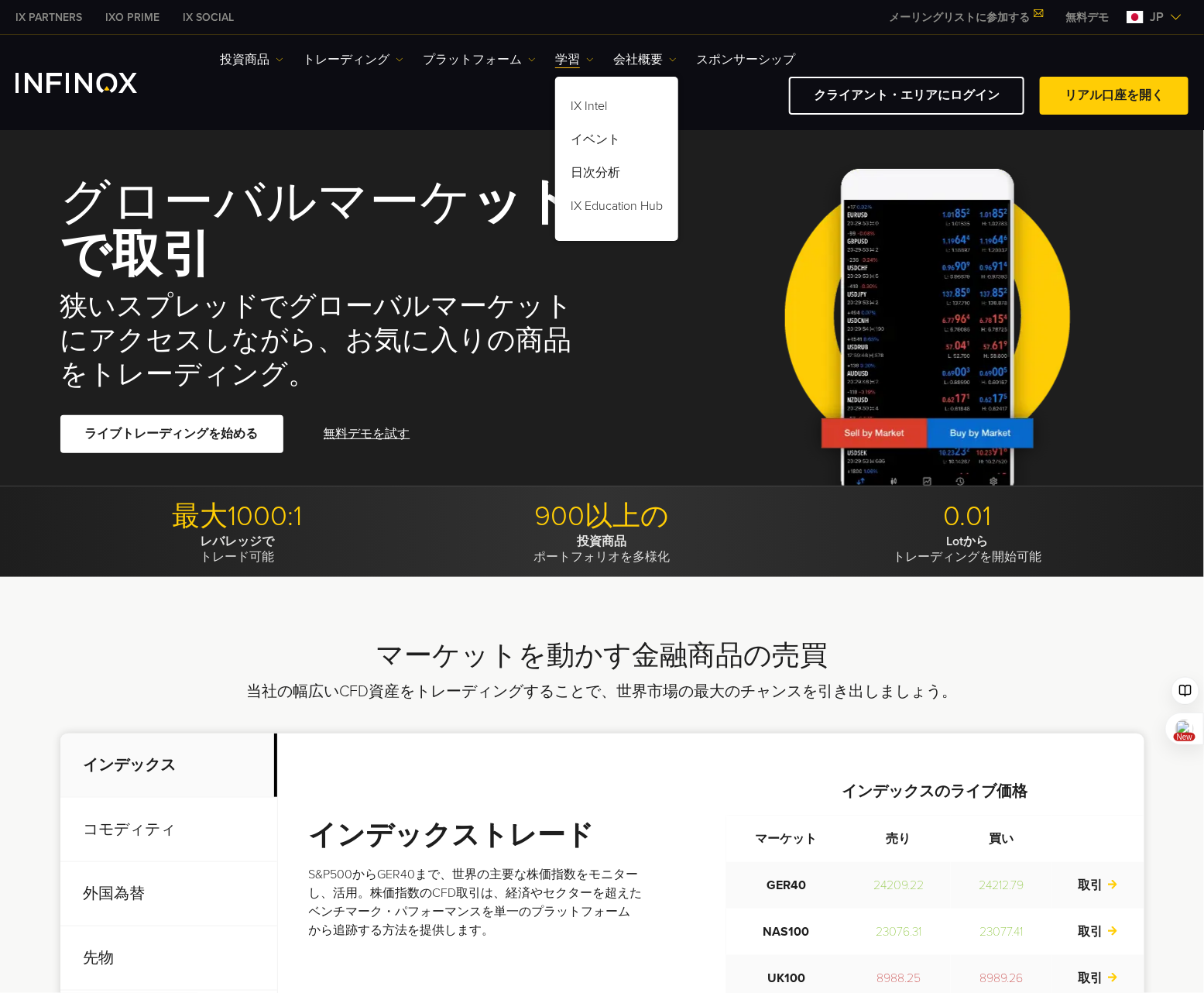 click on "IX Social
投資商品
投資商品
プロダクト情報
トレーディング" at bounding box center (602, 82) 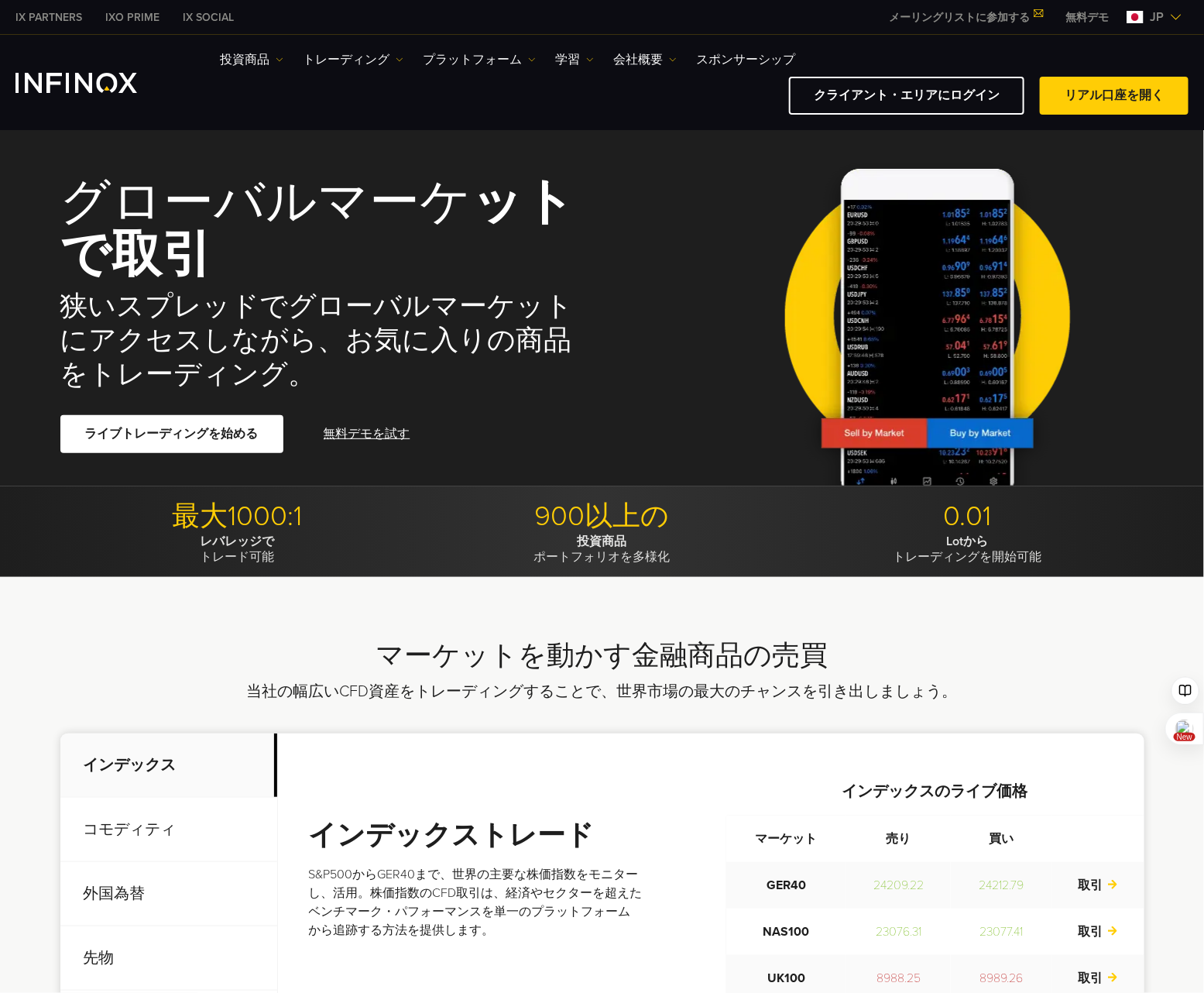 click on "IX Social
投資商品
投資商品
プロダクト情報
トレーディング" at bounding box center [602, 82] 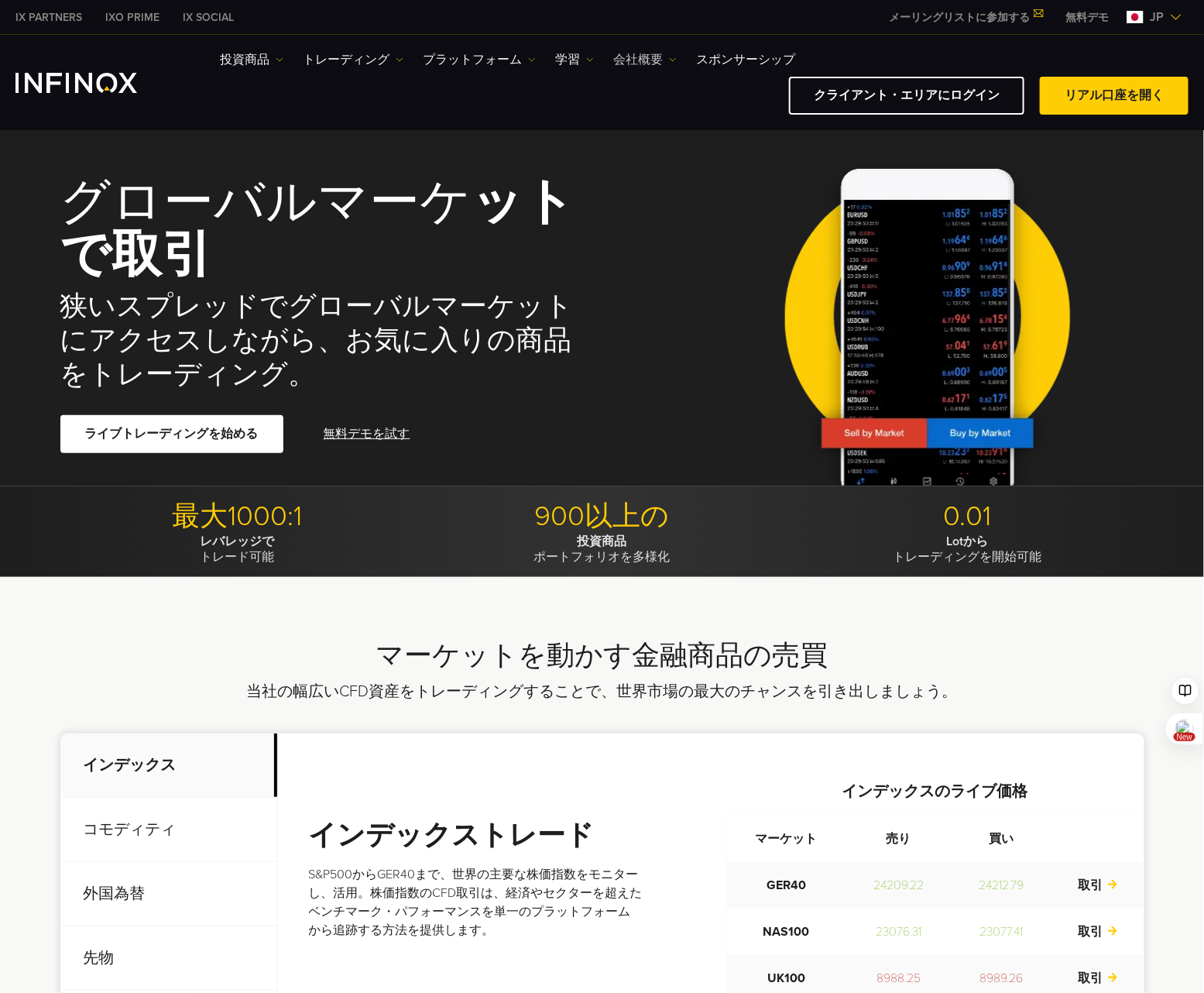 click at bounding box center (673, 60) 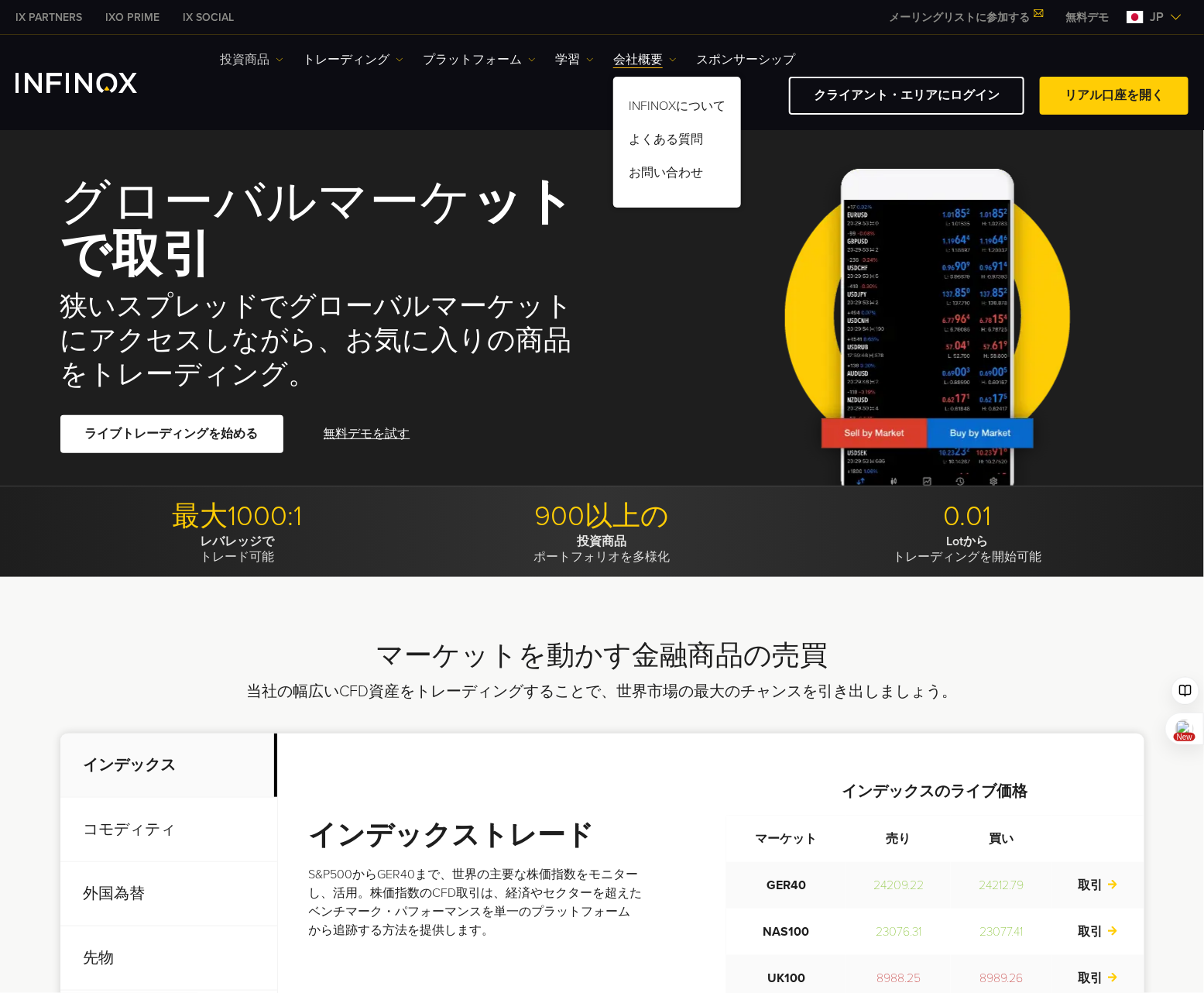 click on "投資商品" at bounding box center (252, 60) 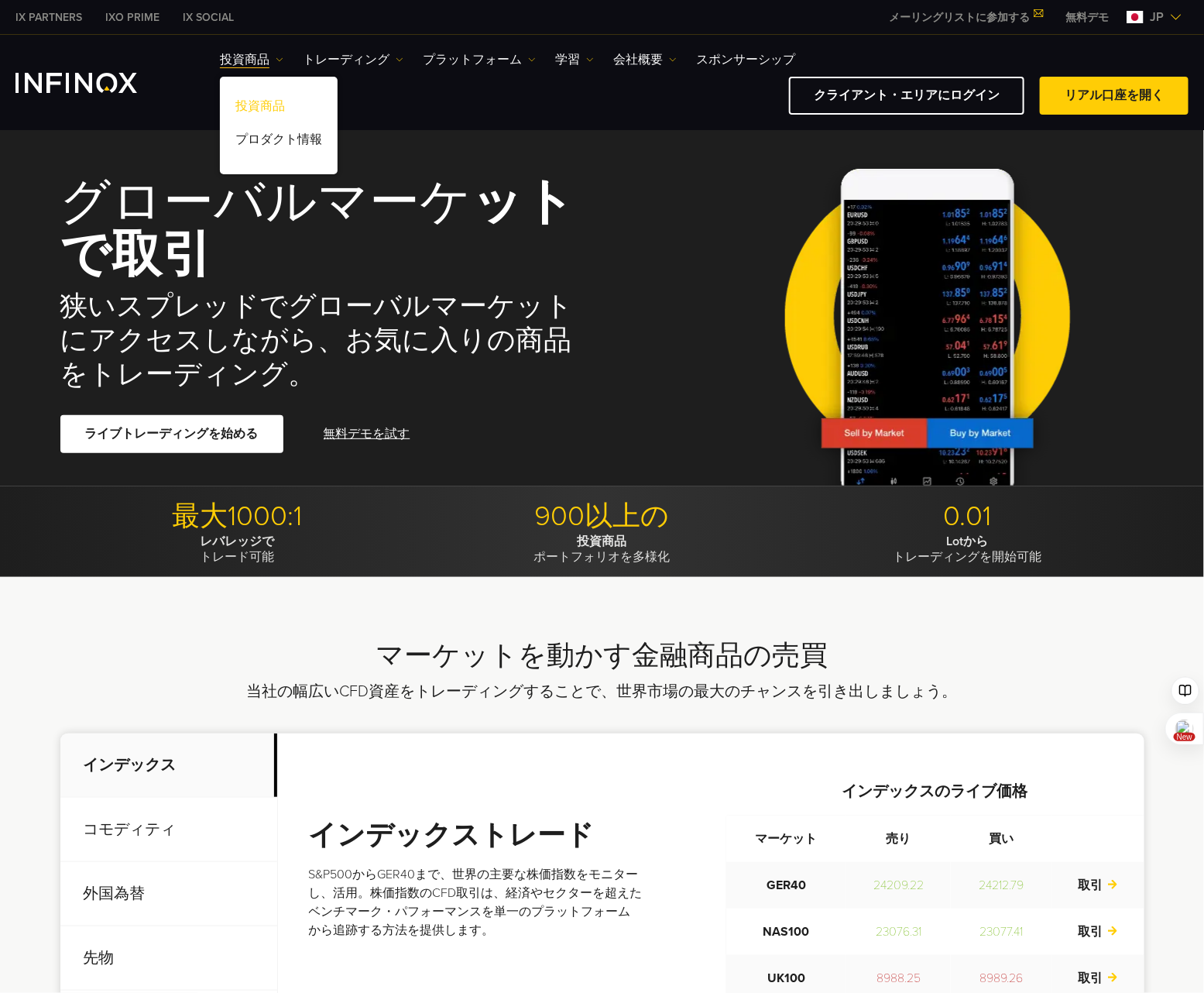 click on "投資商品" at bounding box center (279, 108) 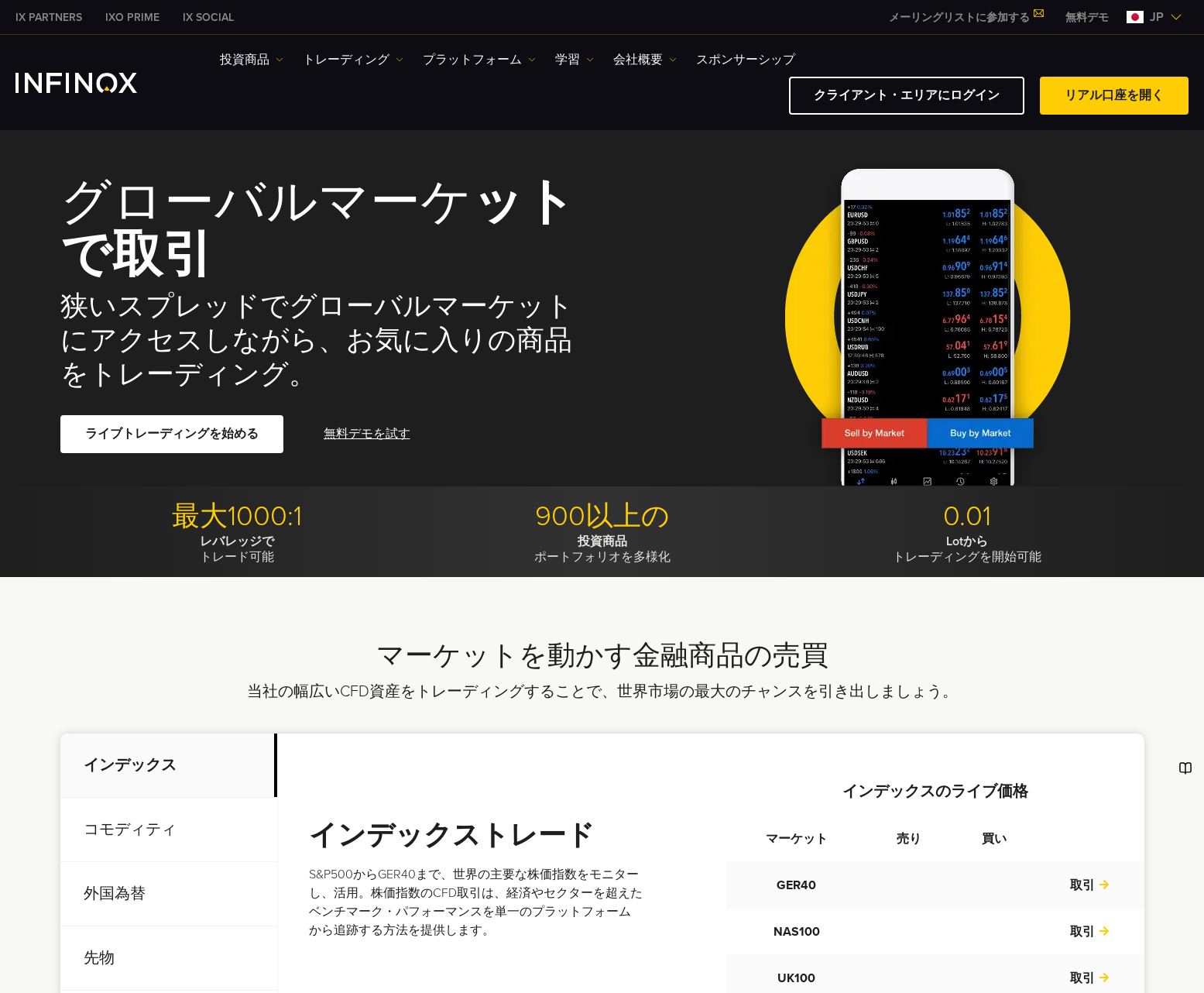 scroll, scrollTop: 112, scrollLeft: 0, axis: vertical 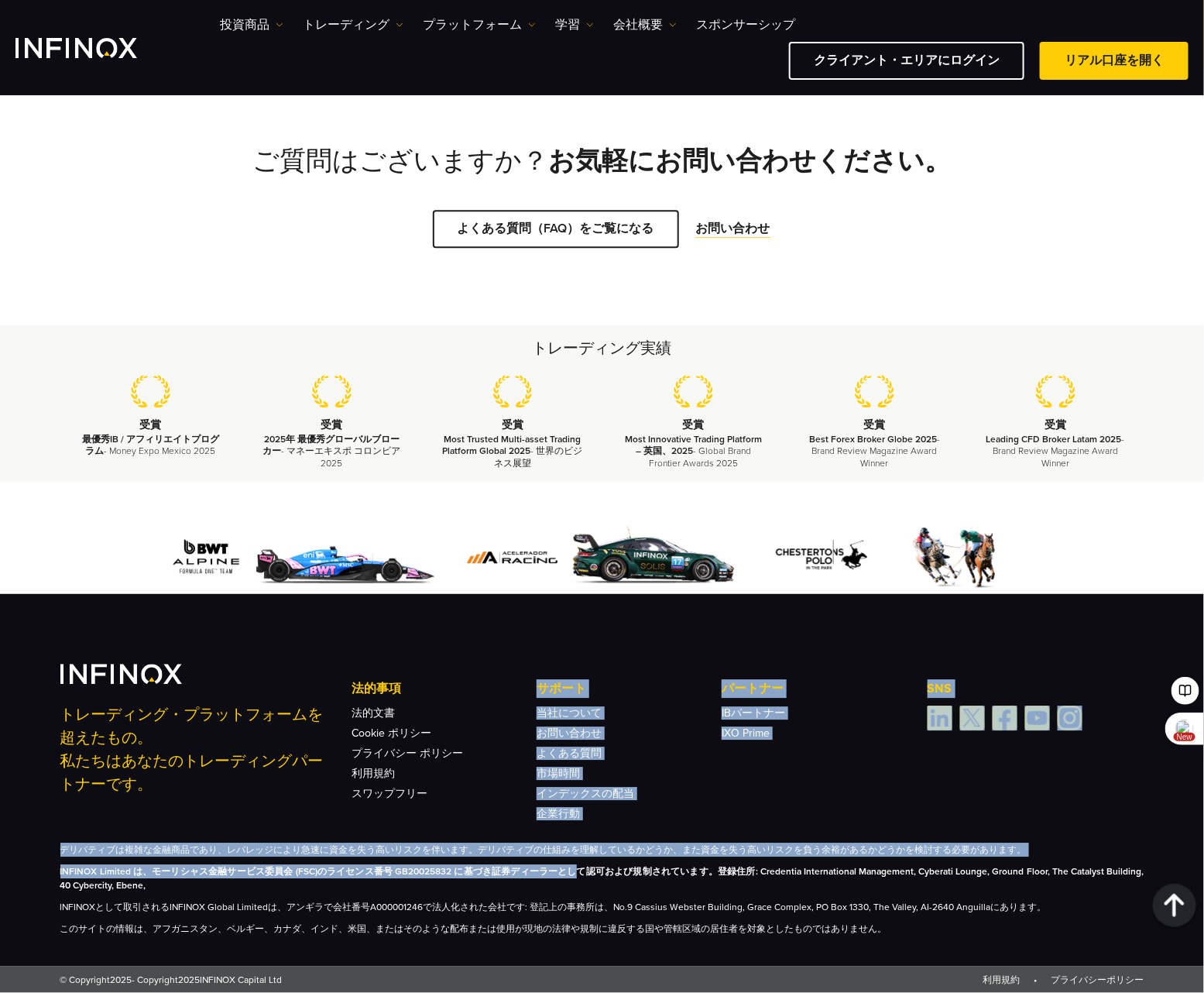 drag, startPoint x: 513, startPoint y: 811, endPoint x: 657, endPoint y: 881, distance: 160.11246 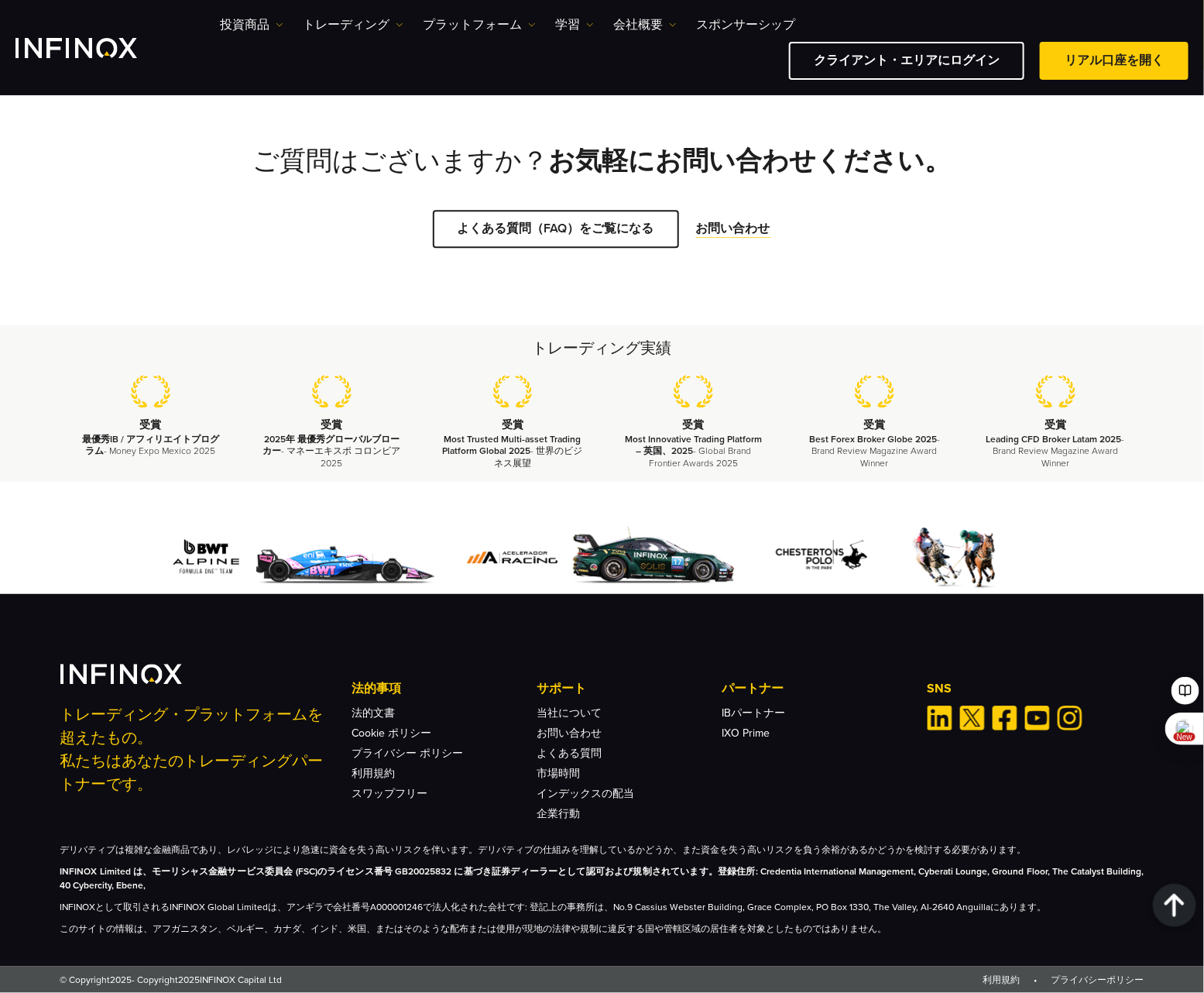 scroll, scrollTop: 0, scrollLeft: 0, axis: both 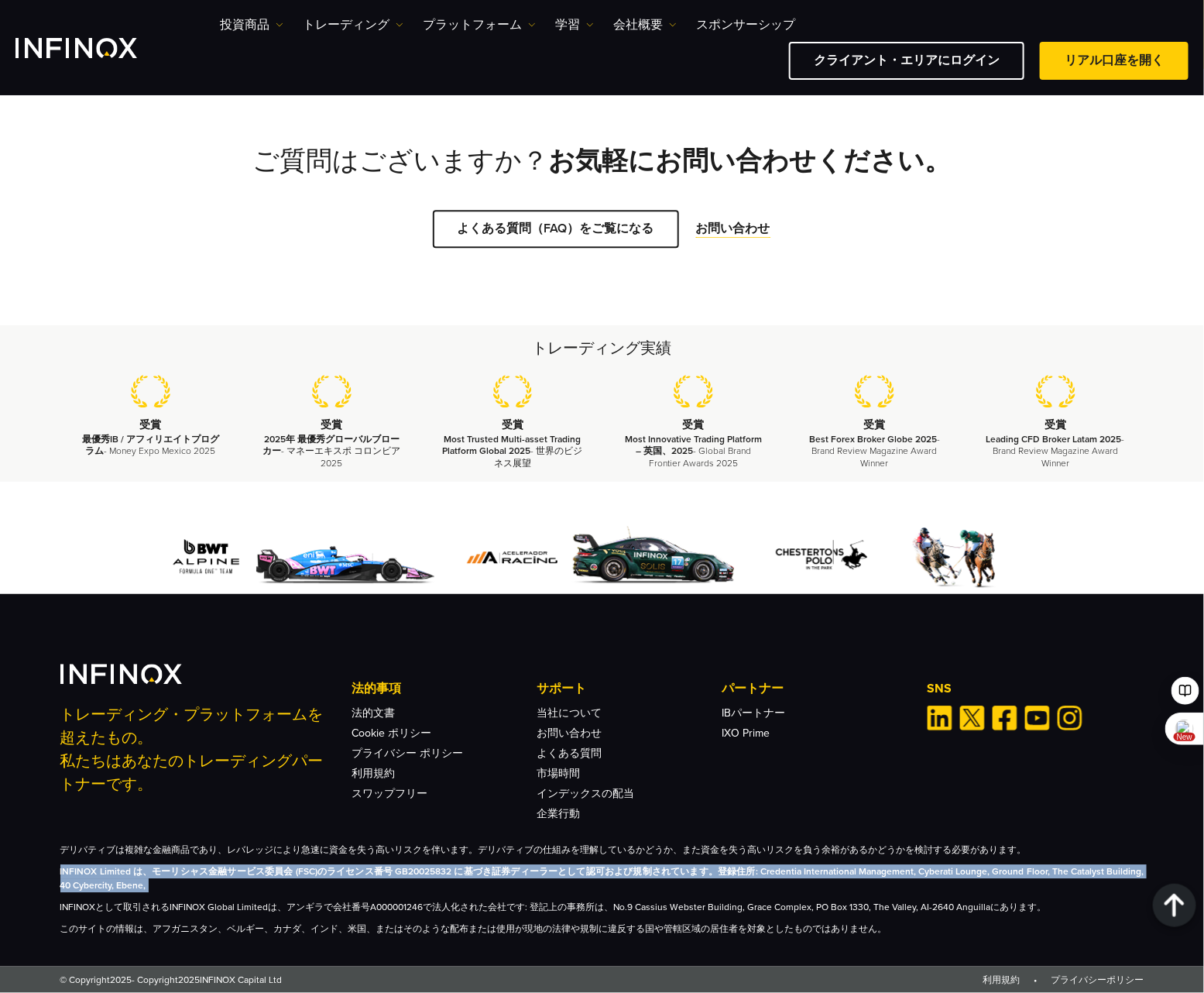 click on "INFINOX Limited は、モーリシャス金融サービス委員会 (FSC)のライセンス番号 GB20025832 に基づき証券ディーラーとして認可および規制されています。登録住所: Credentia International Management, Cyberati Lounge, Ground Floor, The Catalyst Building, 40 Cybercity, Ebene," at bounding box center (602, 878) 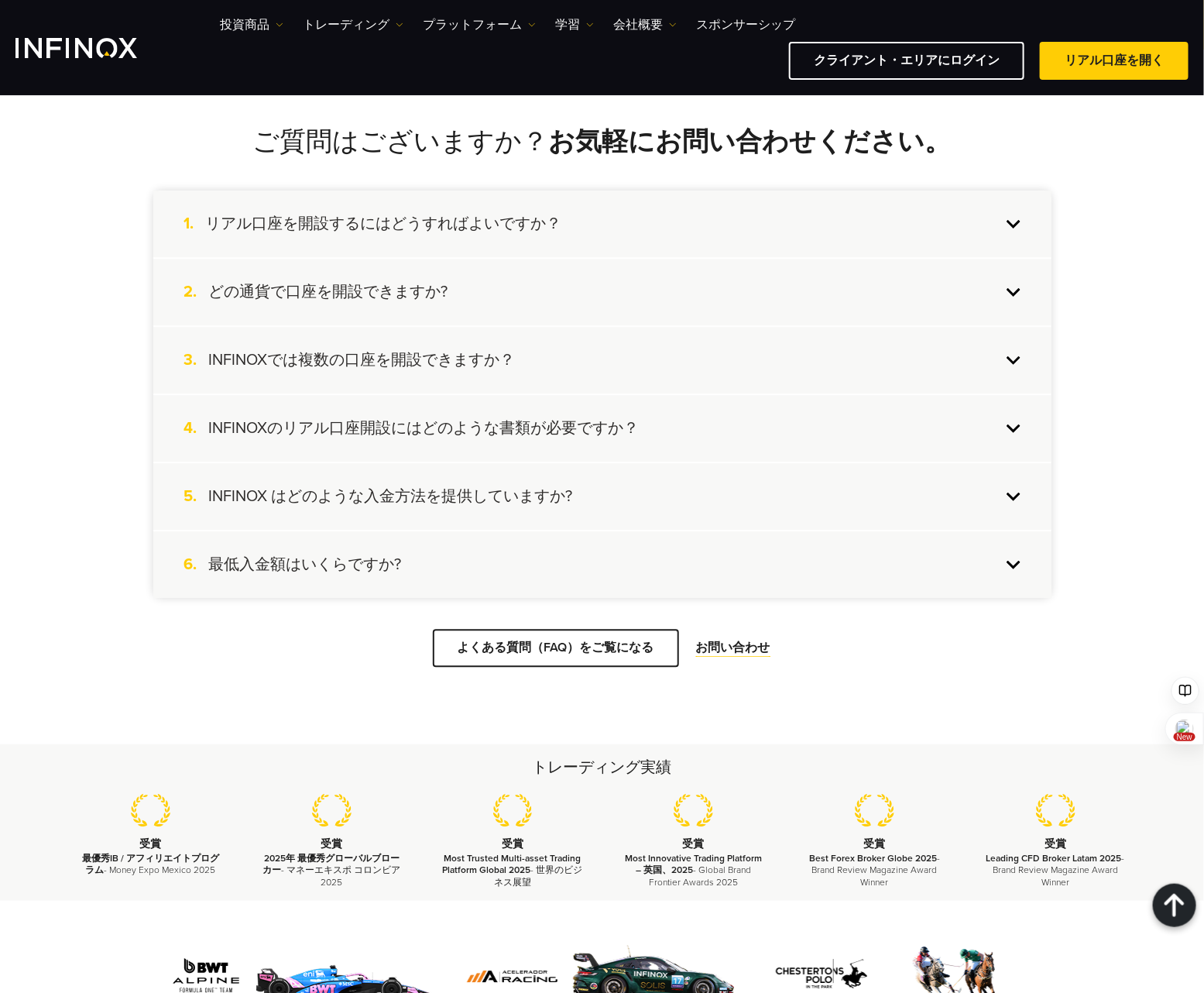 click on "6. 最低入金額はいくらですか?" at bounding box center [602, 565] 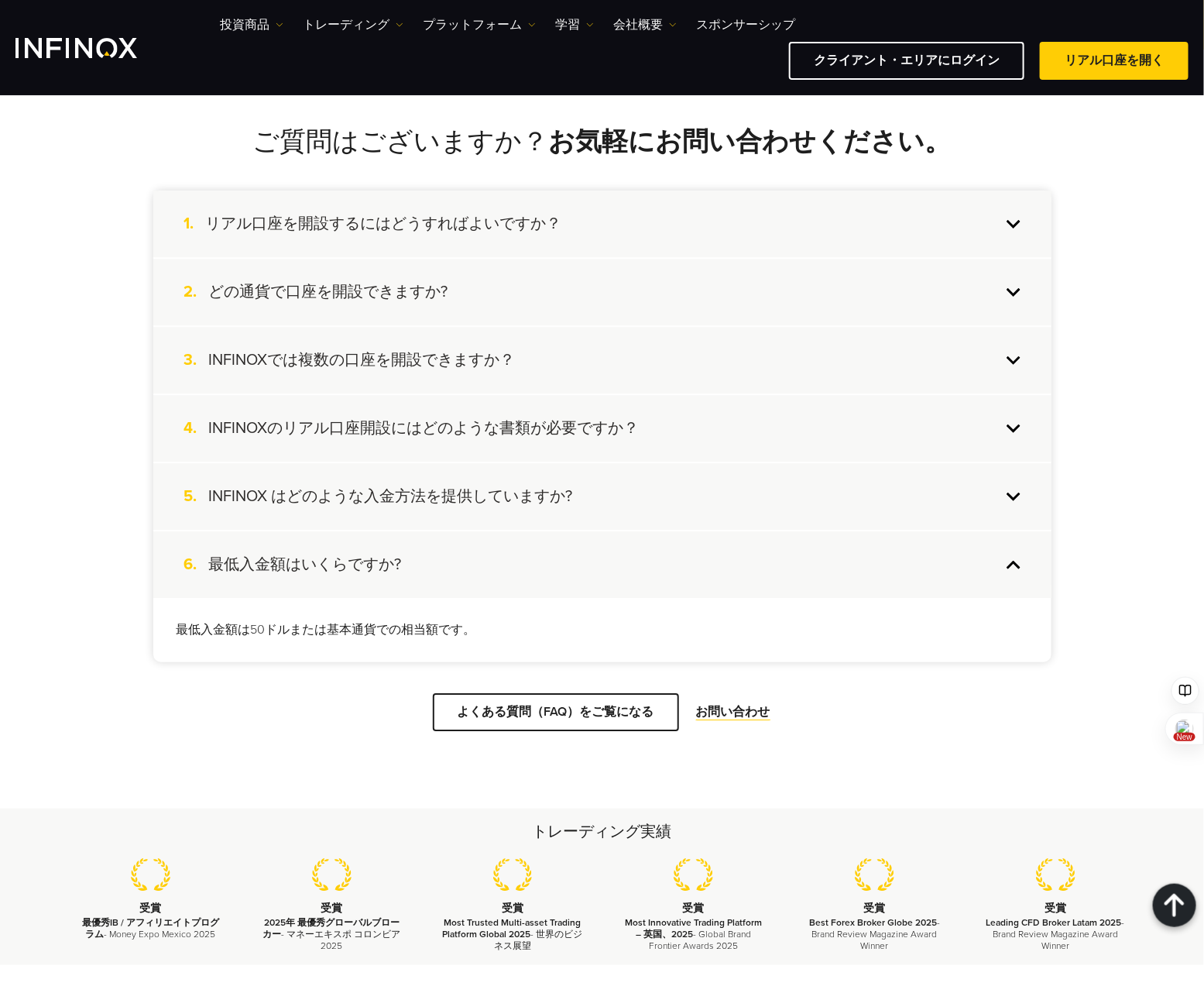 click on "5. INFINOX はどのような入金方法を提供していますか?" at bounding box center (602, 496) 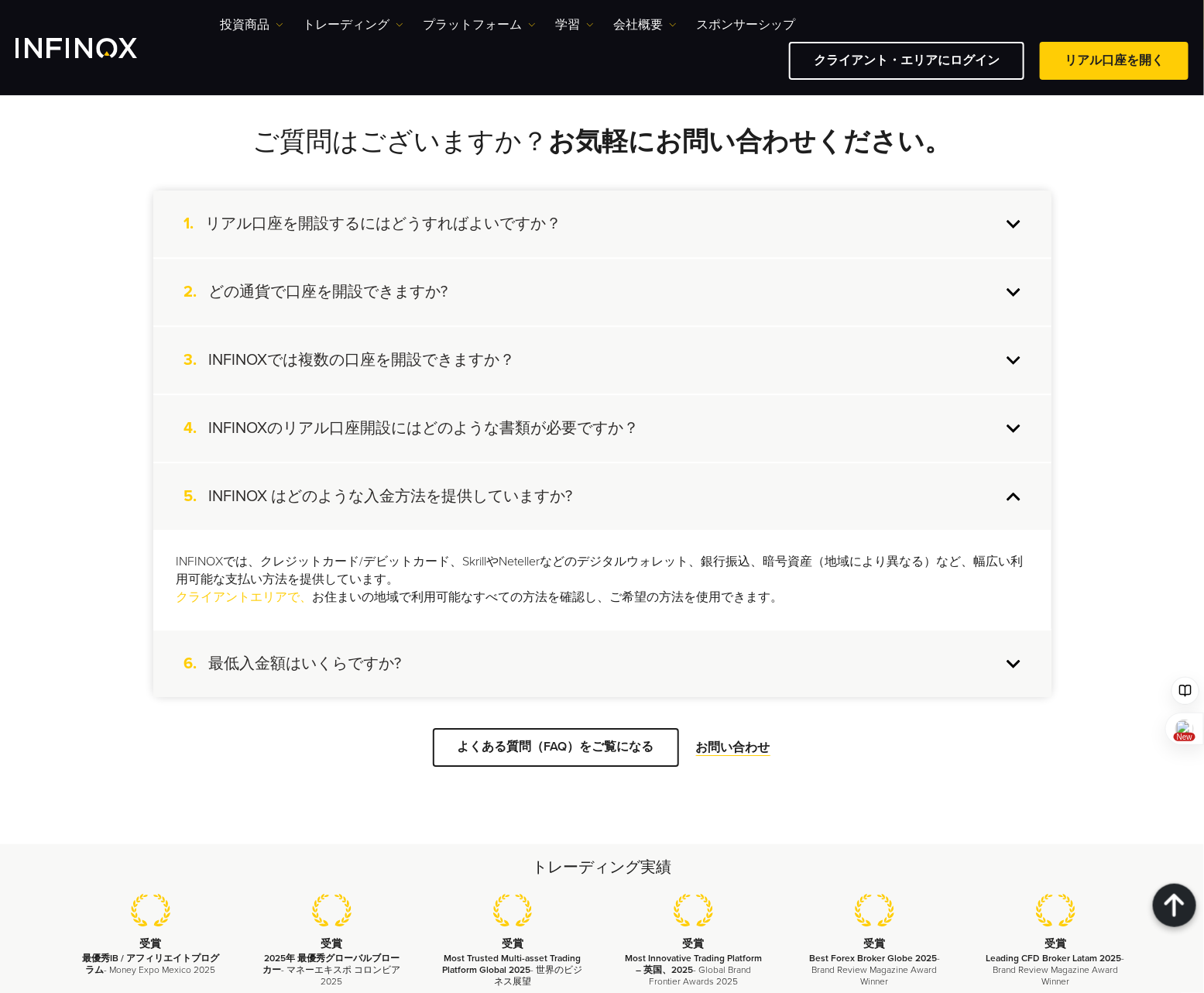 click on "4. INFINOXのリアル口座開設にはどのような書類が必要ですか？" at bounding box center [602, 428] 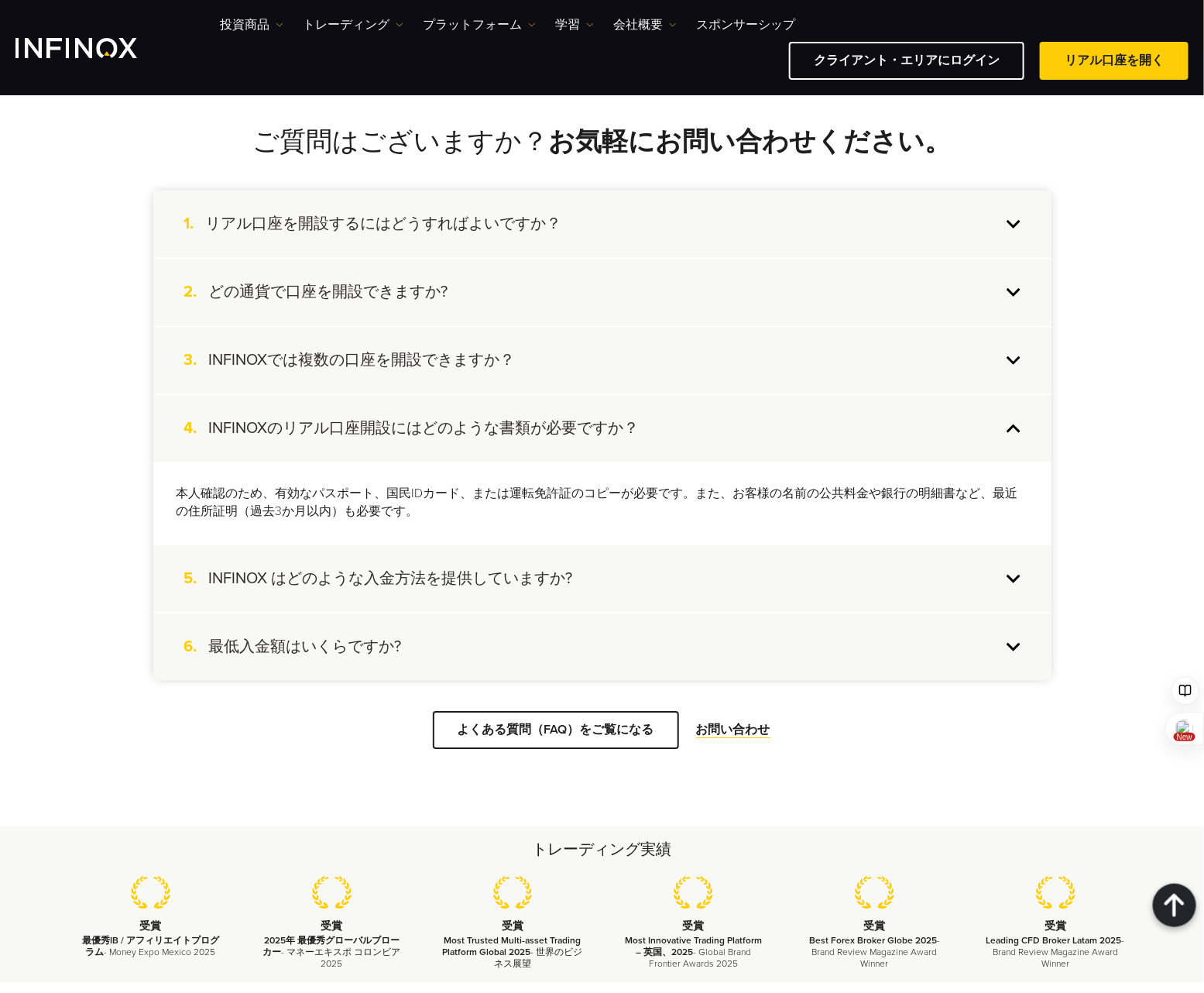 click on "3. INFINOXでは複数の口座を開設できますか？" at bounding box center [602, 360] 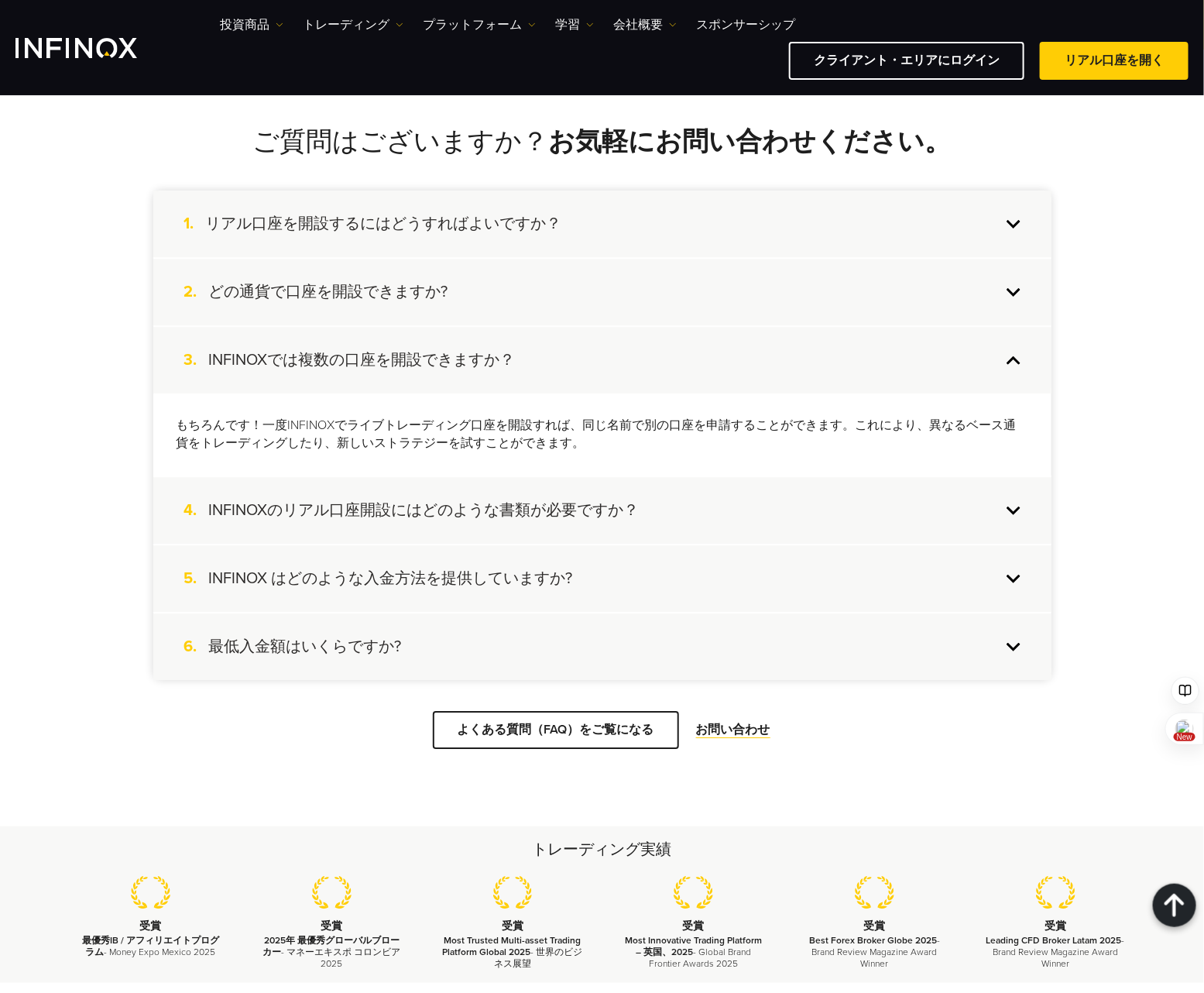 click on "2. どの通貨で口座を開設できますか?" at bounding box center (602, 292) 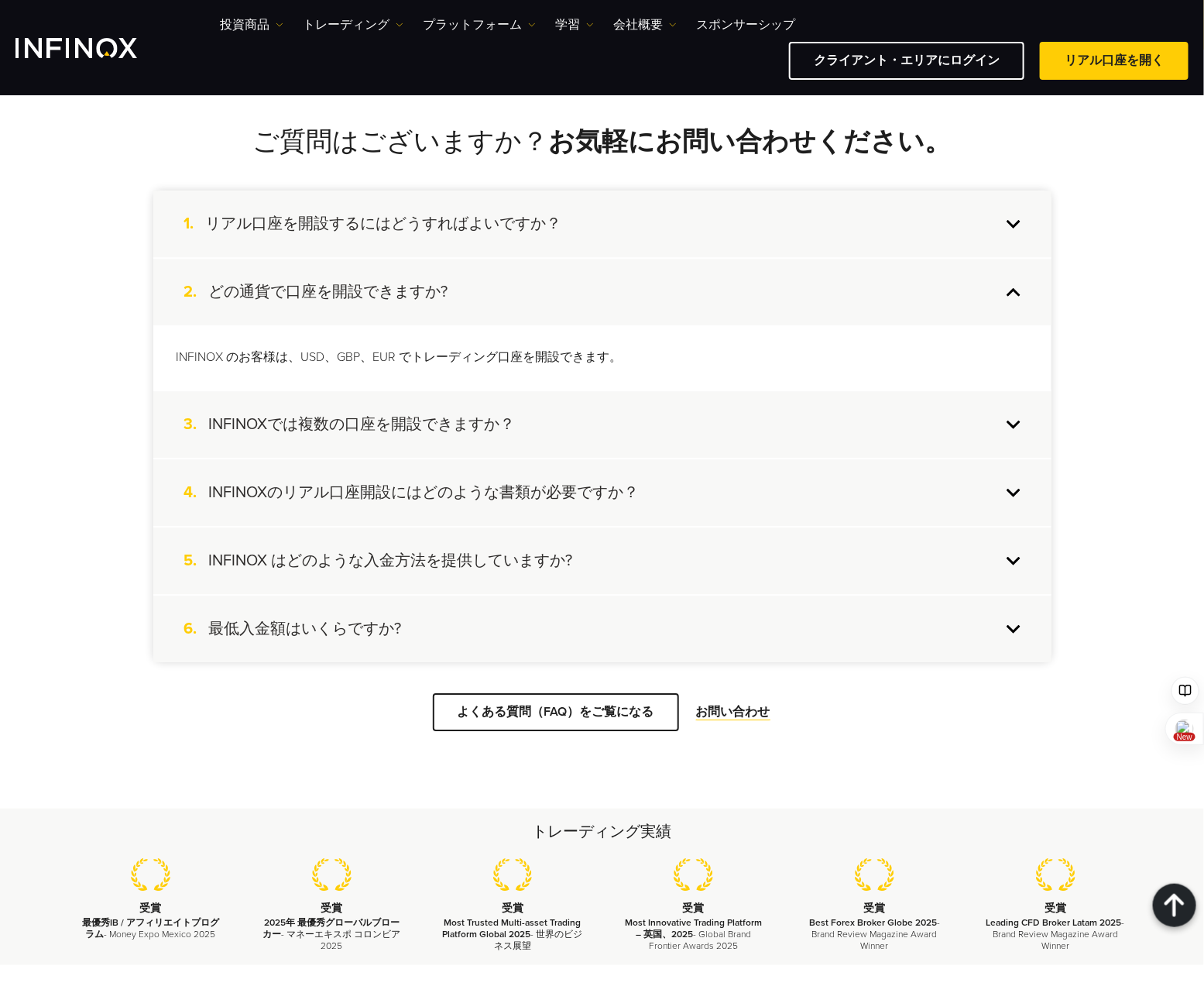 click on "1. リアル口座を開設するにはどうすればよいですか？" at bounding box center [602, 224] 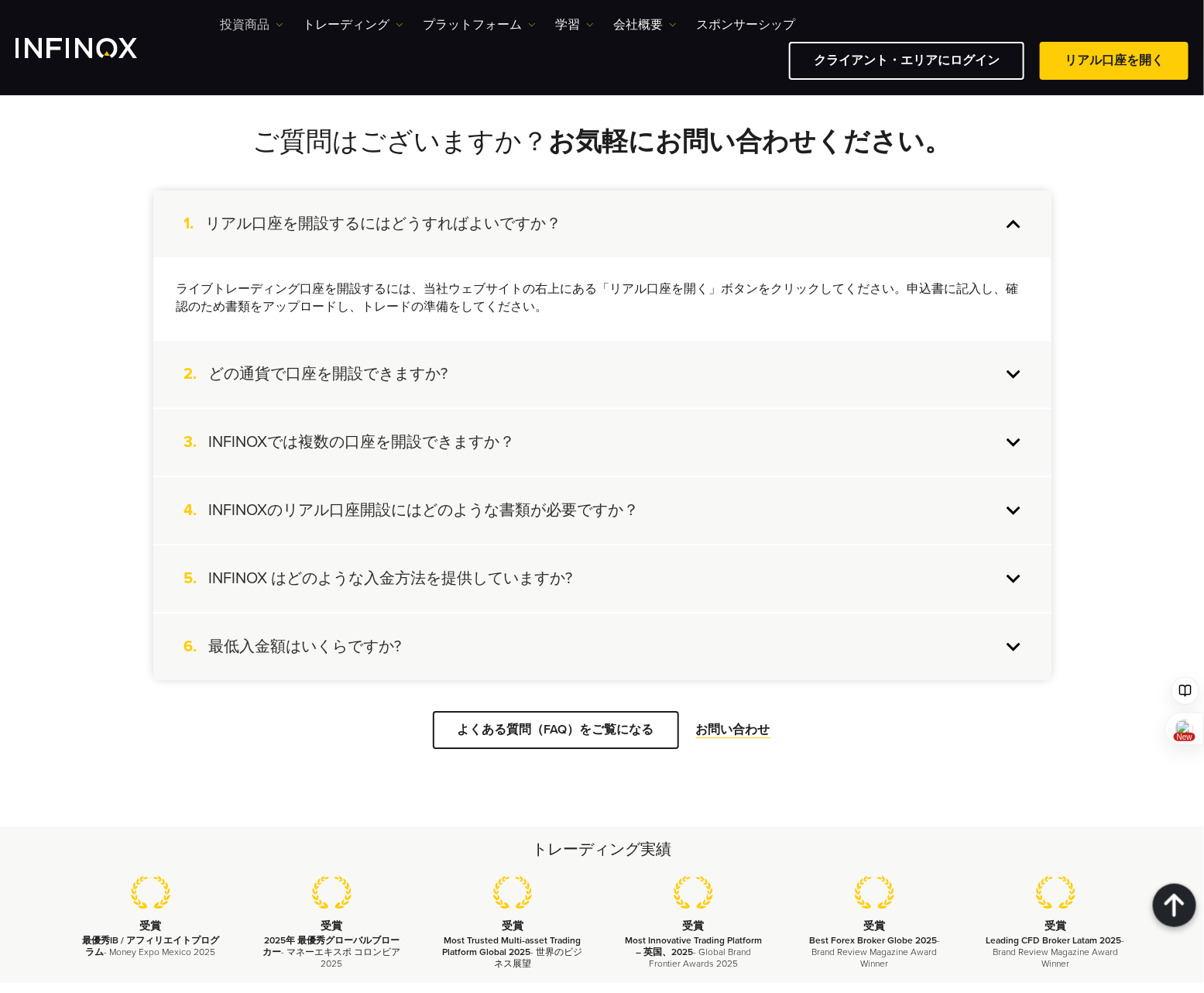 click on "投資商品" at bounding box center [252, 25] 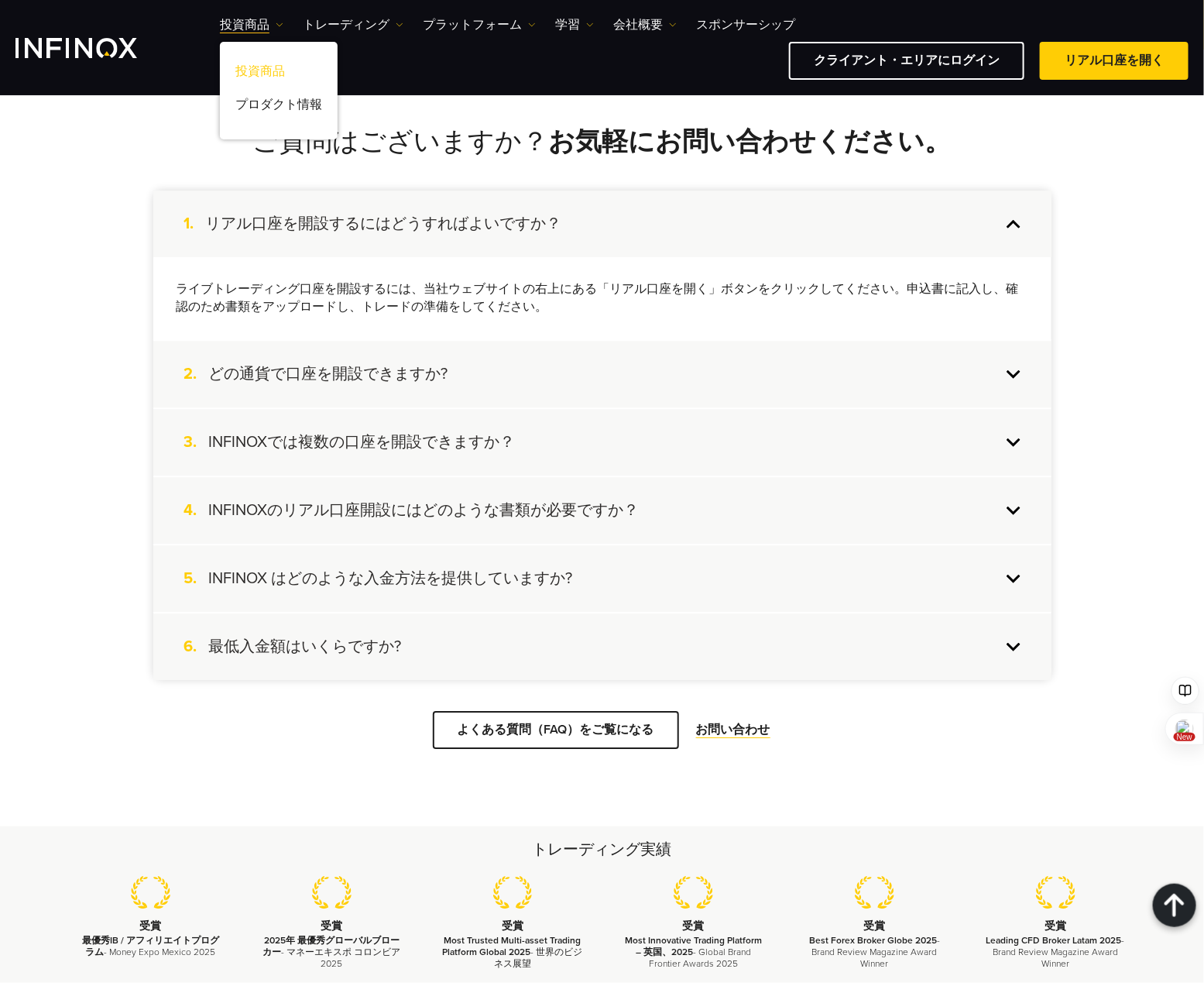 click on "投資商品" at bounding box center [279, 74] 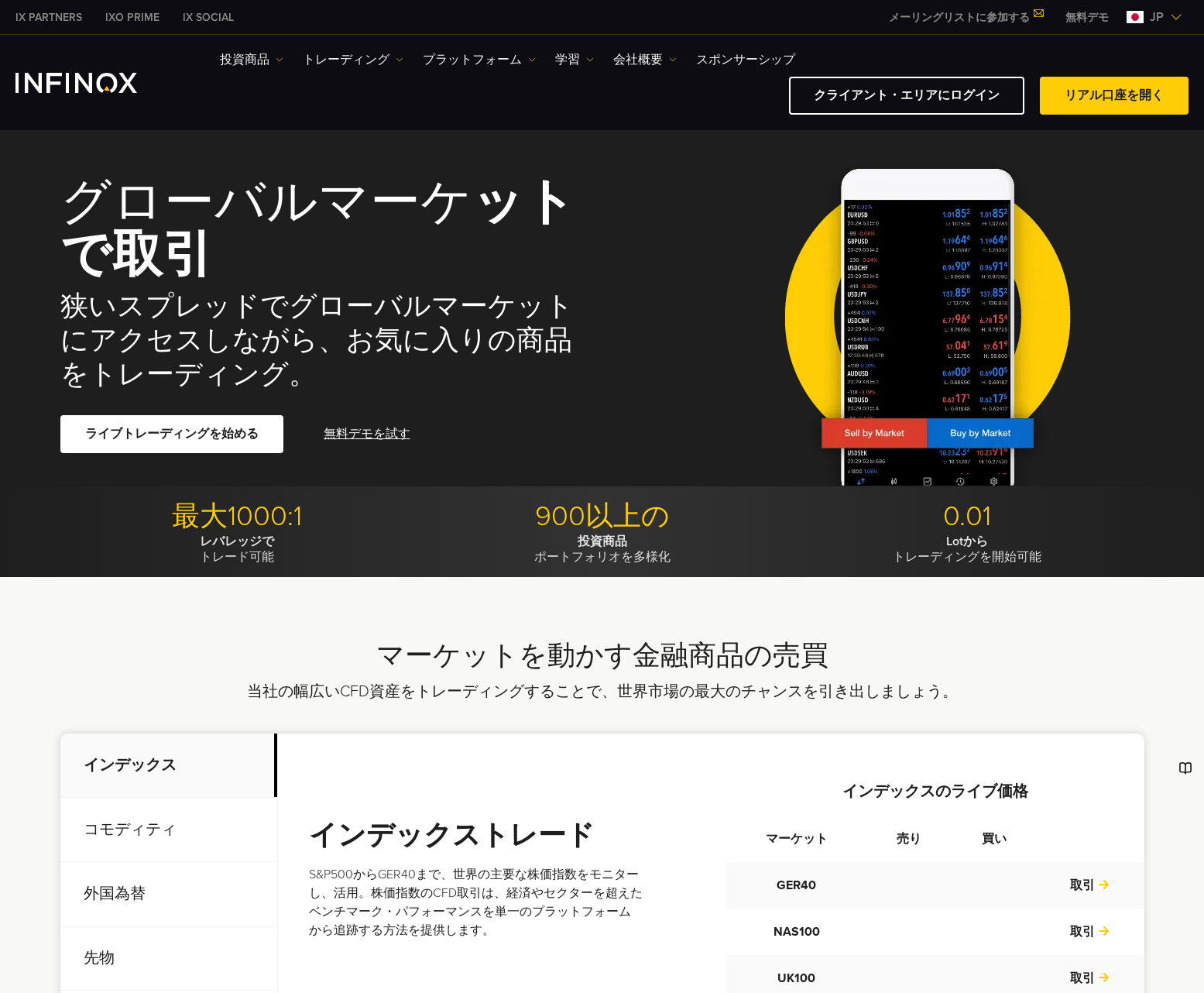 scroll, scrollTop: 0, scrollLeft: 0, axis: both 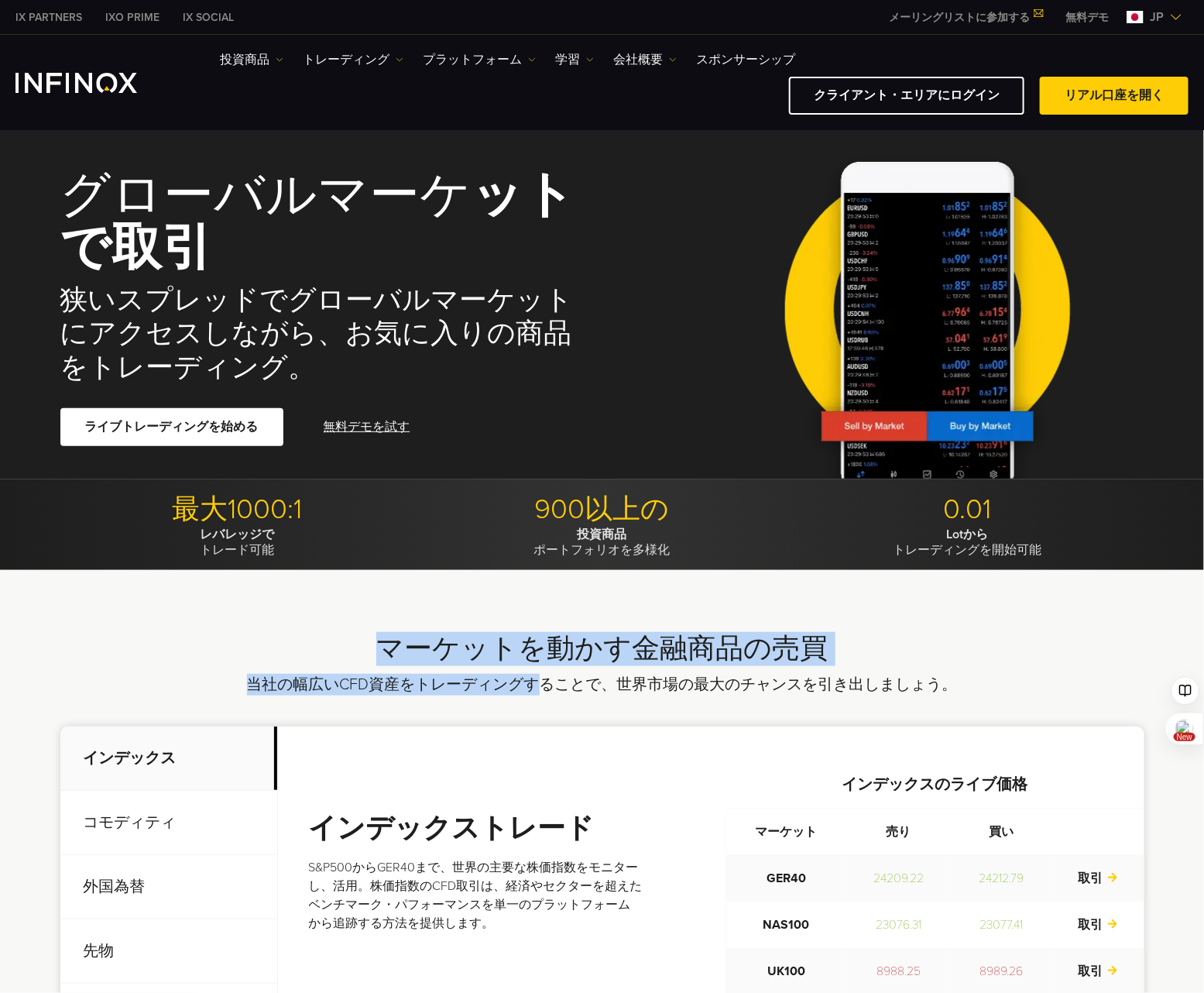 drag, startPoint x: 332, startPoint y: 641, endPoint x: 548, endPoint y: 667, distance: 217.55919 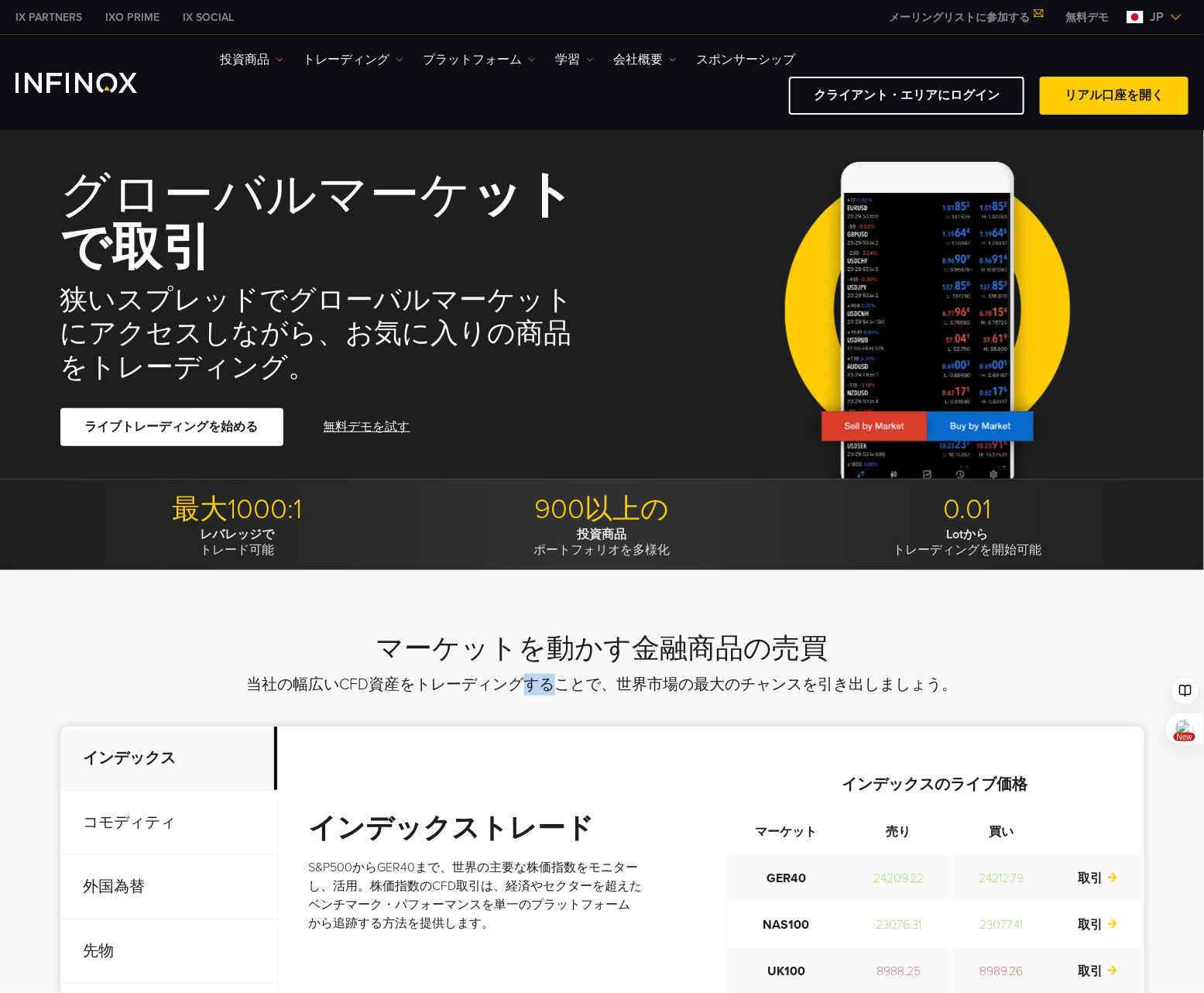 click on "マーケットを動かす金融商品の売買
当社の幅広いCFD資産をトレーディングすることで、世界市場の最大のチャンスを引き出しましょう。
インデックス
コモディティ
外国為替
先物
債券
株
GER40 24209.22 取引" at bounding box center (602, 919) 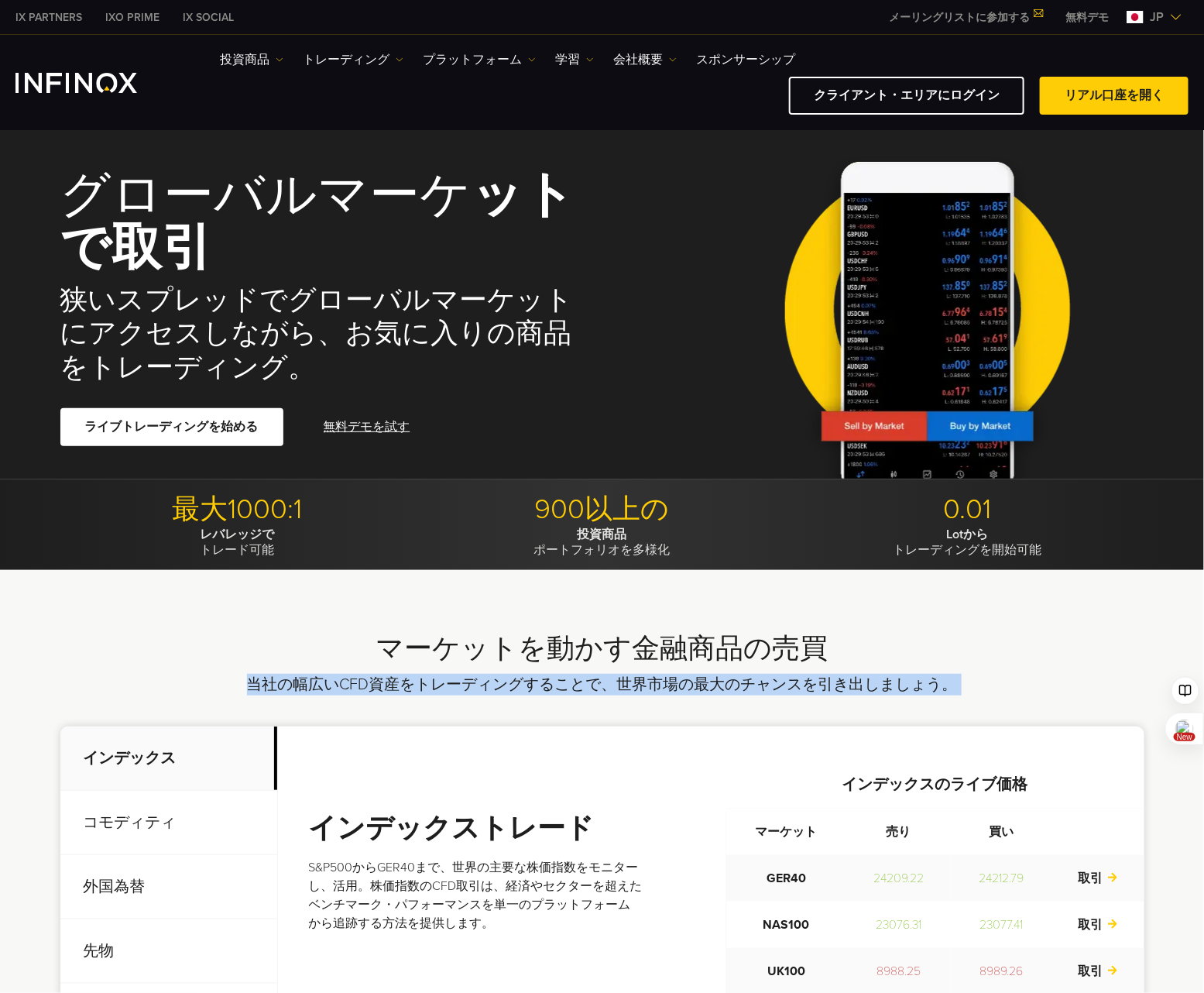 drag, startPoint x: 548, startPoint y: 667, endPoint x: 665, endPoint y: 681, distance: 117.83463 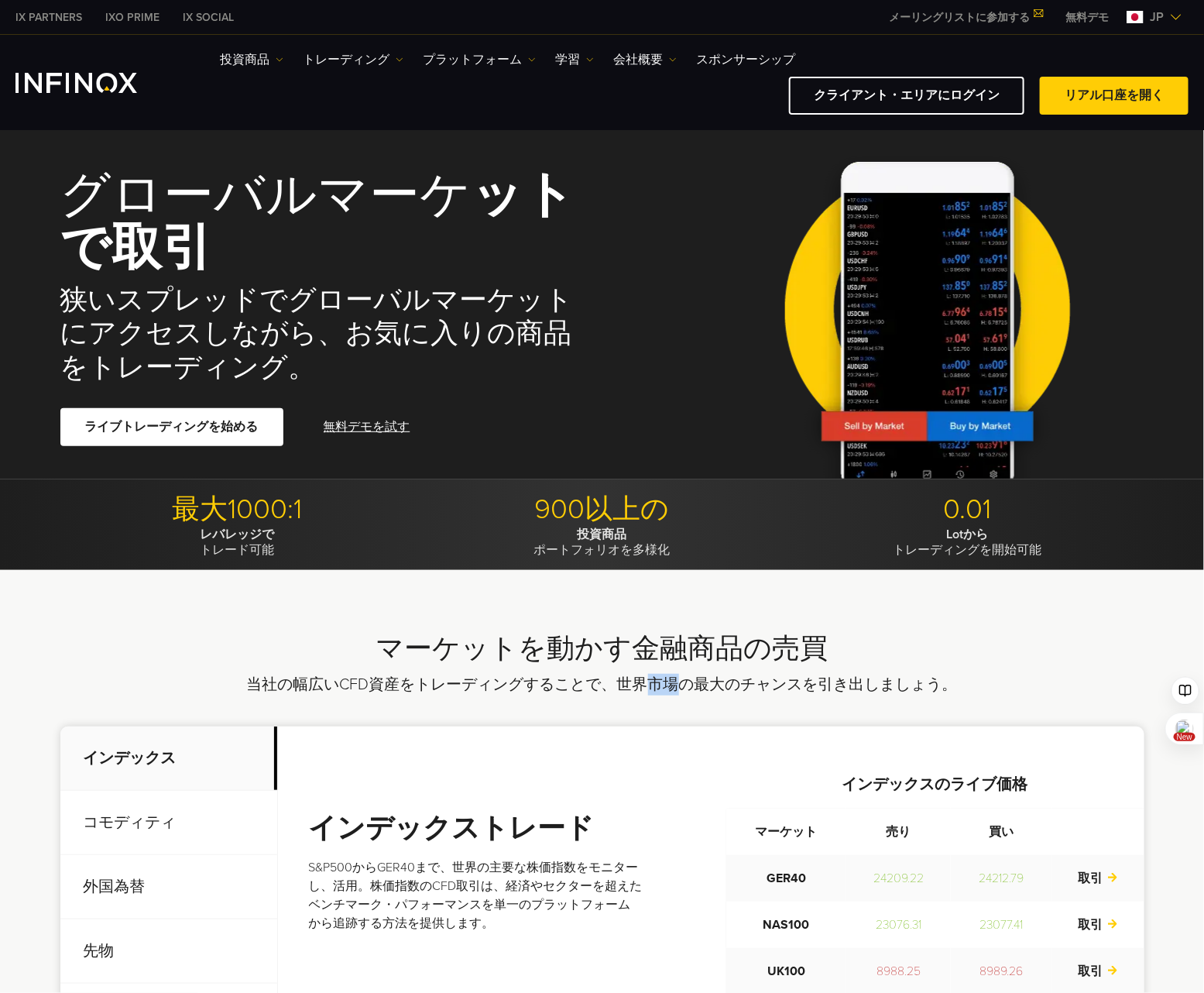 click on "当社の幅広いCFD資産をトレーディングすることで、世界市場の最大のチャンスを引き出しましょう。" at bounding box center (602, 685) 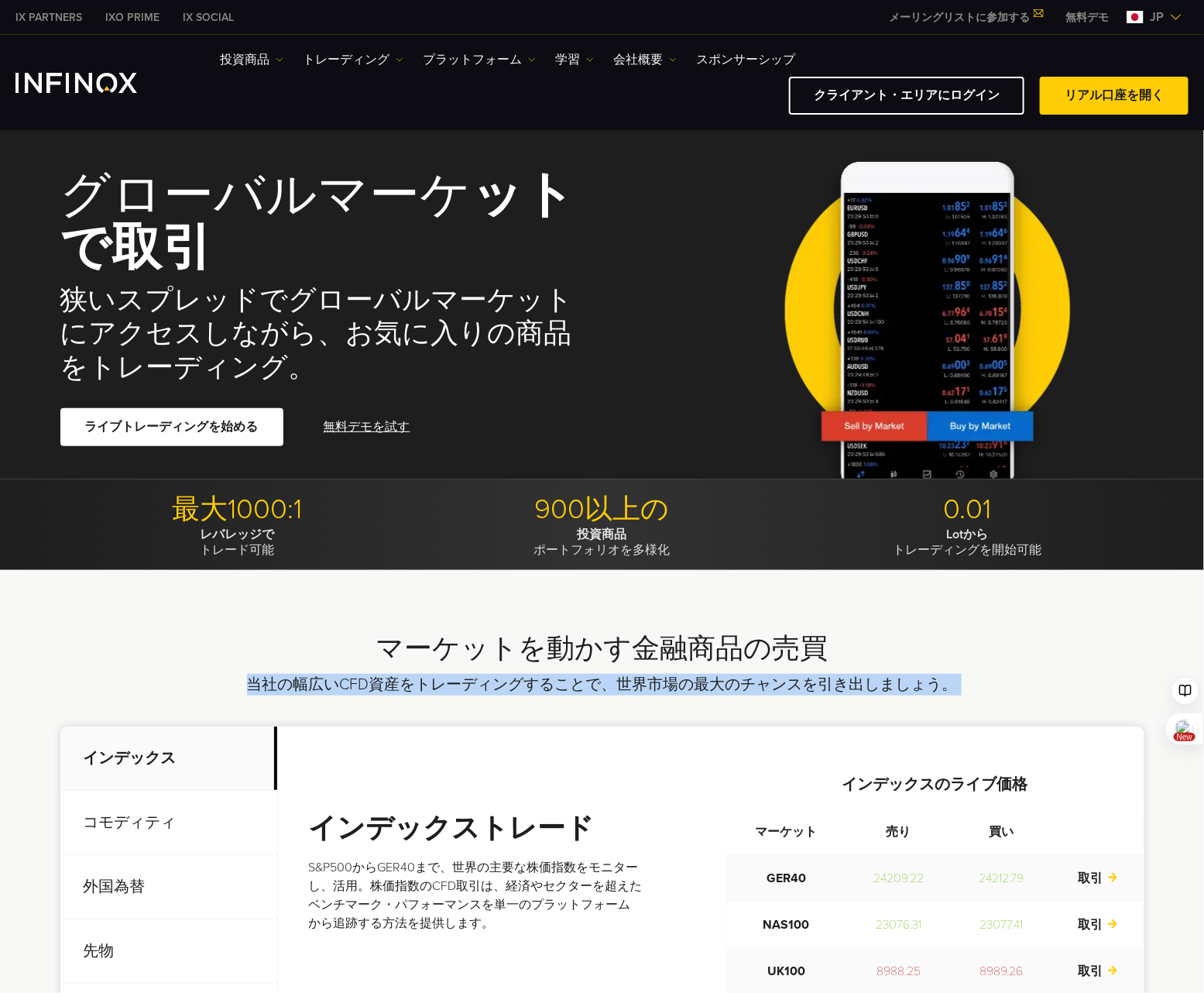 click on "当社の幅広いCFD資産をトレーディングすることで、世界市場の最大のチャンスを引き出しましょう。" at bounding box center (602, 685) 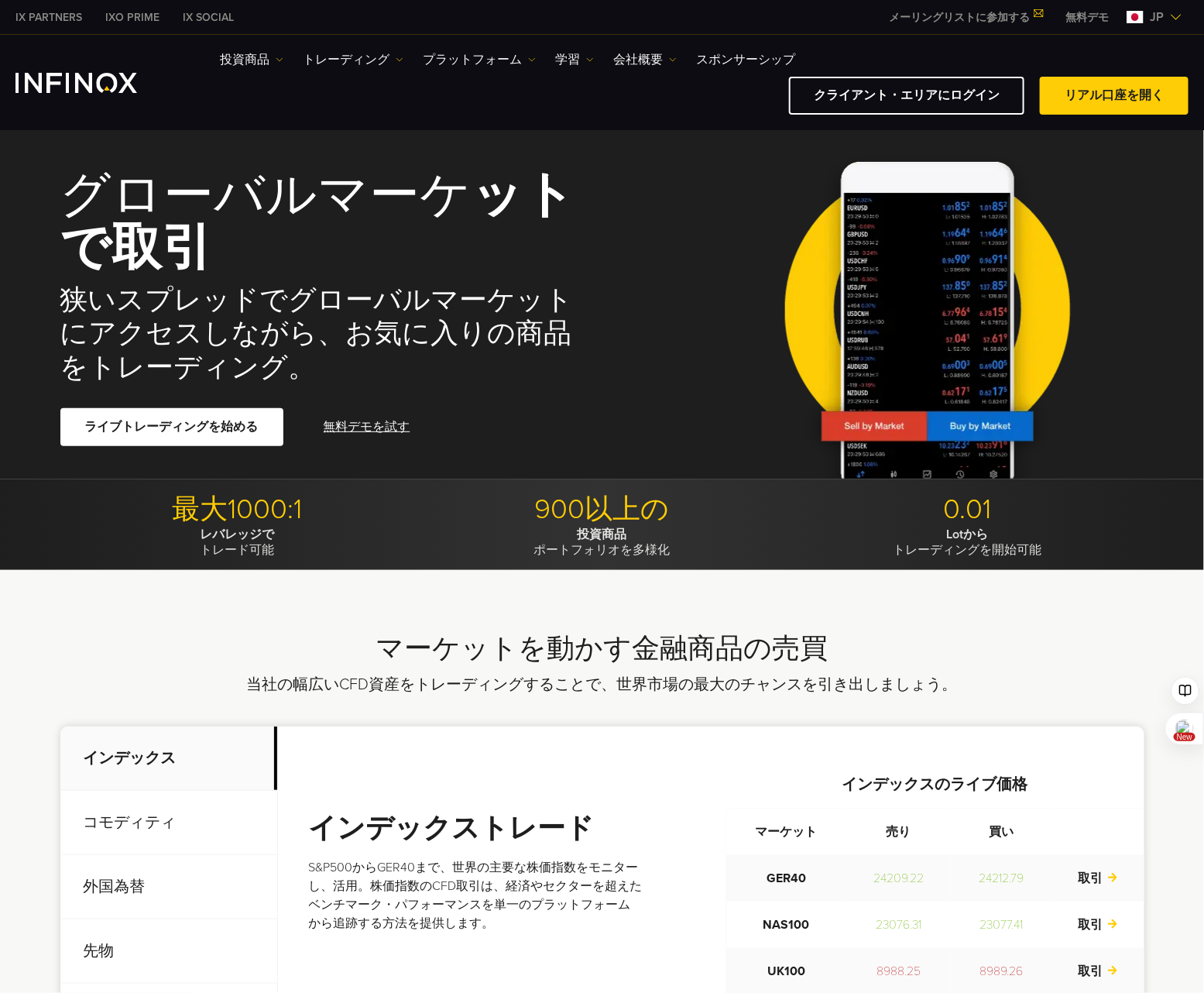 click on "マーケットを動かす金融商品の売買" at bounding box center [602, 649] 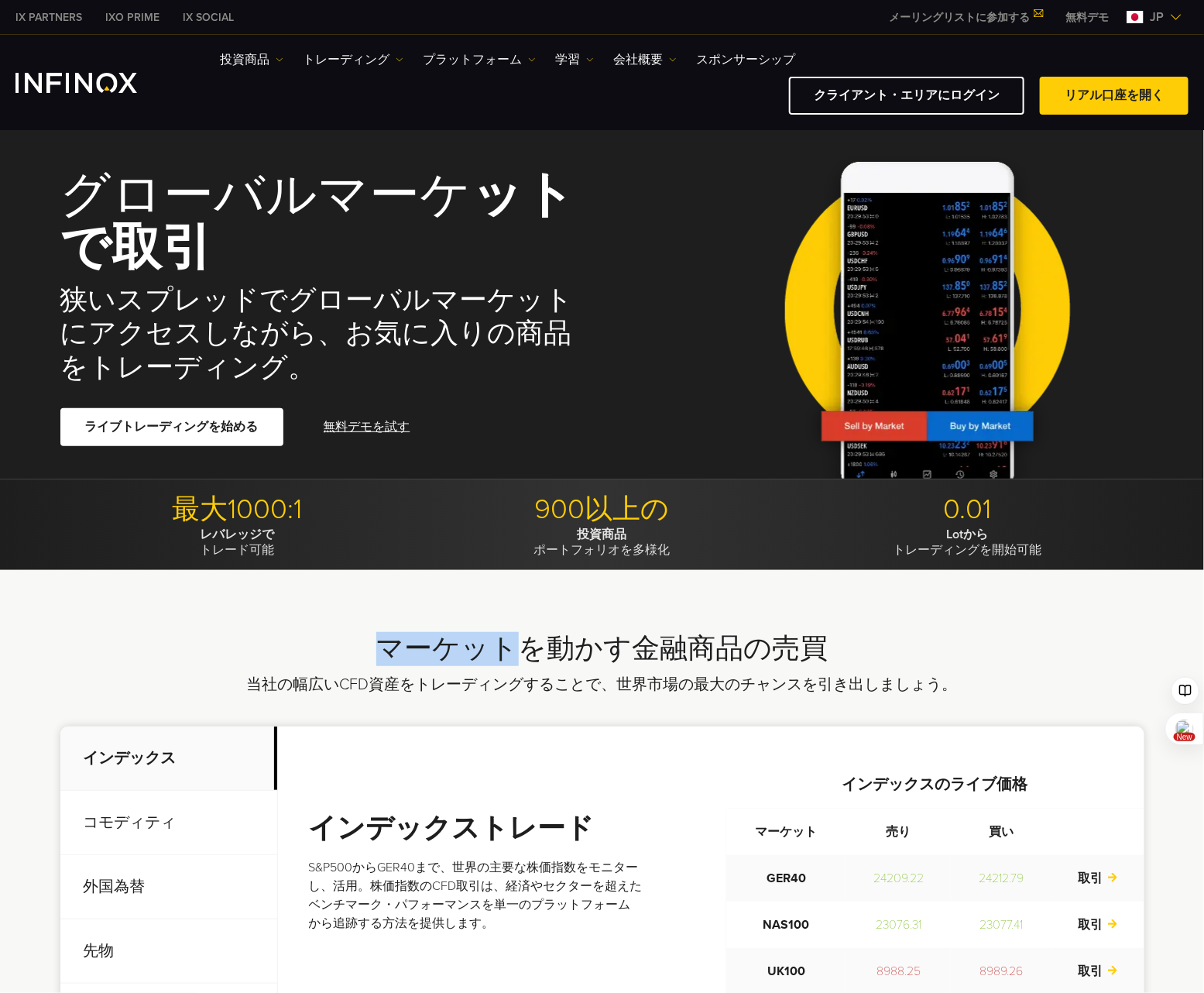click on "マーケットを動かす金融商品の売買" at bounding box center [602, 649] 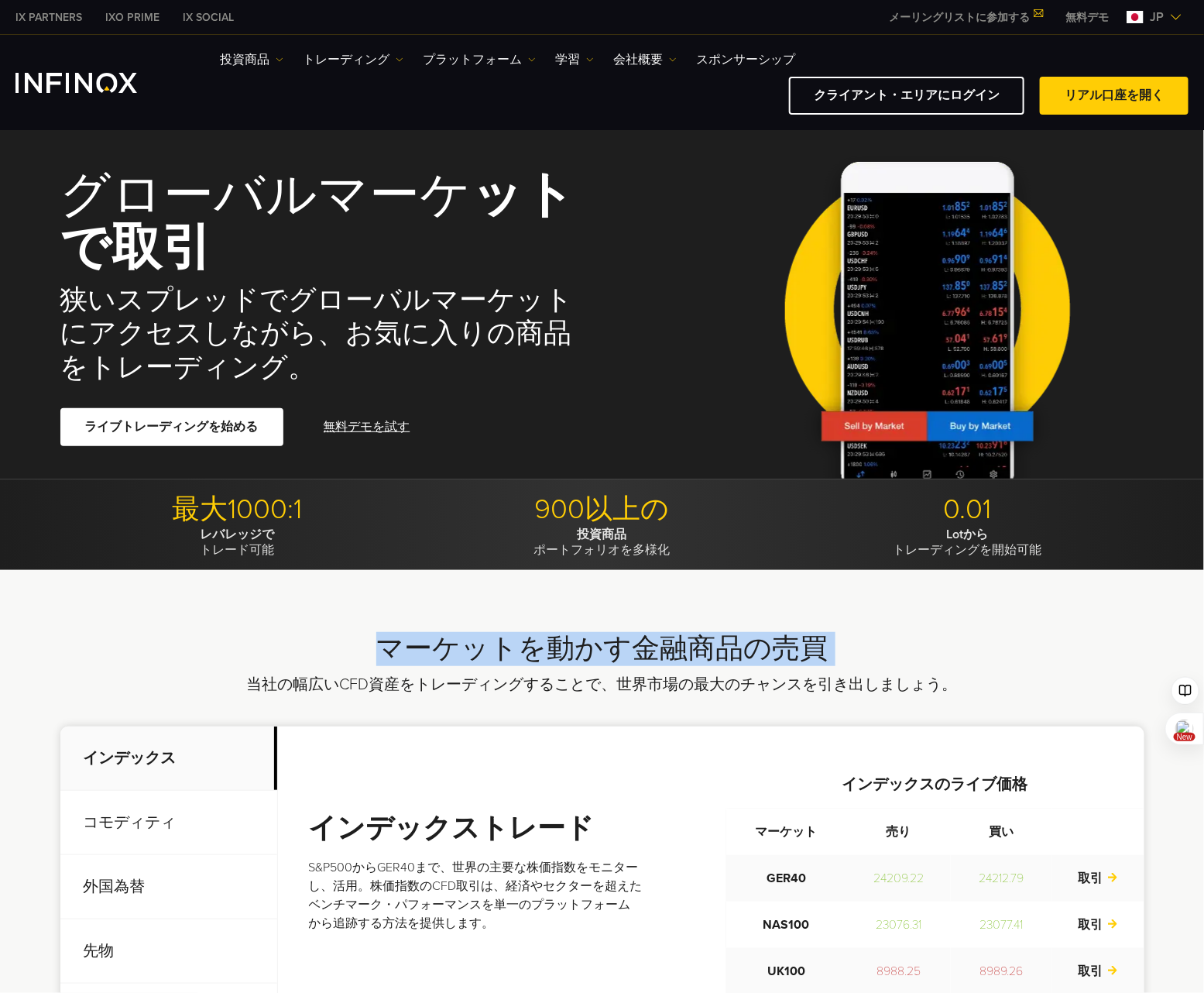 click on "マーケットを動かす金融商品の売買" at bounding box center (602, 649) 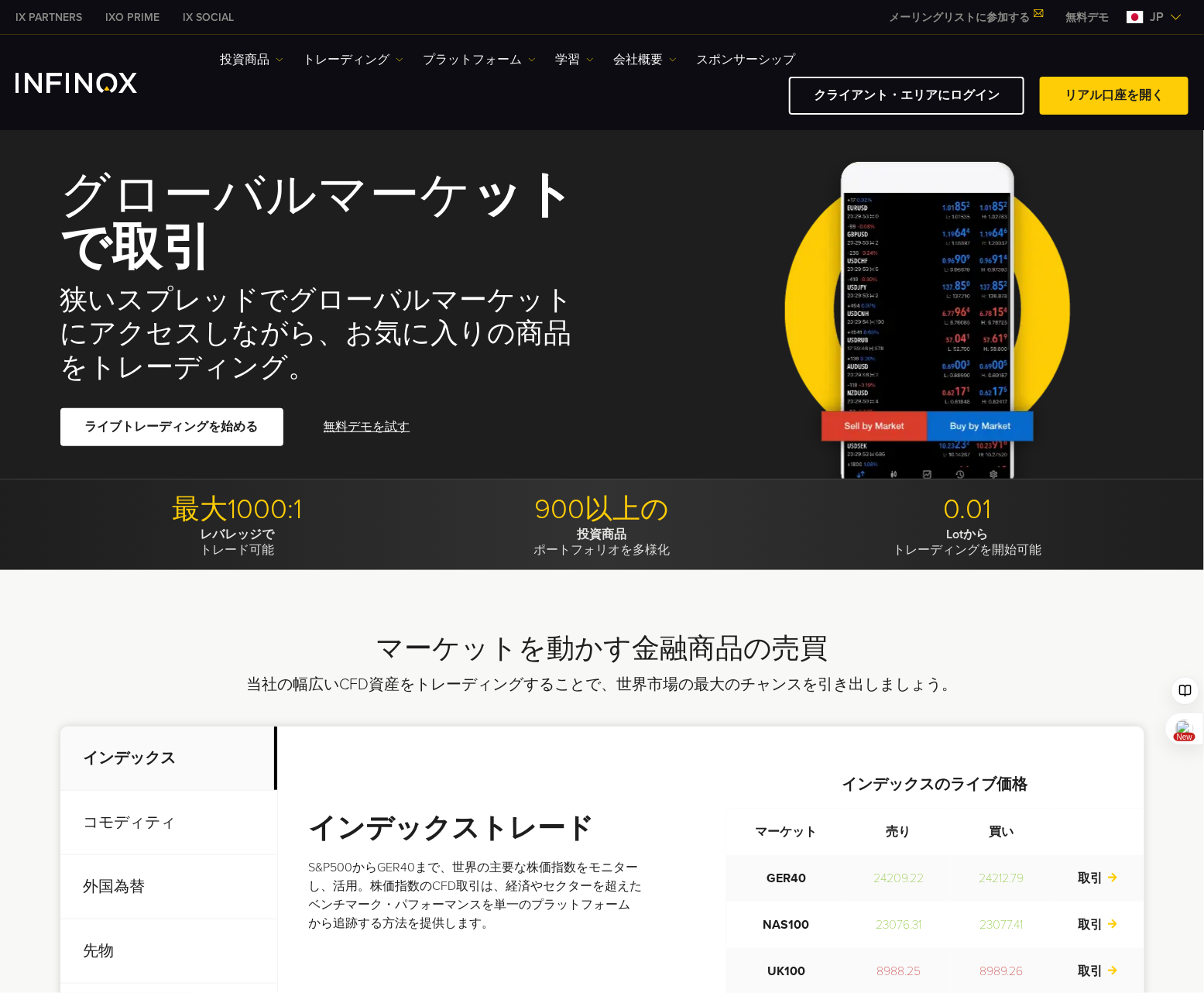 click on "マーケットを動かす金融商品の売買
当社の幅広いCFD資産をトレーディングすることで、世界市場の最大のチャンスを引き出しましょう。
インデックス
コモディティ
外国為替
先物
債券
株
US30" at bounding box center [602, 919] 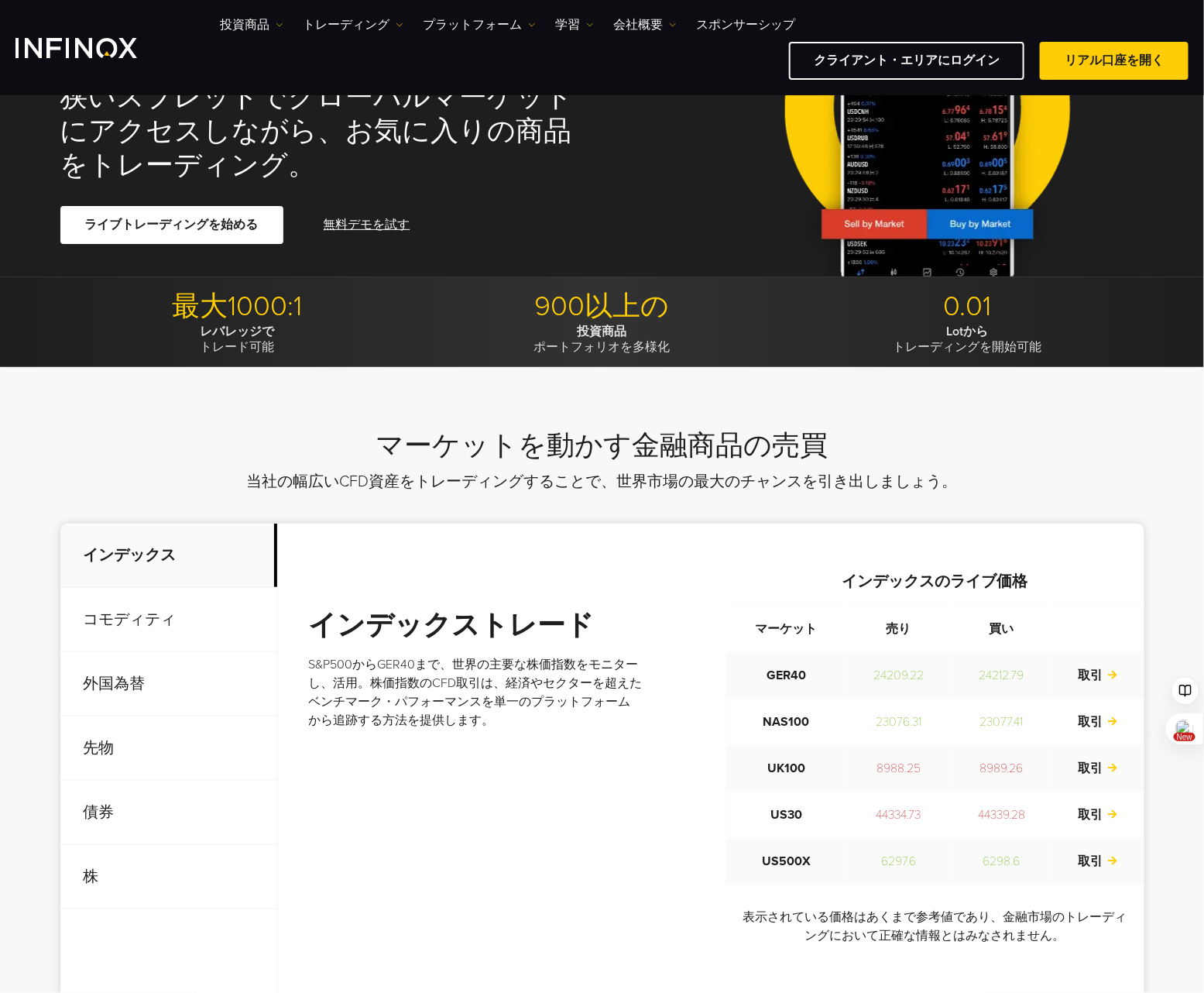 scroll, scrollTop: 0, scrollLeft: 0, axis: both 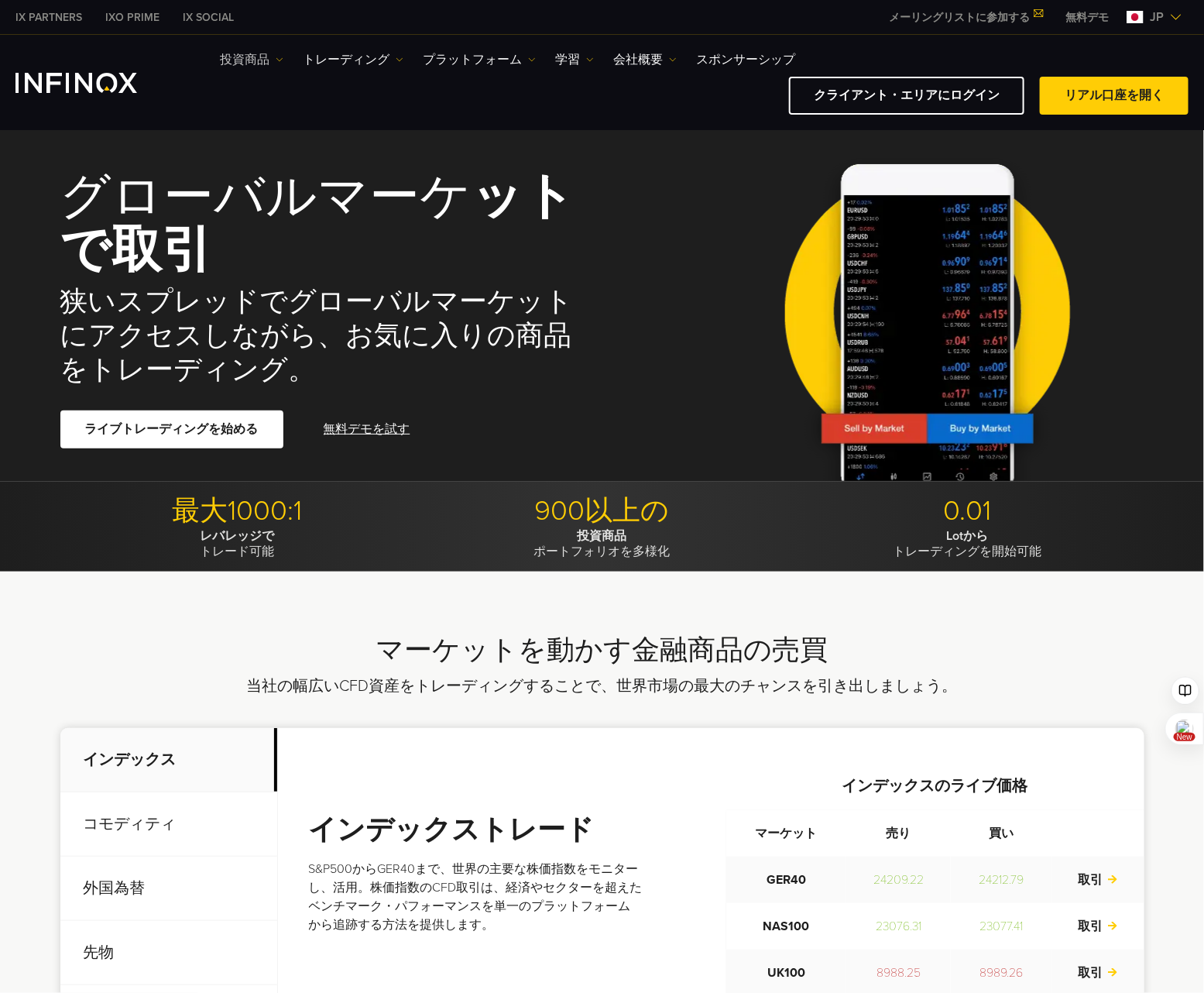 click on "投資商品" at bounding box center (252, 60) 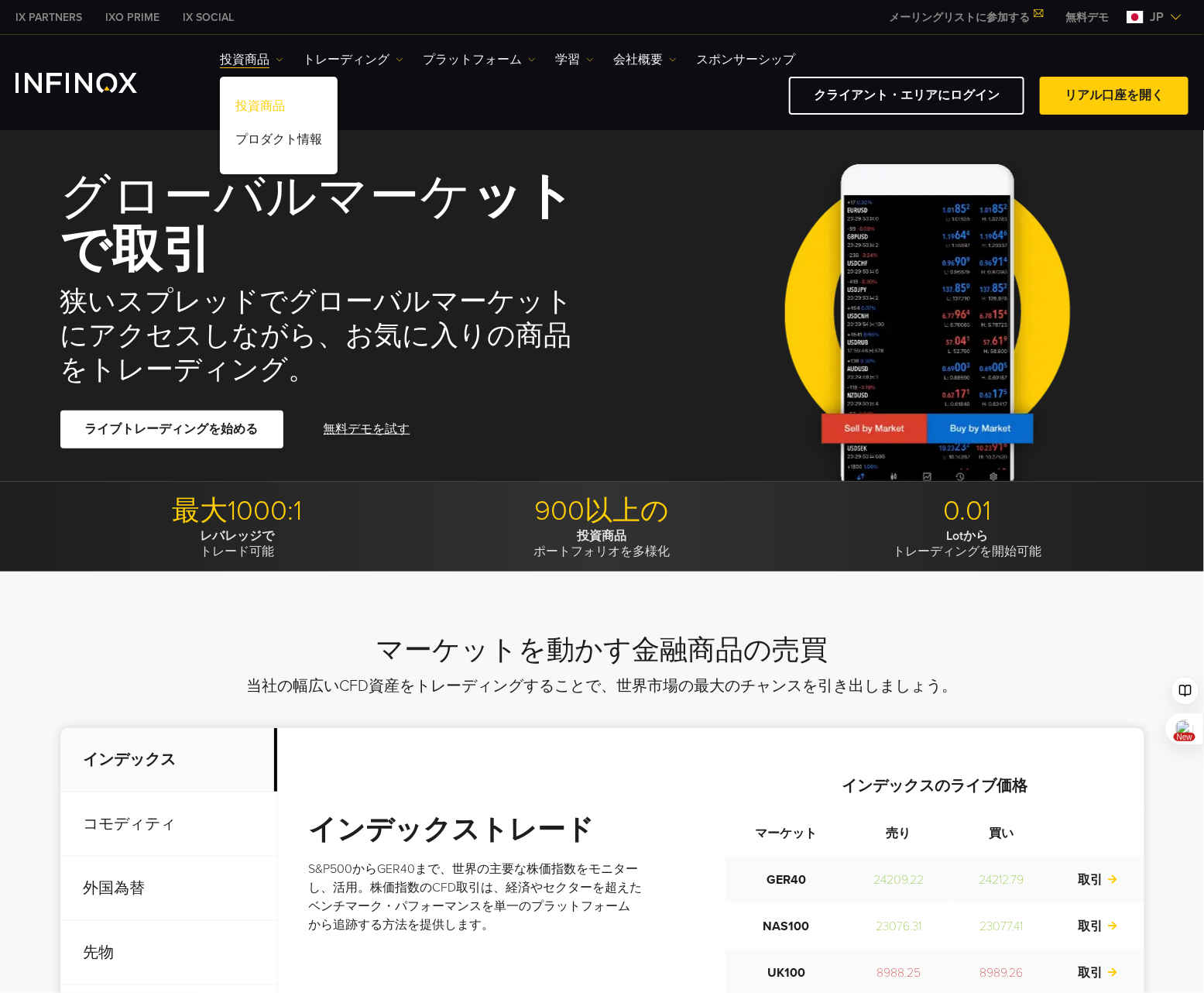 click on "投資商品" at bounding box center [279, 108] 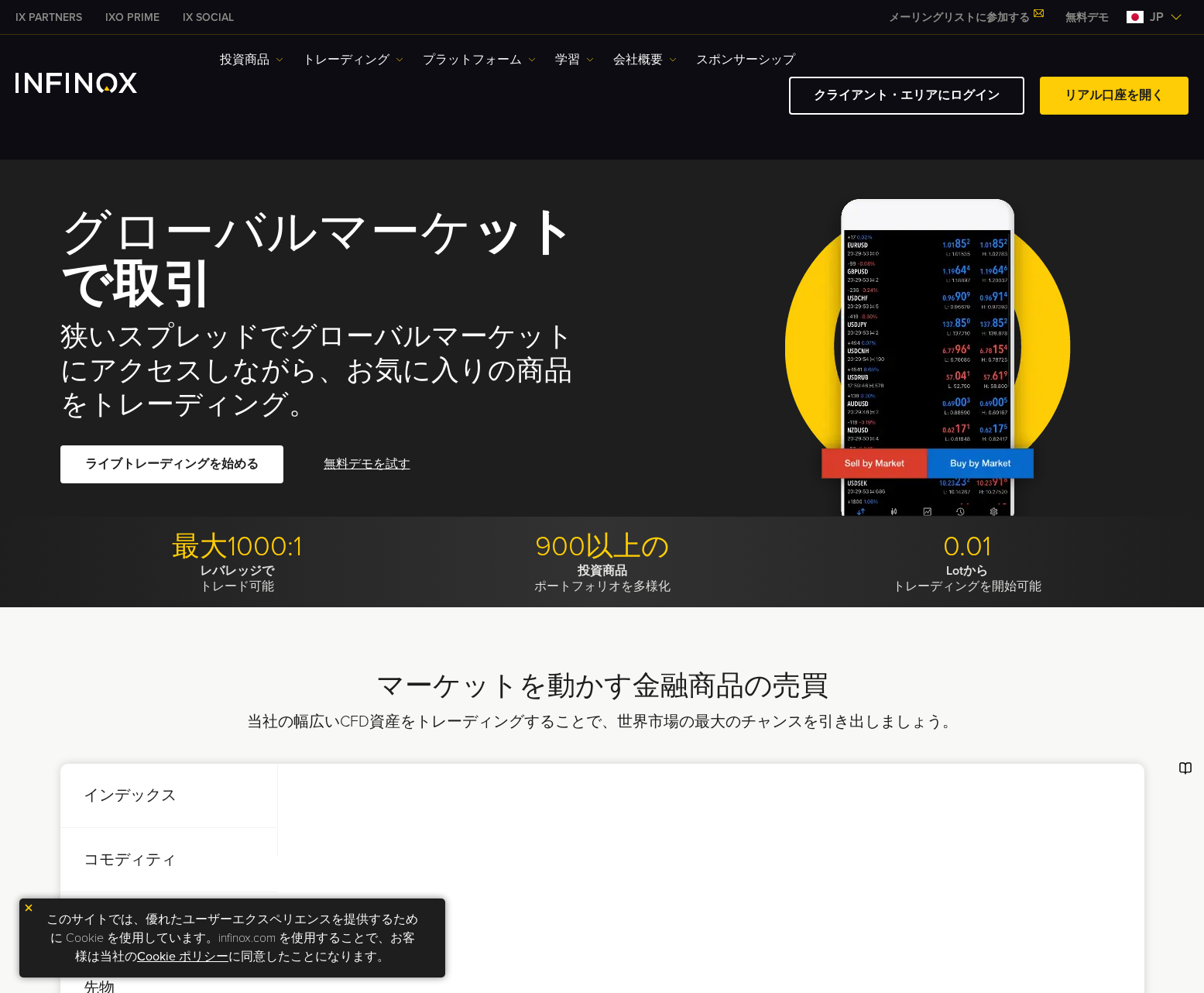 scroll, scrollTop: 154, scrollLeft: 0, axis: vertical 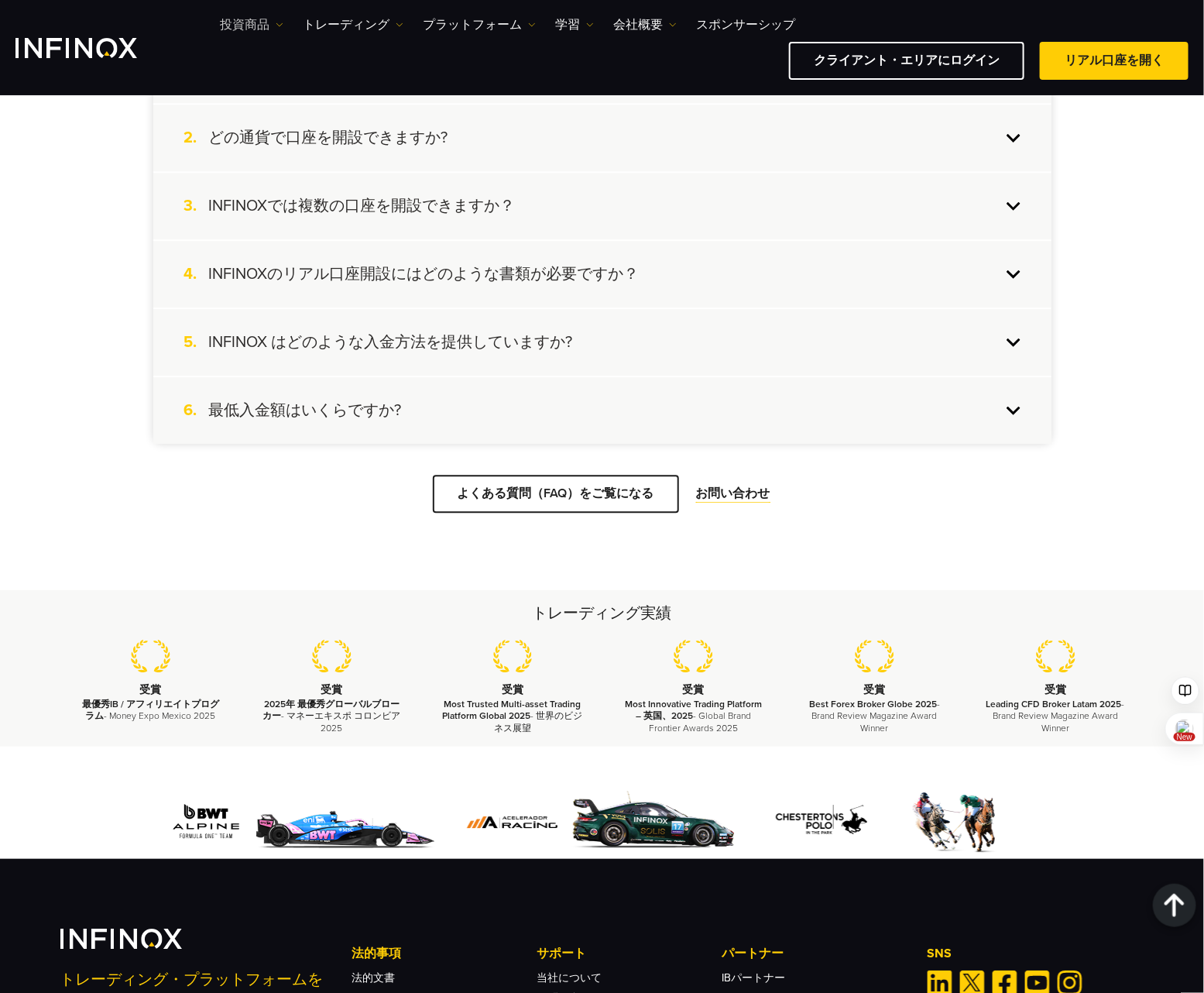 click on "投資商品" at bounding box center (252, 25) 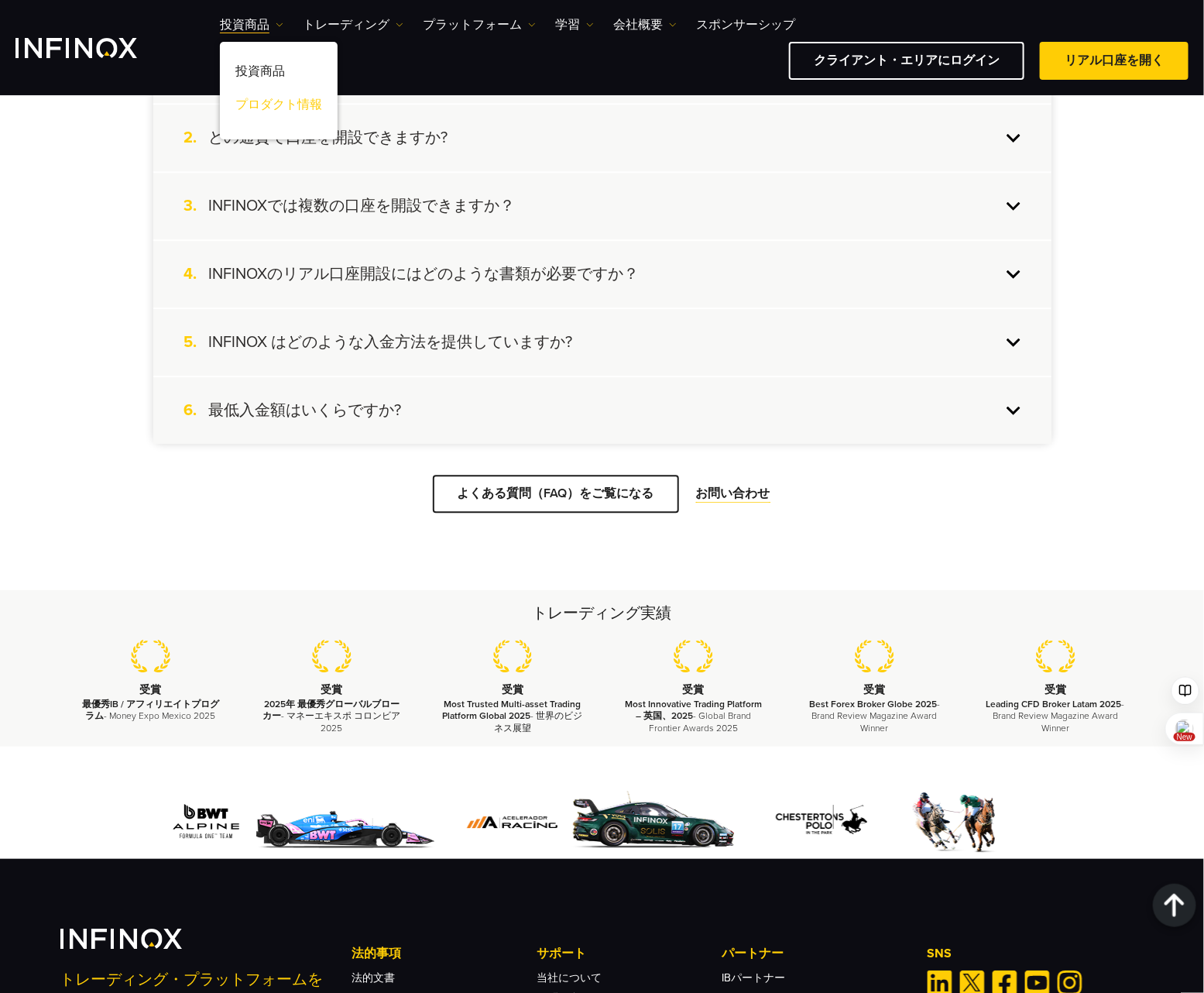 click on "プロダクト情報" at bounding box center [279, 107] 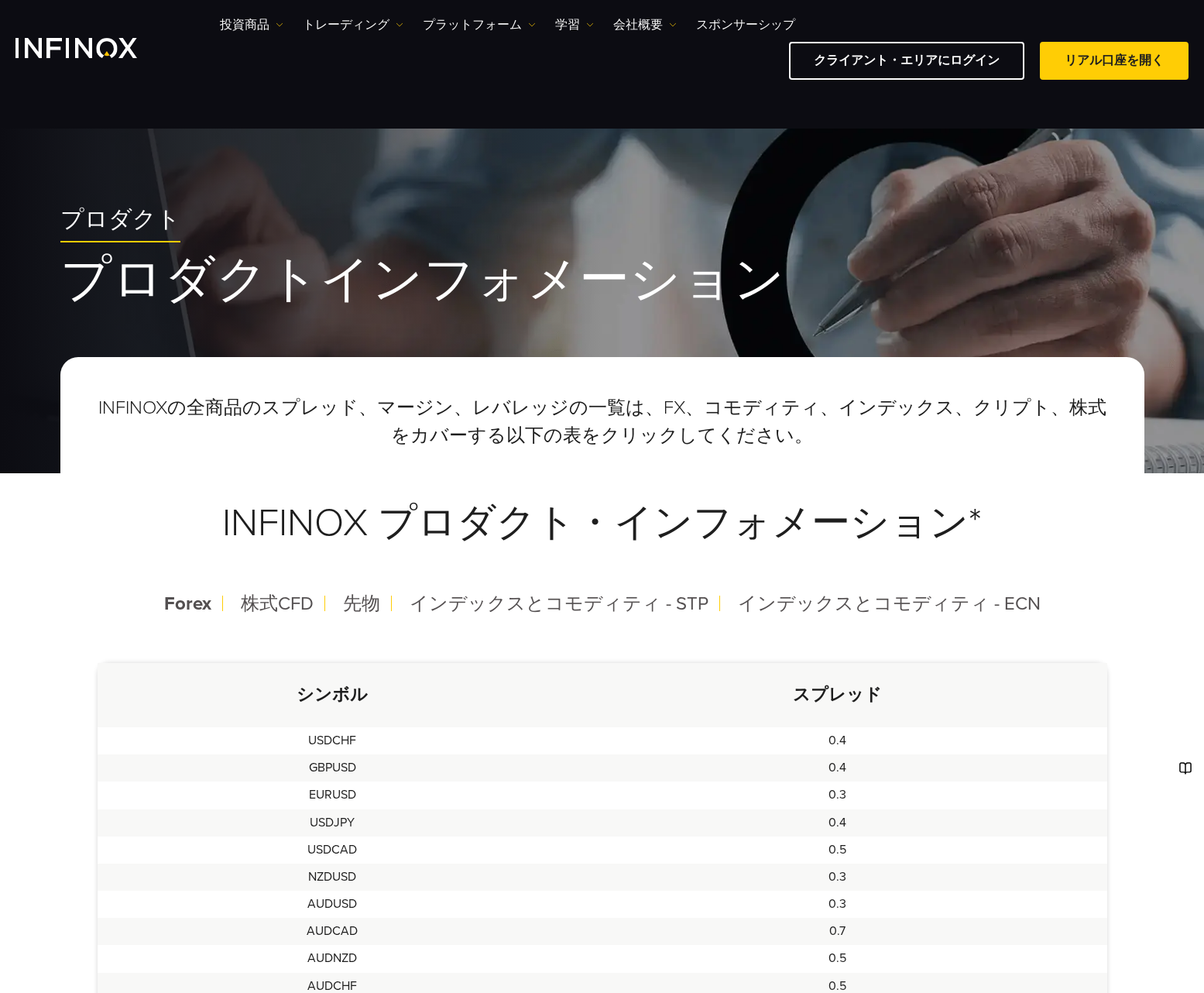 scroll, scrollTop: 465, scrollLeft: 0, axis: vertical 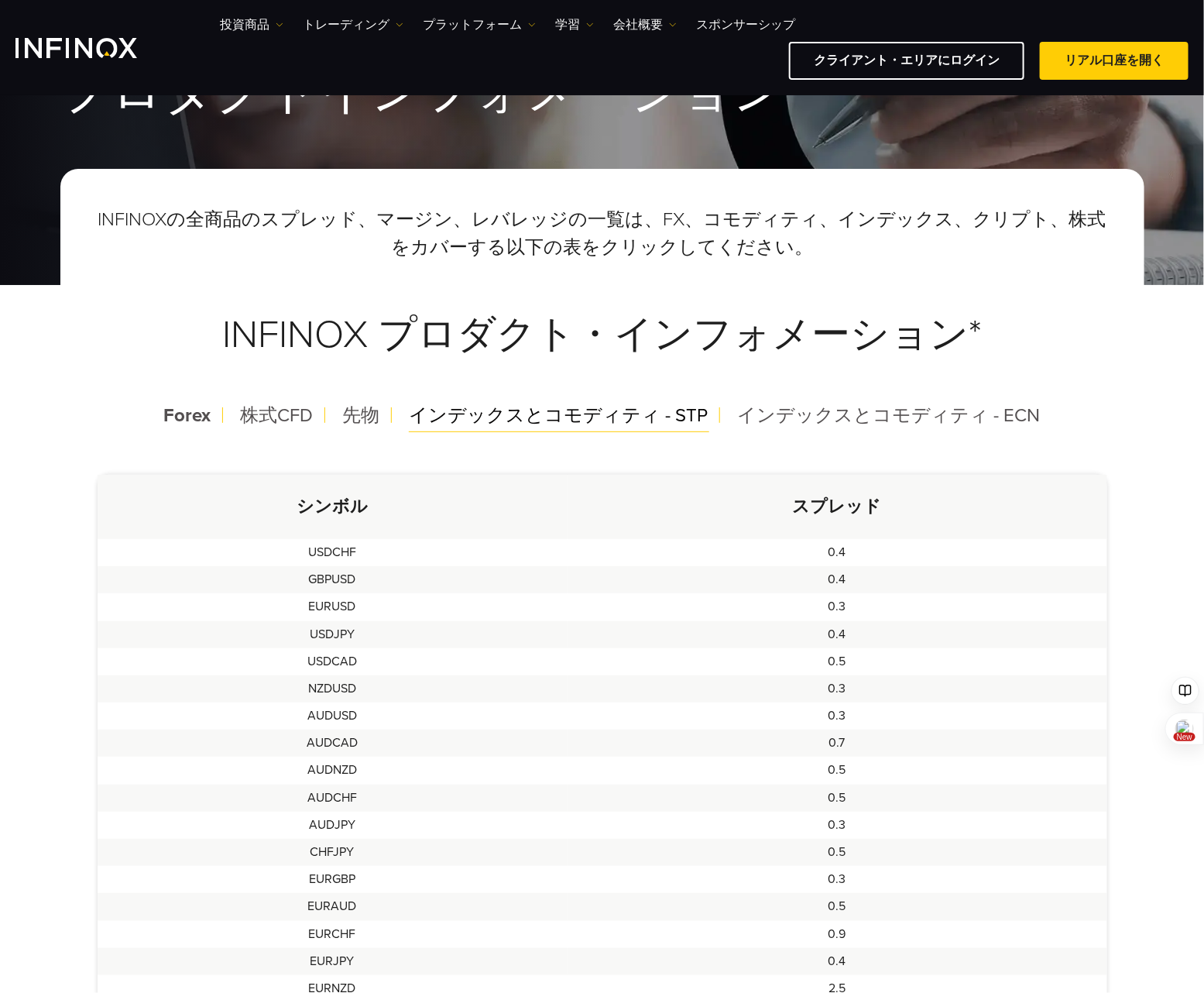 click on "インデックスとコモディティ - STP" at bounding box center (559, 415) 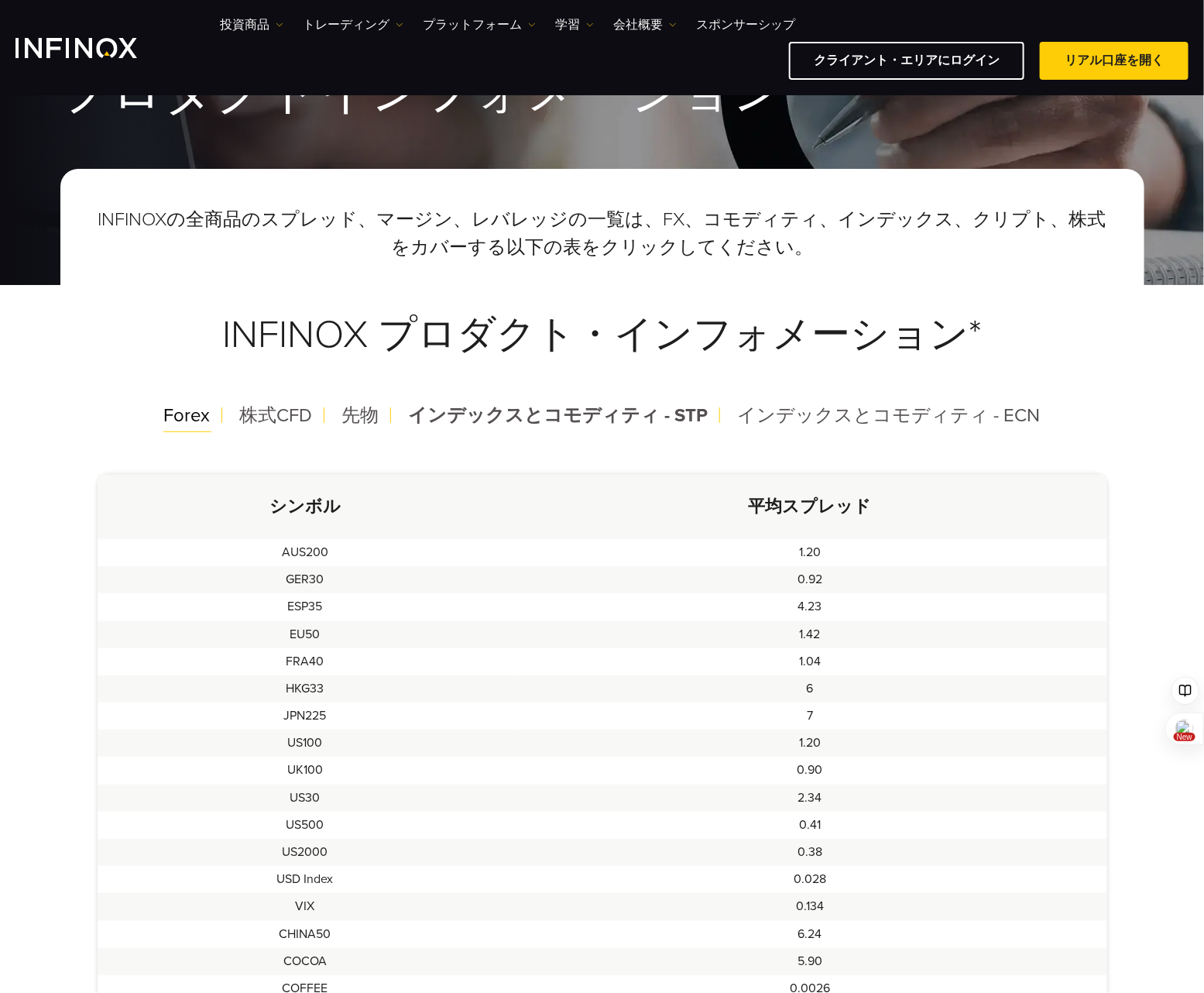 click on "Forex" at bounding box center (187, 415) 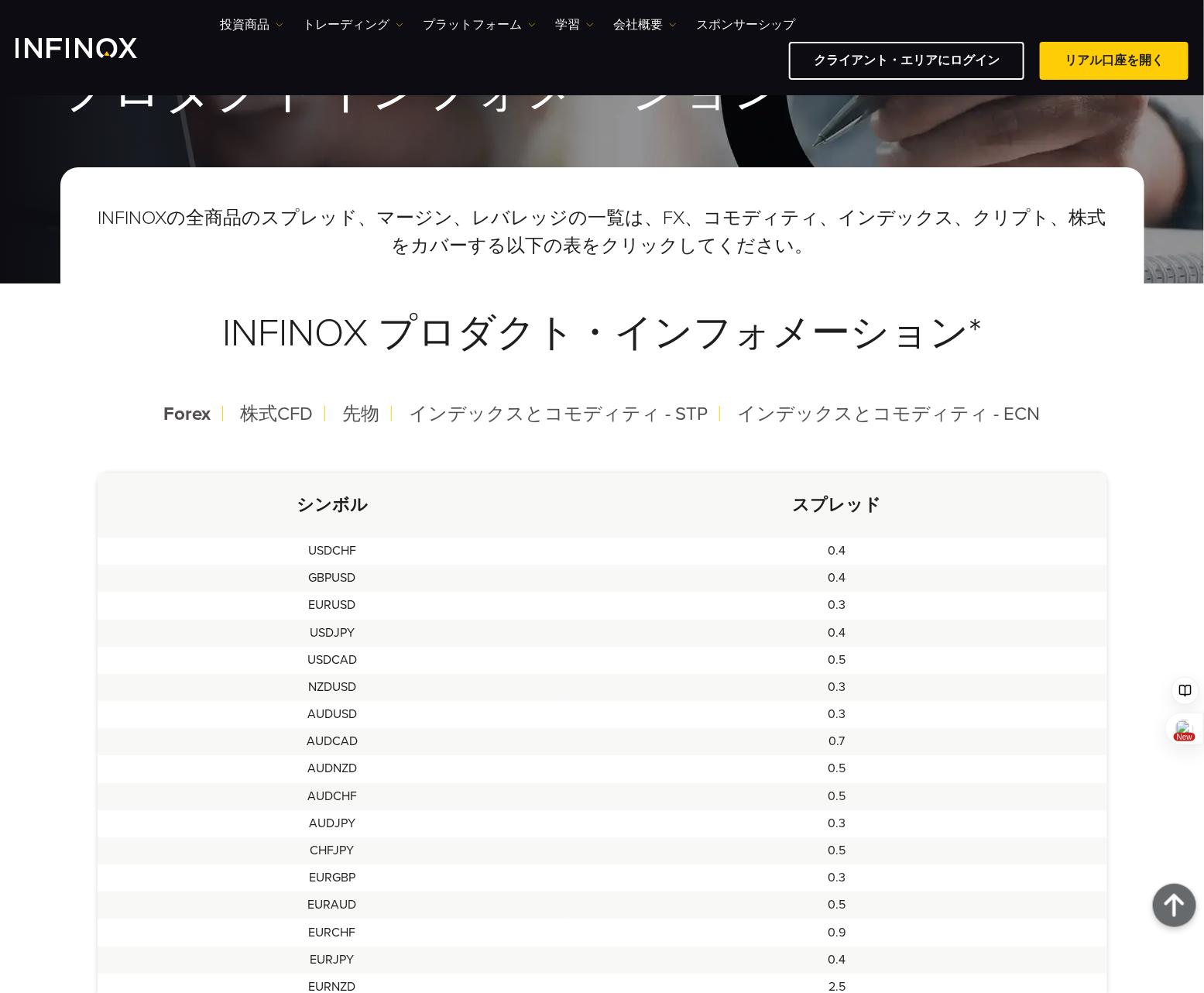 scroll, scrollTop: 154, scrollLeft: 0, axis: vertical 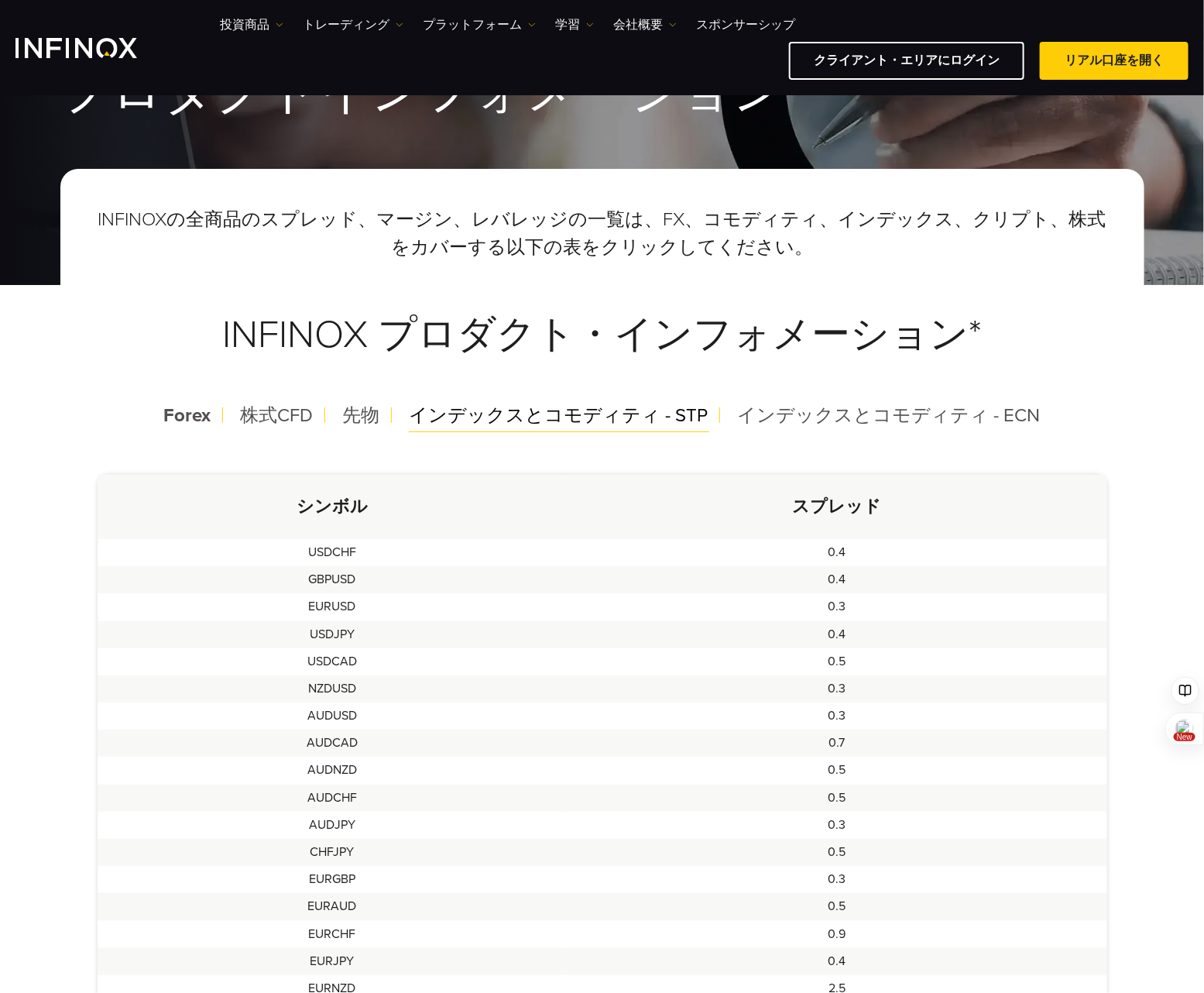 click on "インデックスとコモディティ - STP" at bounding box center [559, 415] 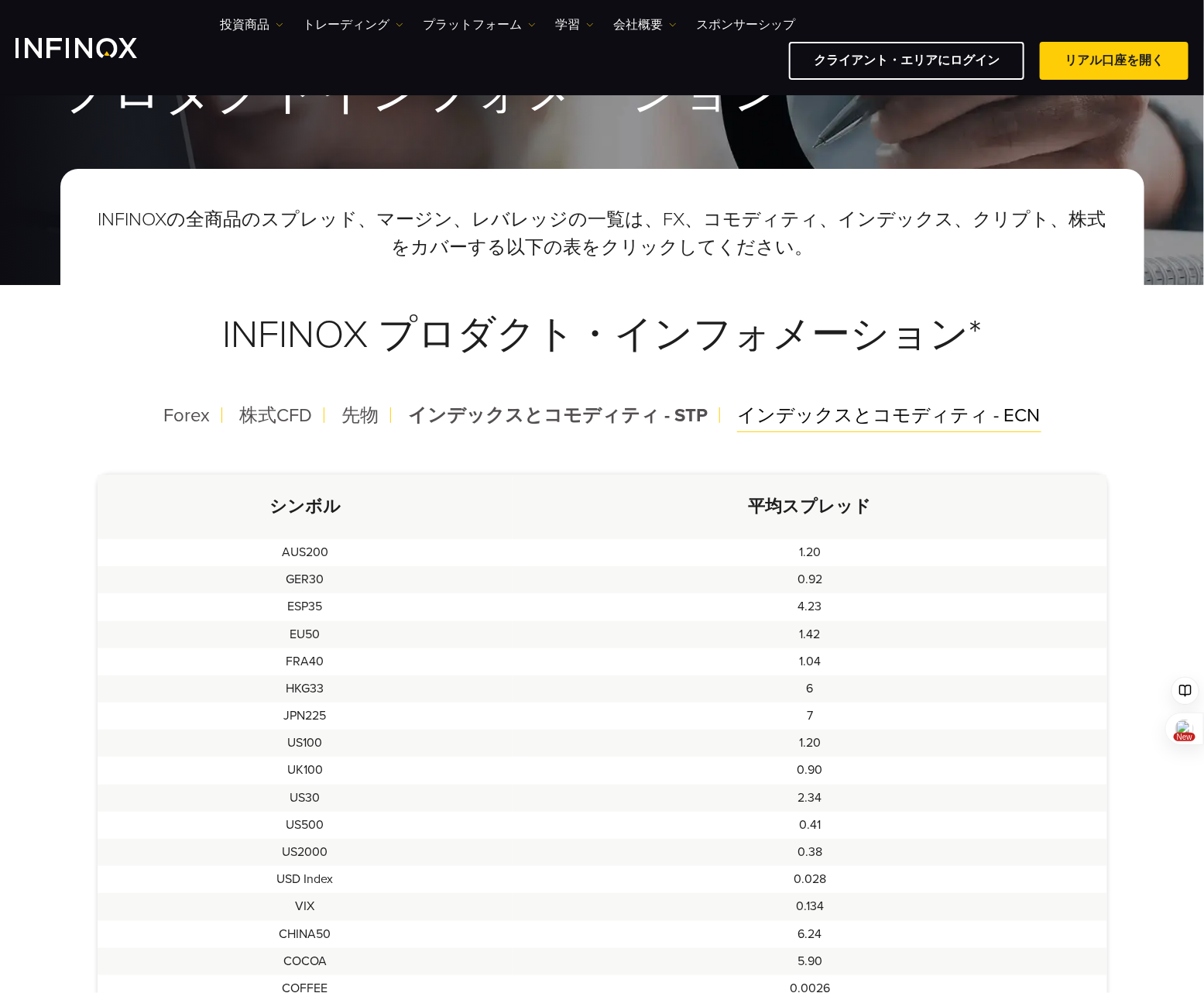 click on "インデックスとコモディティ - ECN" at bounding box center (889, 415) 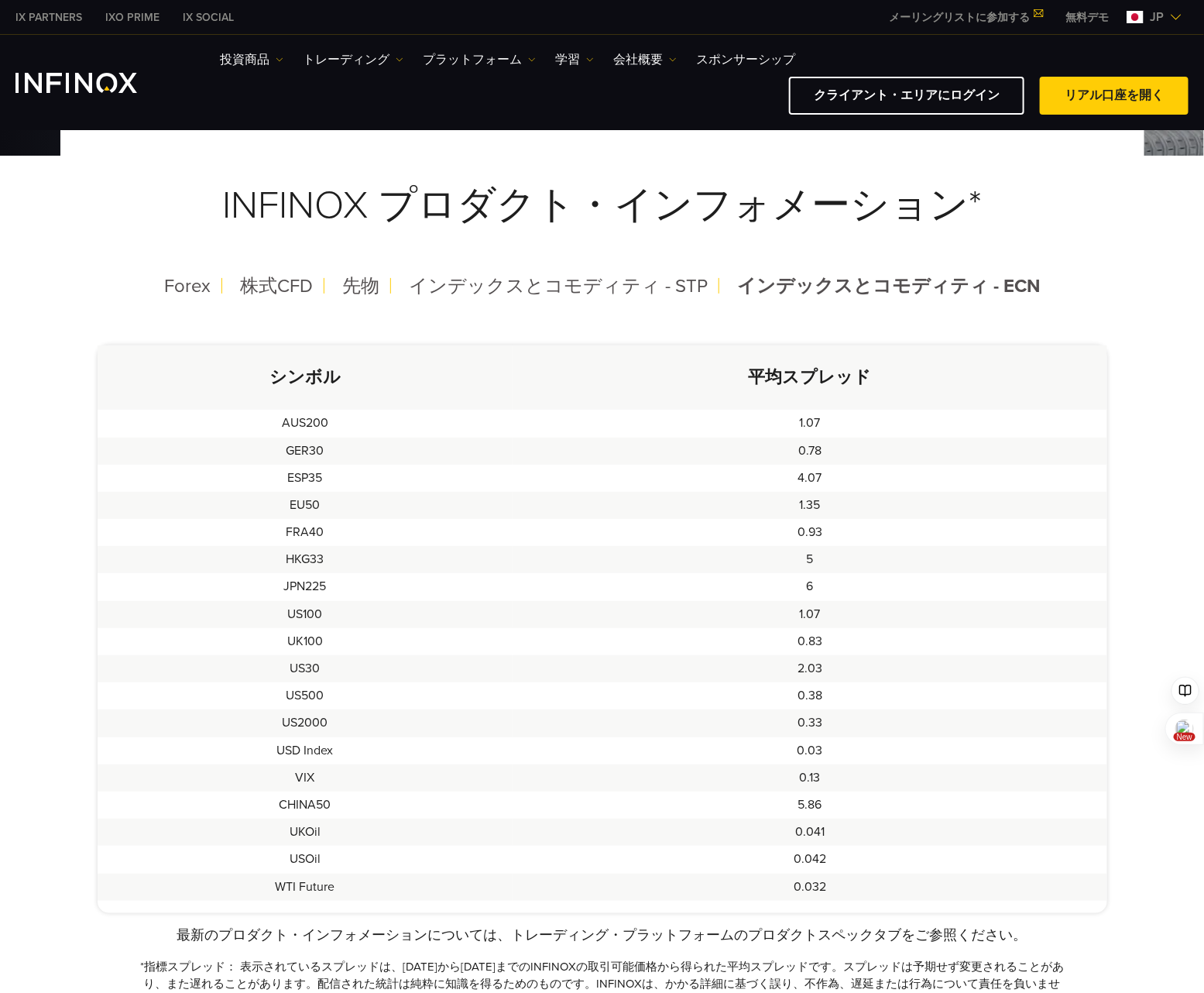 scroll, scrollTop: 310, scrollLeft: 0, axis: vertical 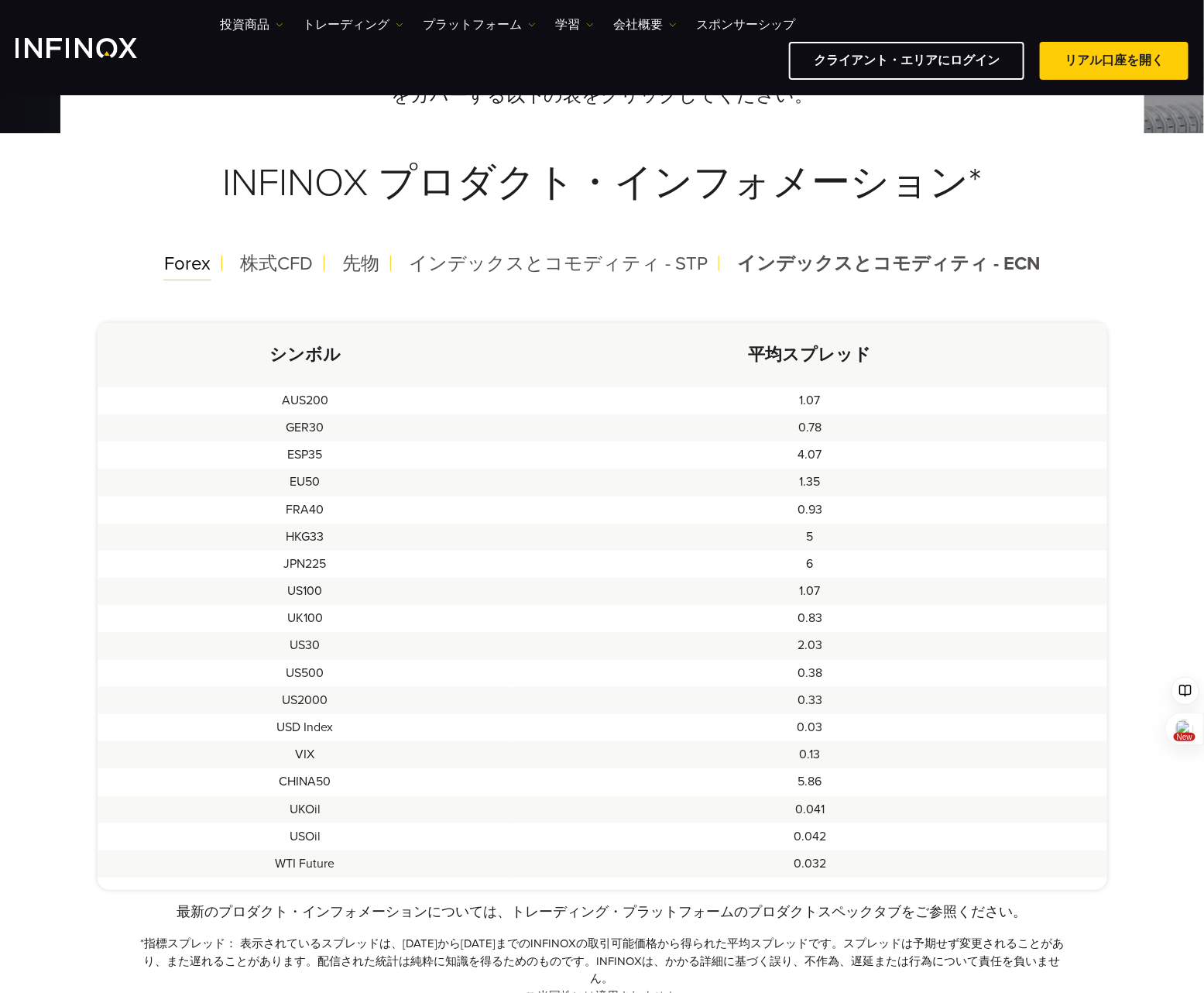 click on "Forex" at bounding box center (187, 263) 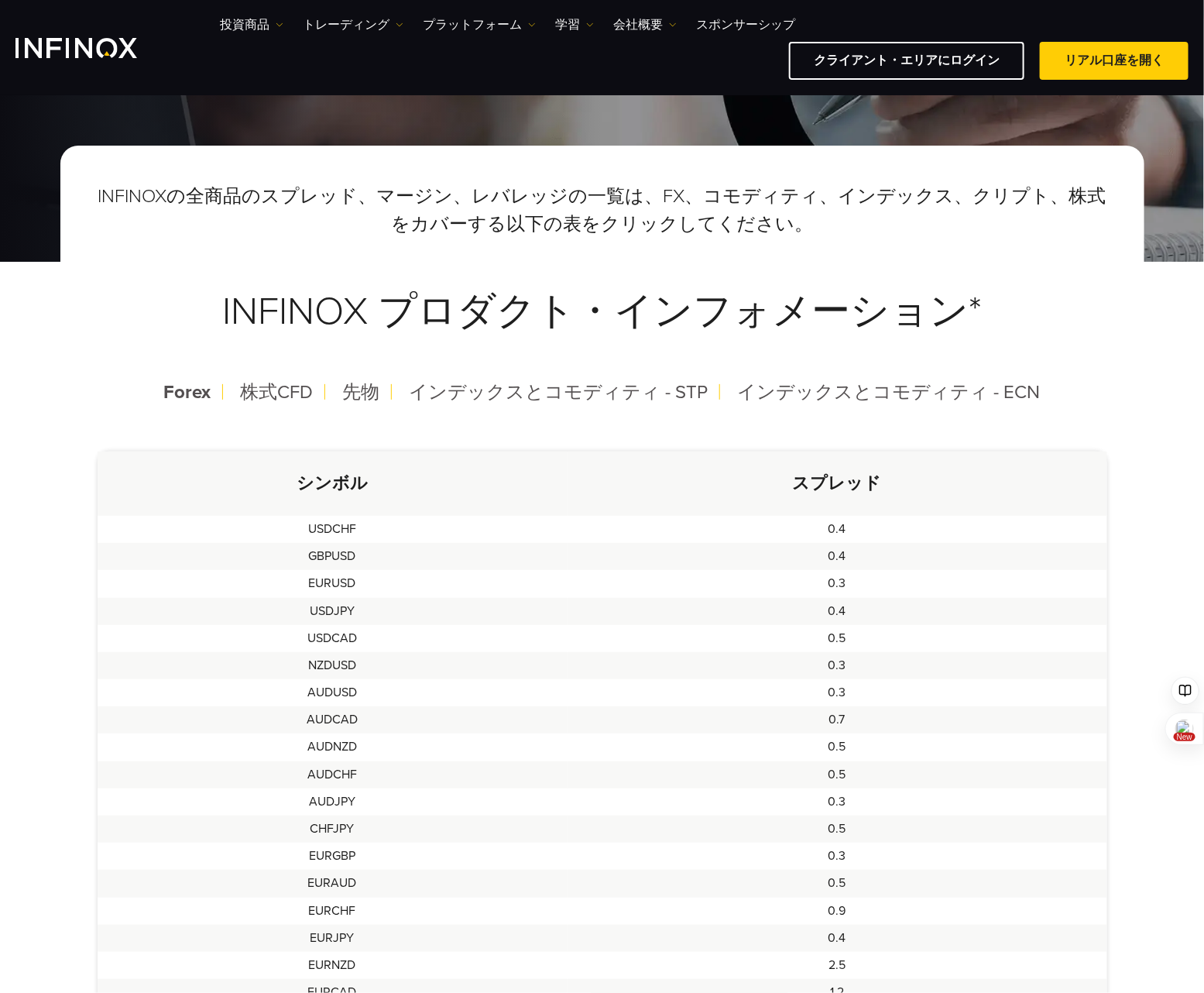 scroll, scrollTop: 0, scrollLeft: 0, axis: both 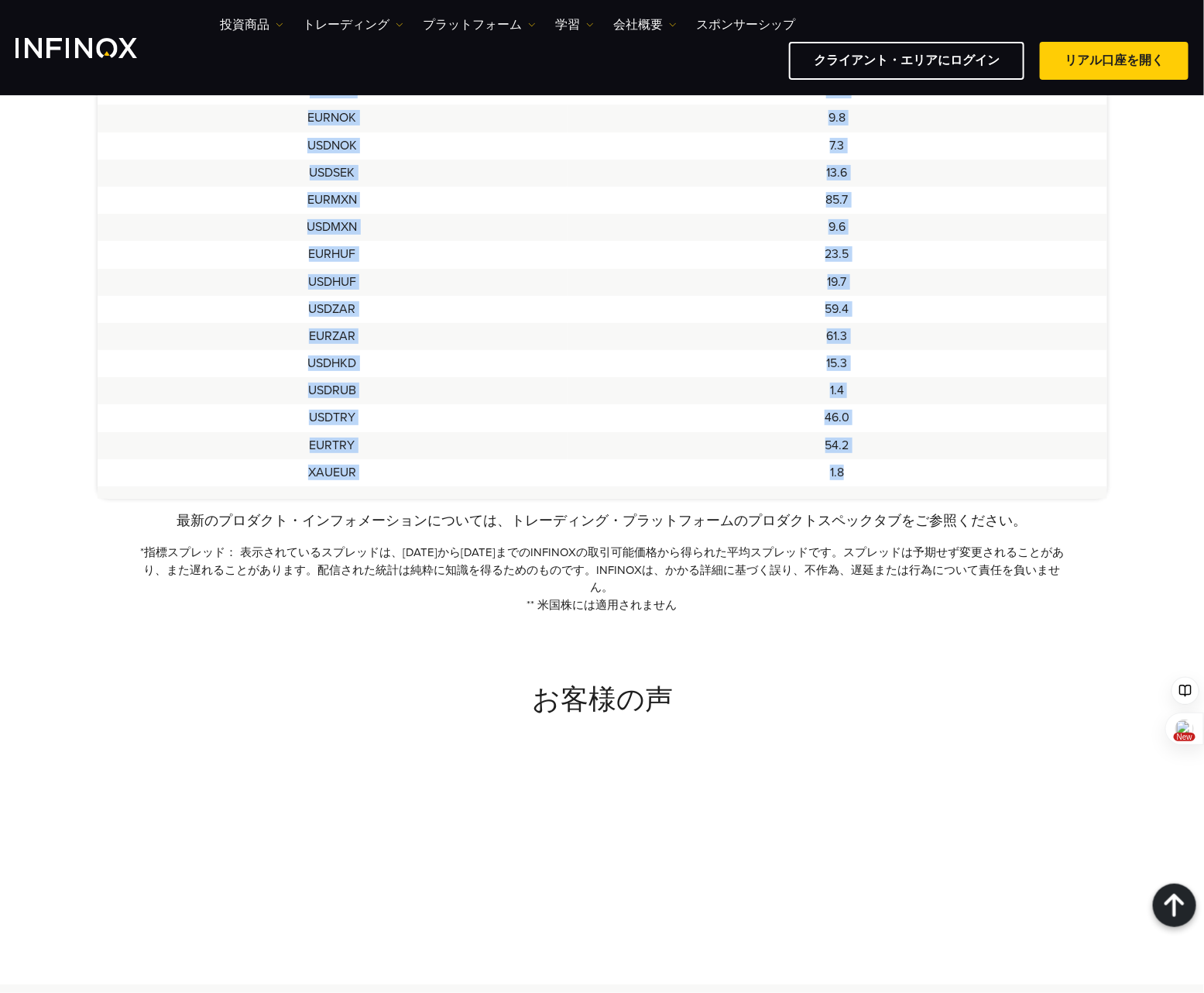 drag, startPoint x: 276, startPoint y: 682, endPoint x: 929, endPoint y: 486, distance: 681.7808 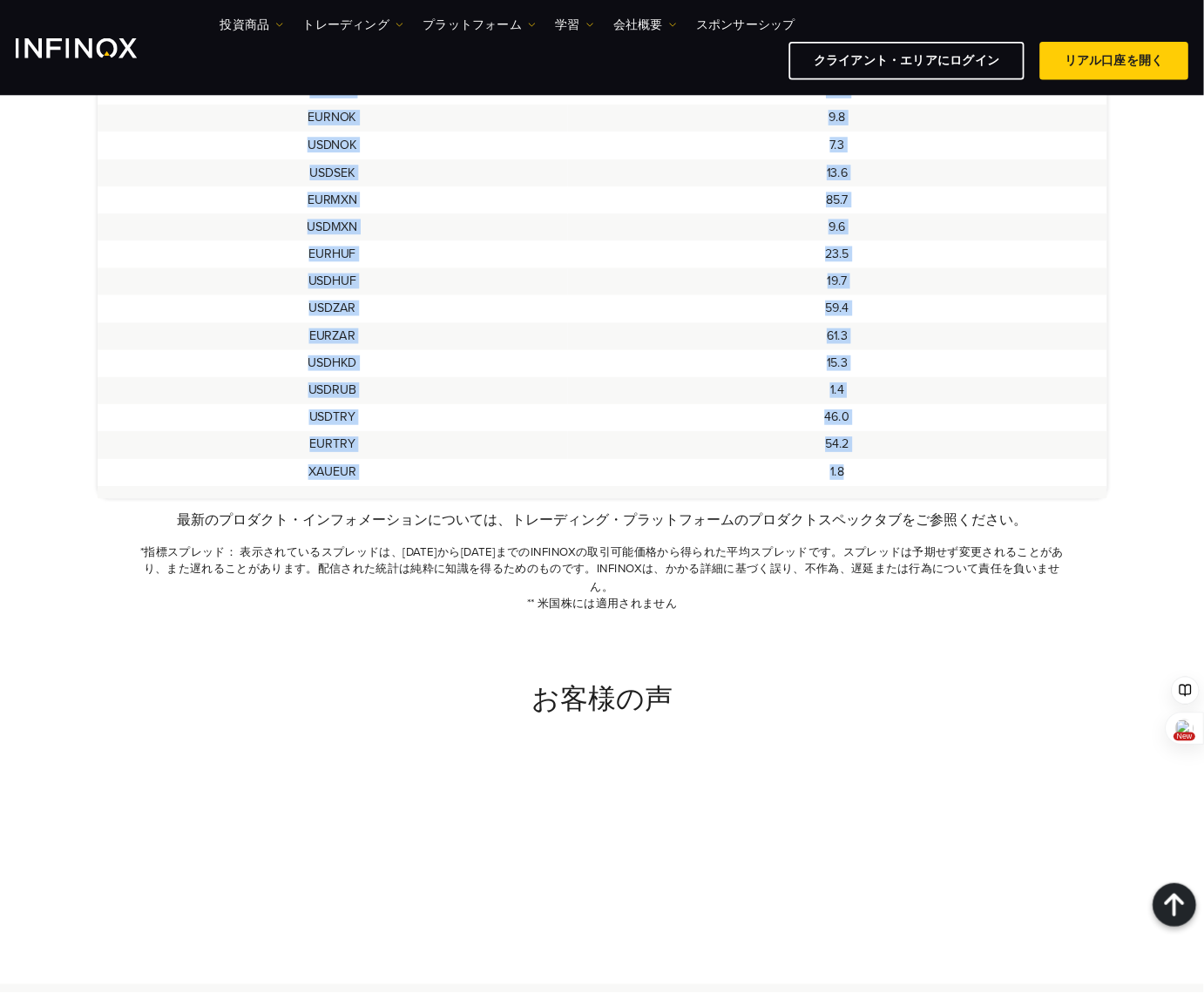 scroll, scrollTop: 1550, scrollLeft: 0, axis: vertical 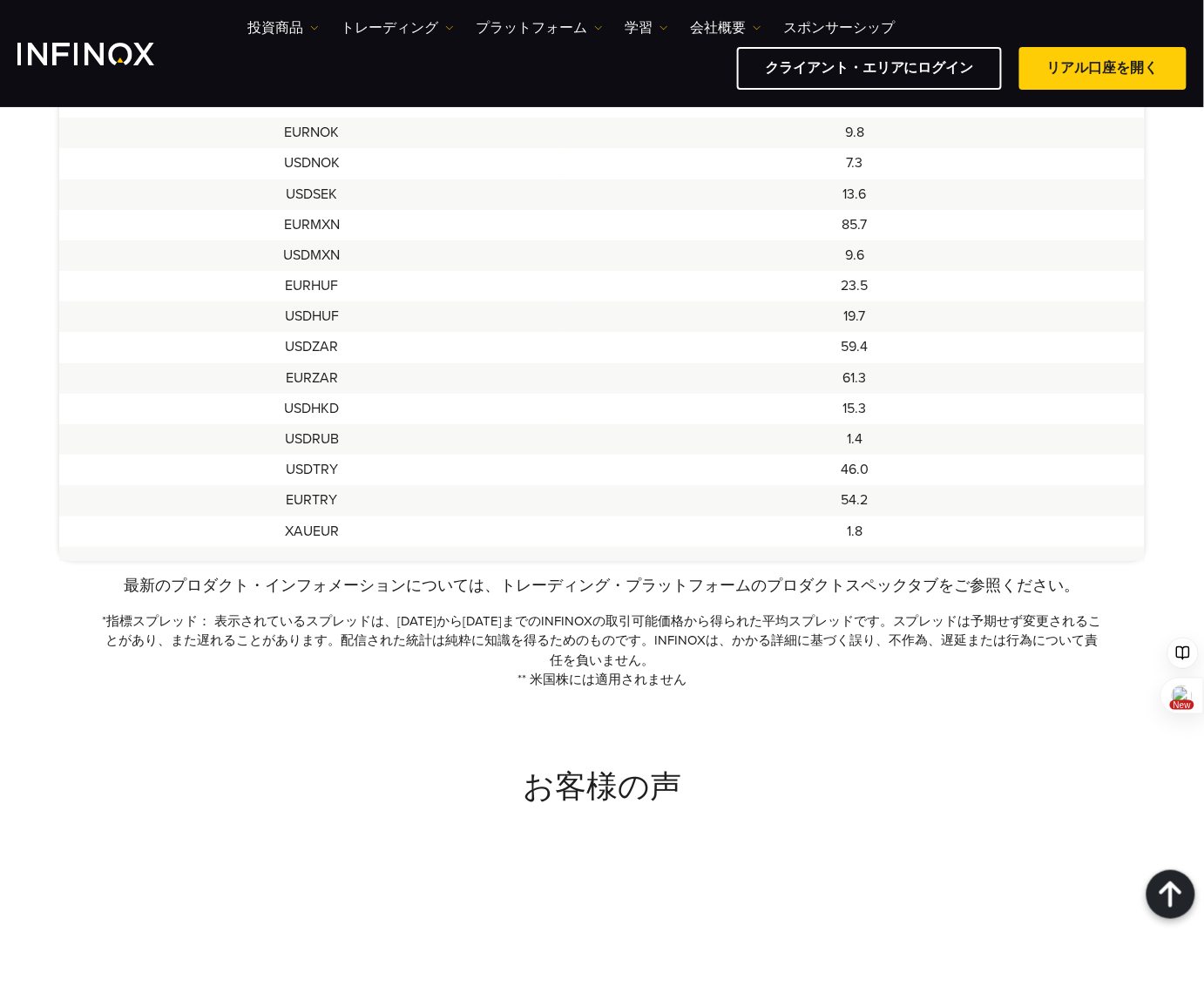 click on "最新のプロダクト・インフォメーションについては、トレーディング・プラットフォームのプロダクトスペックタブをご参照ください。
*指標スプレッド： 表示されているスプレッドは、2022年1月1日から2022年1月31日までのINFINOXの取引可能価格から得られた平均スプレッドです。スプレッドは予期せず変更されることがあり、また遅れることがあります。配信された統計は純粋に知識を得るためのものです。INFINOXは、かかる詳細に基づく誤り、不作為、遅延または行為について責任を負いません。
** 米国株には適用されません" at bounding box center [602, 632] 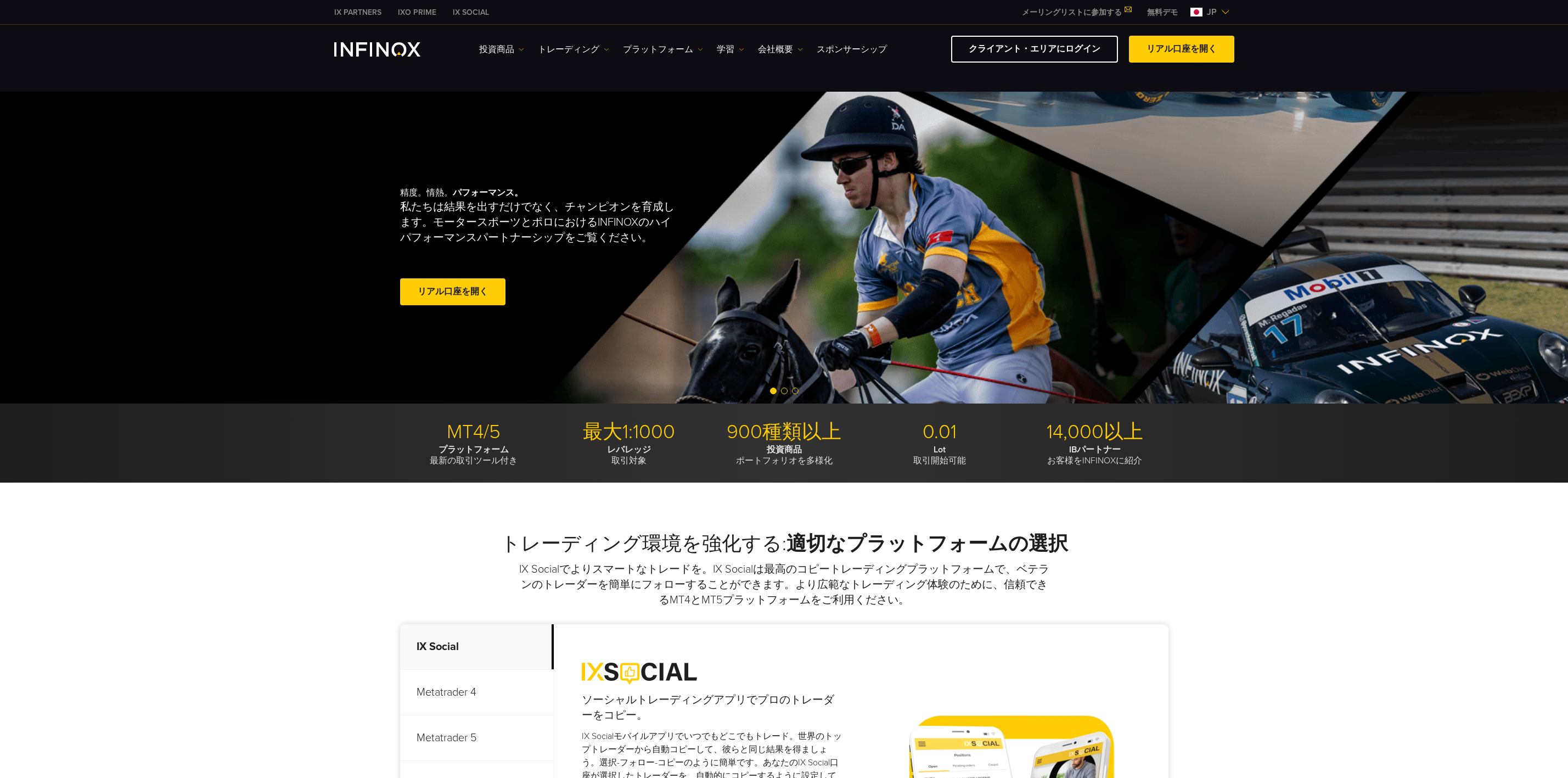 scroll, scrollTop: 0, scrollLeft: 0, axis: both 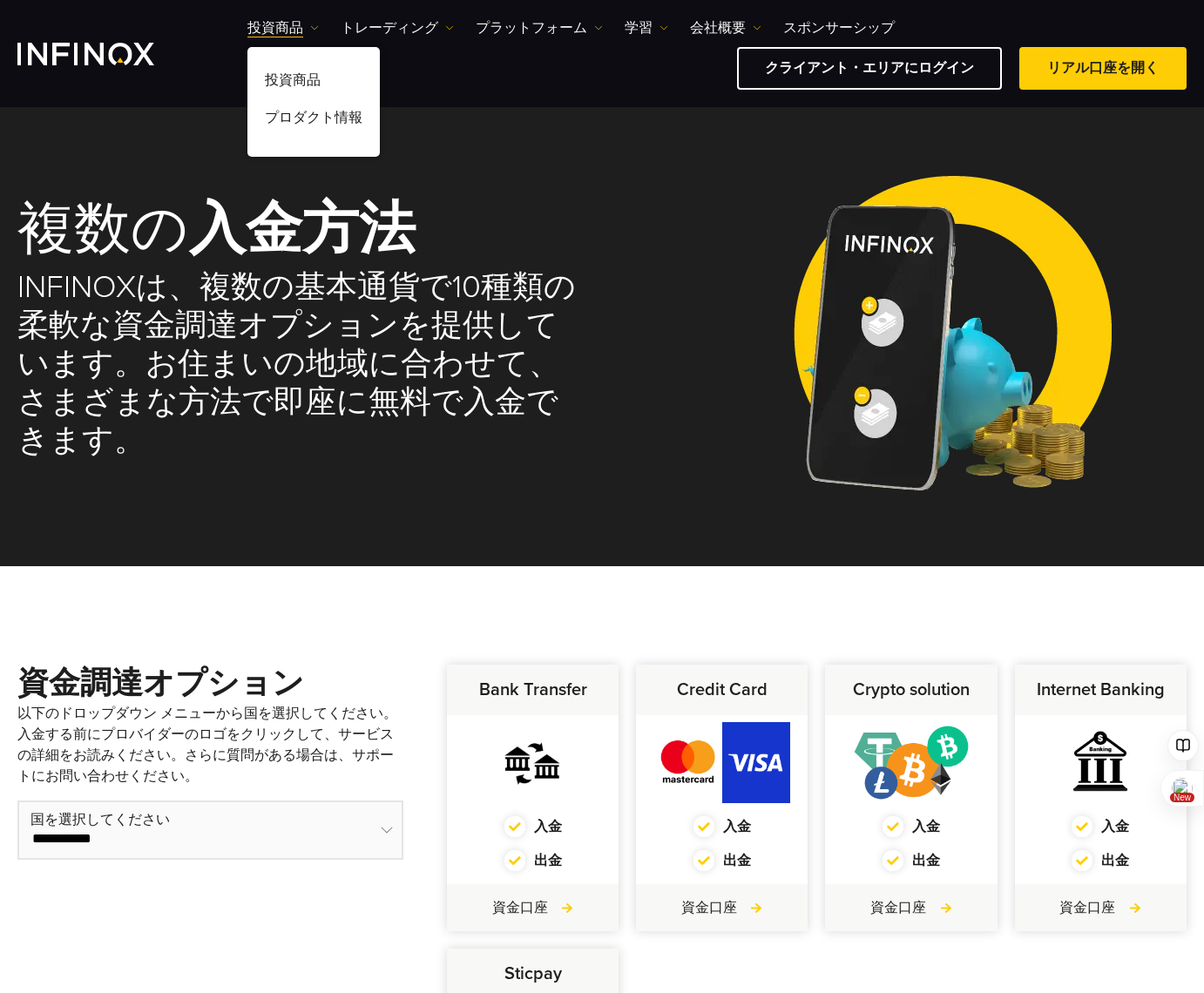 select on "***" 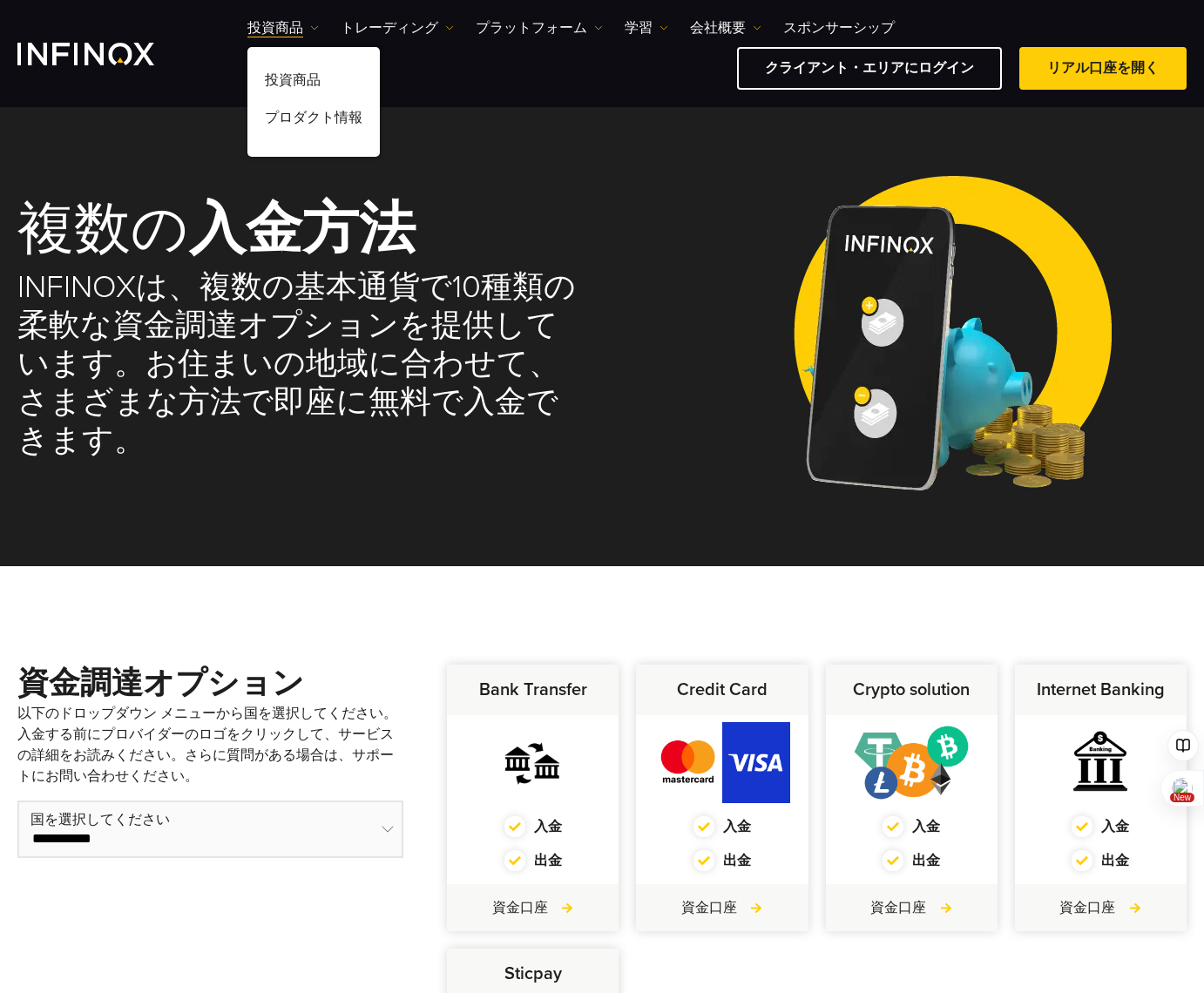 scroll, scrollTop: 77, scrollLeft: 0, axis: vertical 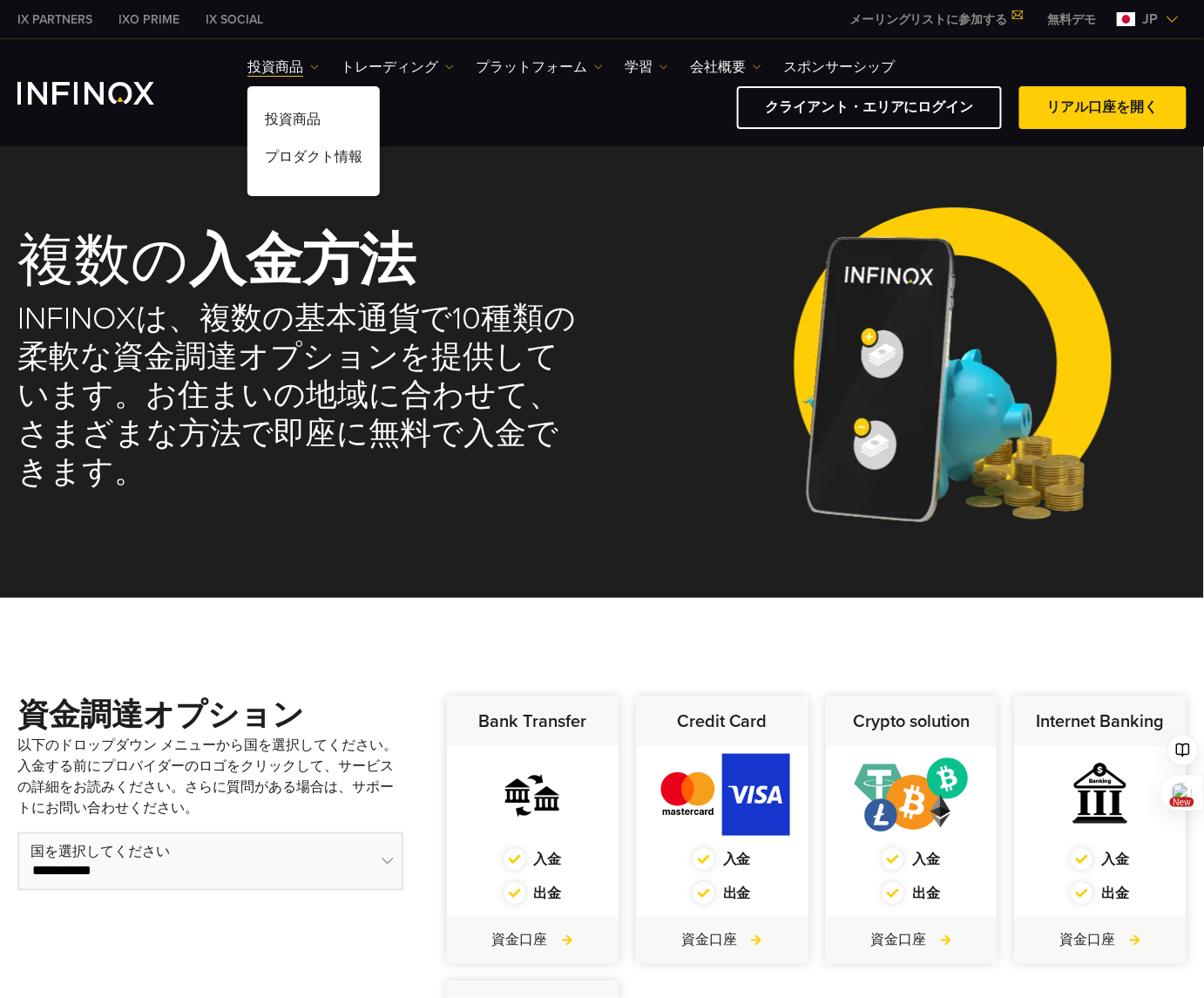 click at bounding box center [85, 93] 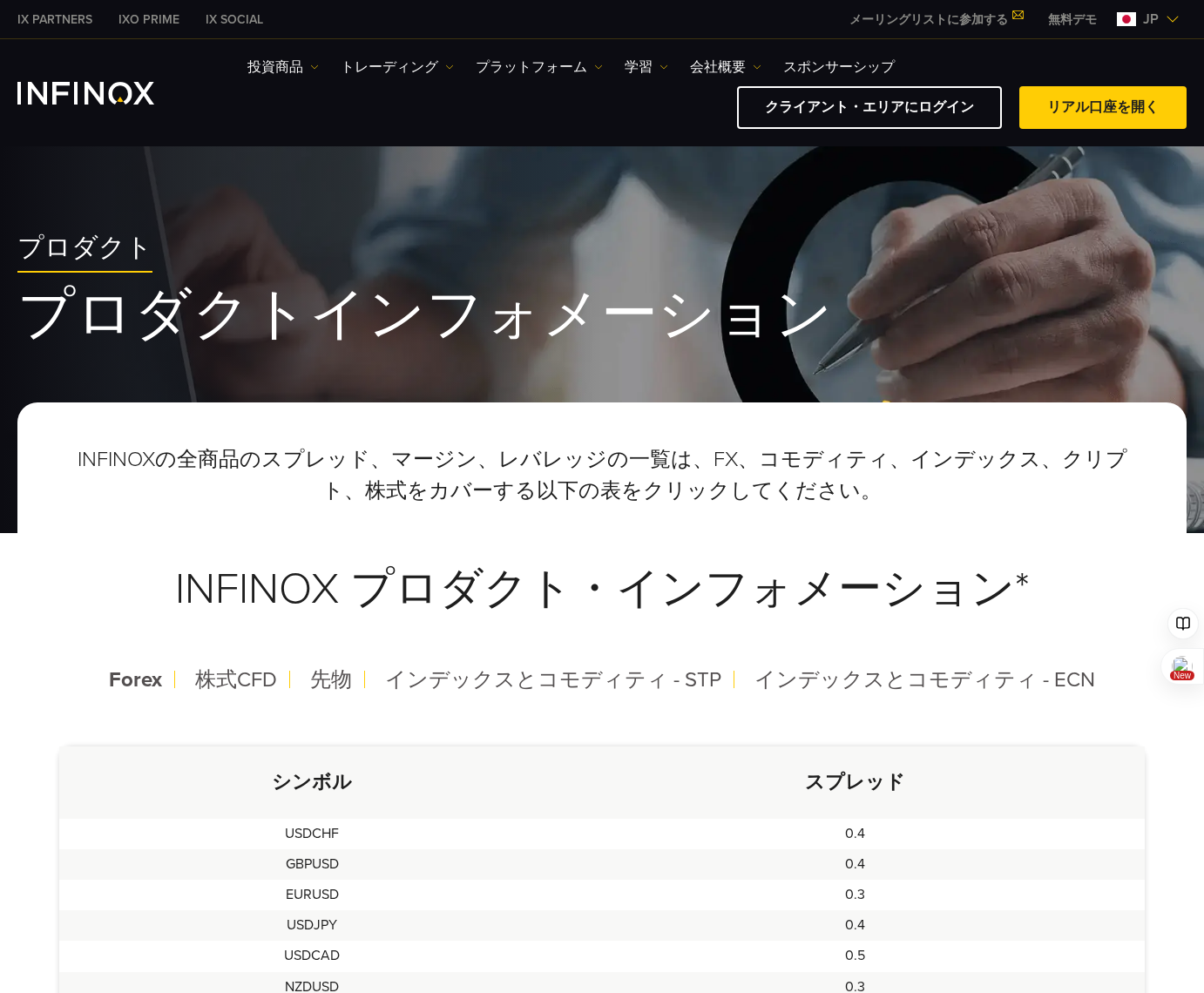 scroll, scrollTop: 0, scrollLeft: 0, axis: both 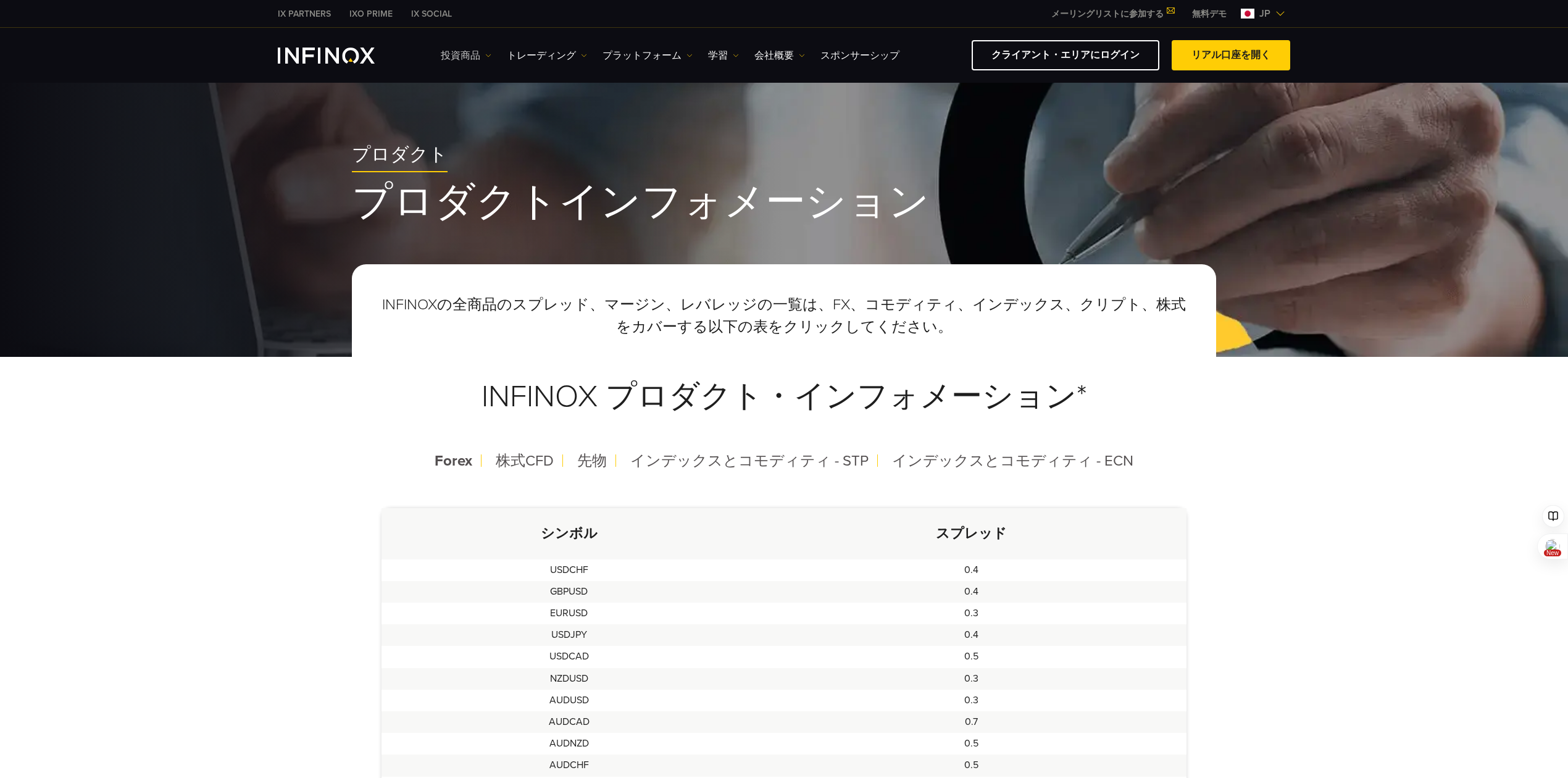 click on "投資商品" at bounding box center (466, 56) 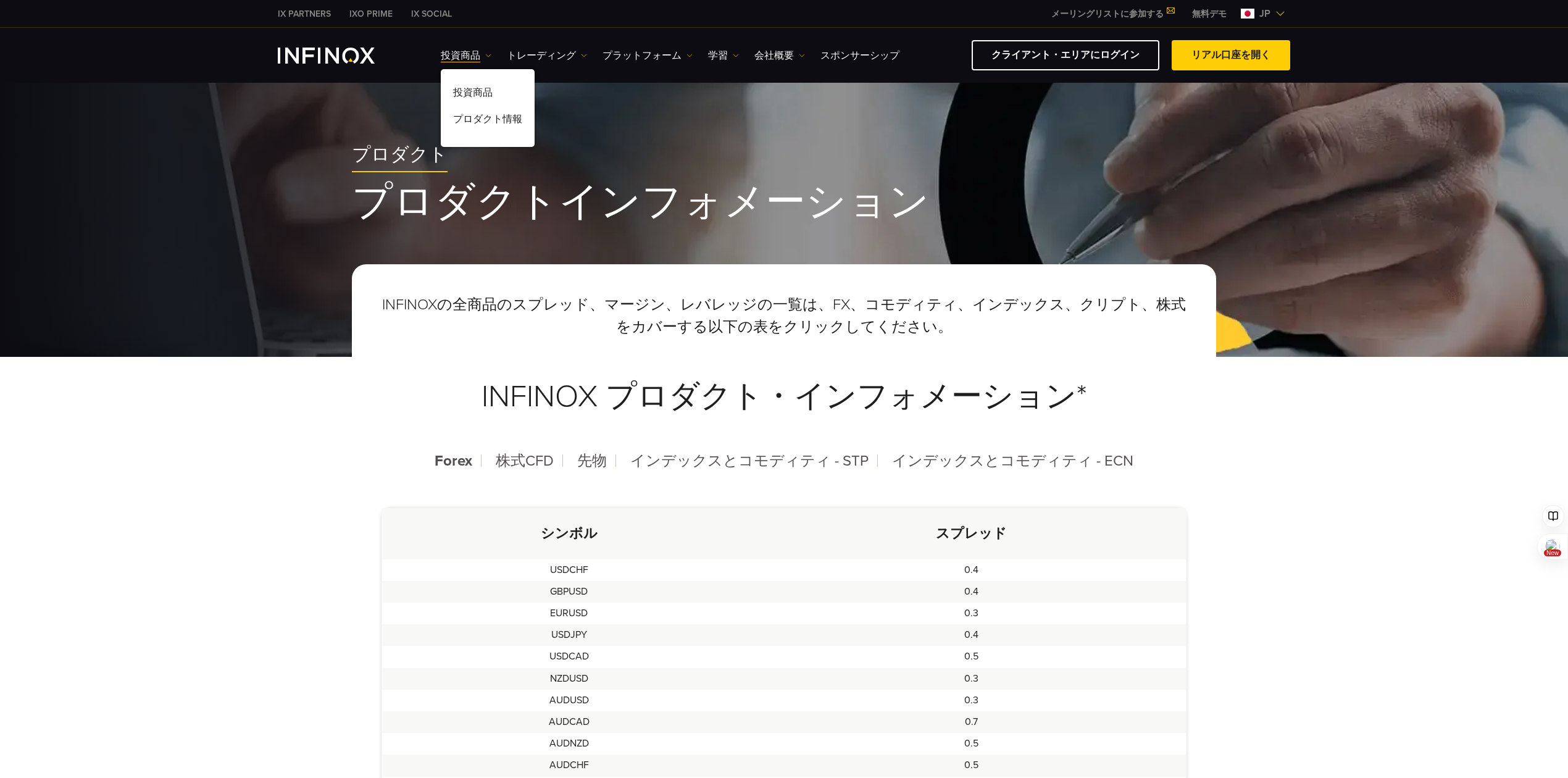 click at bounding box center (326, 56) 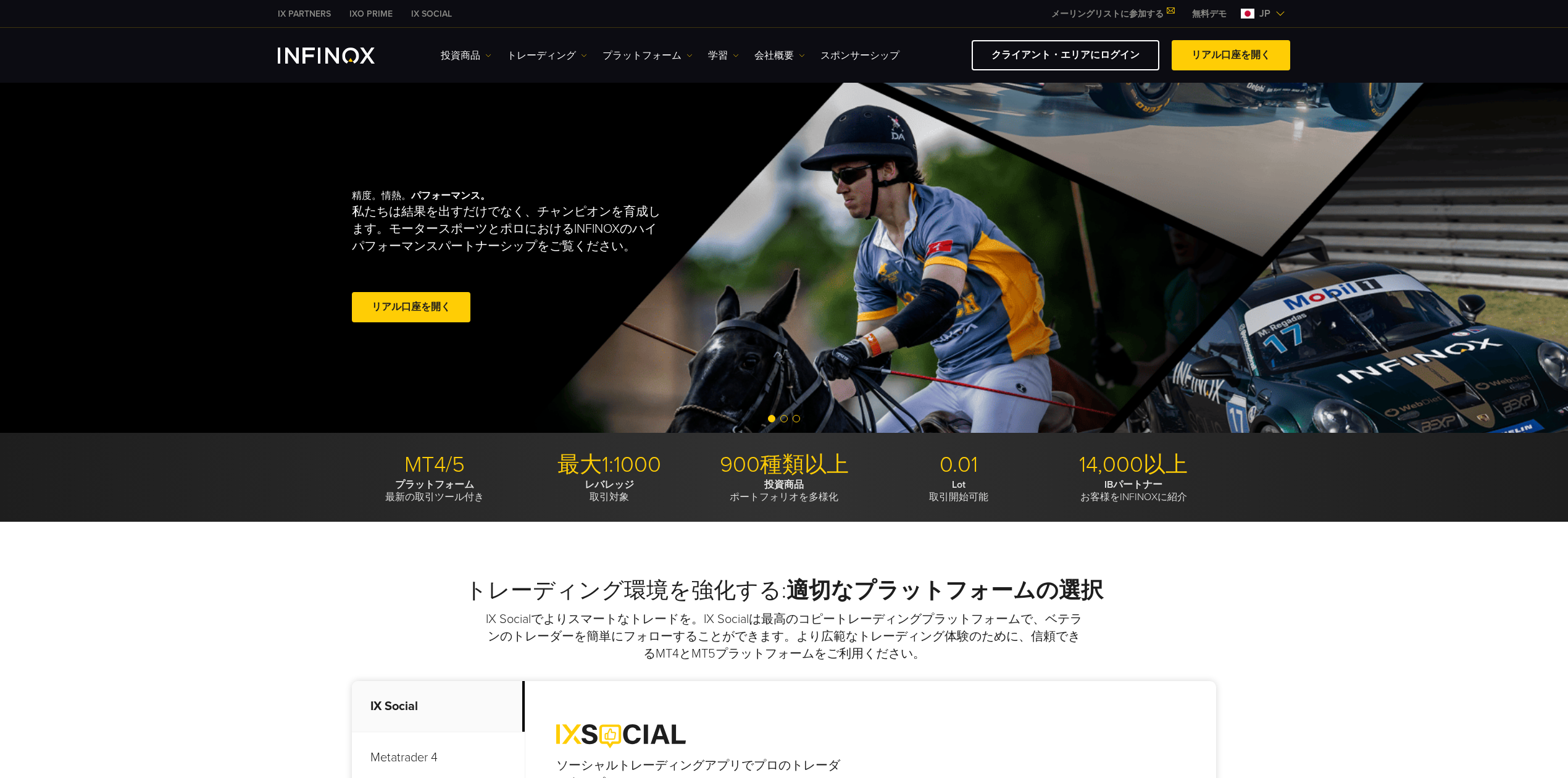 scroll, scrollTop: 0, scrollLeft: 0, axis: both 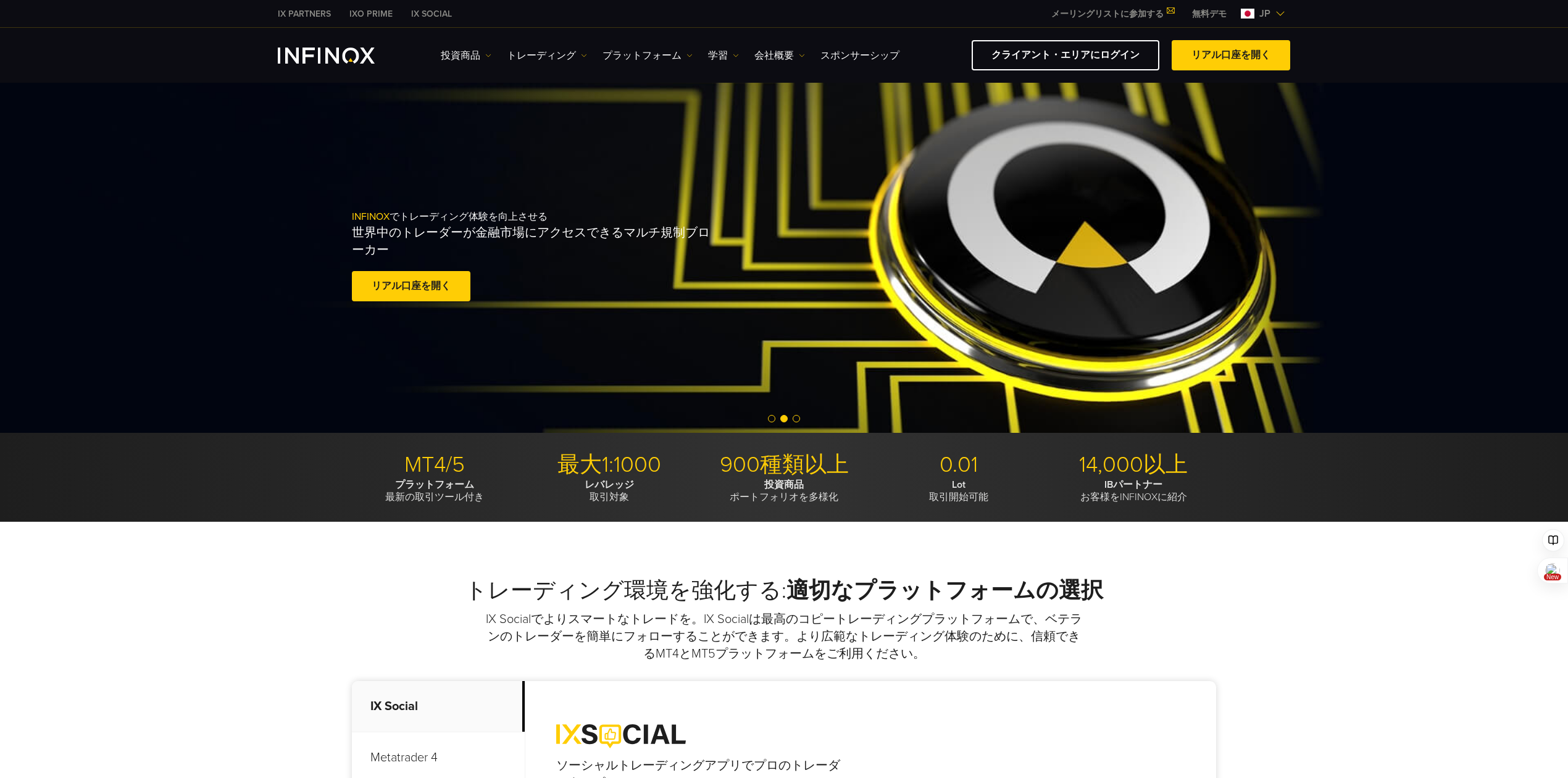 click at bounding box center [784, 419] 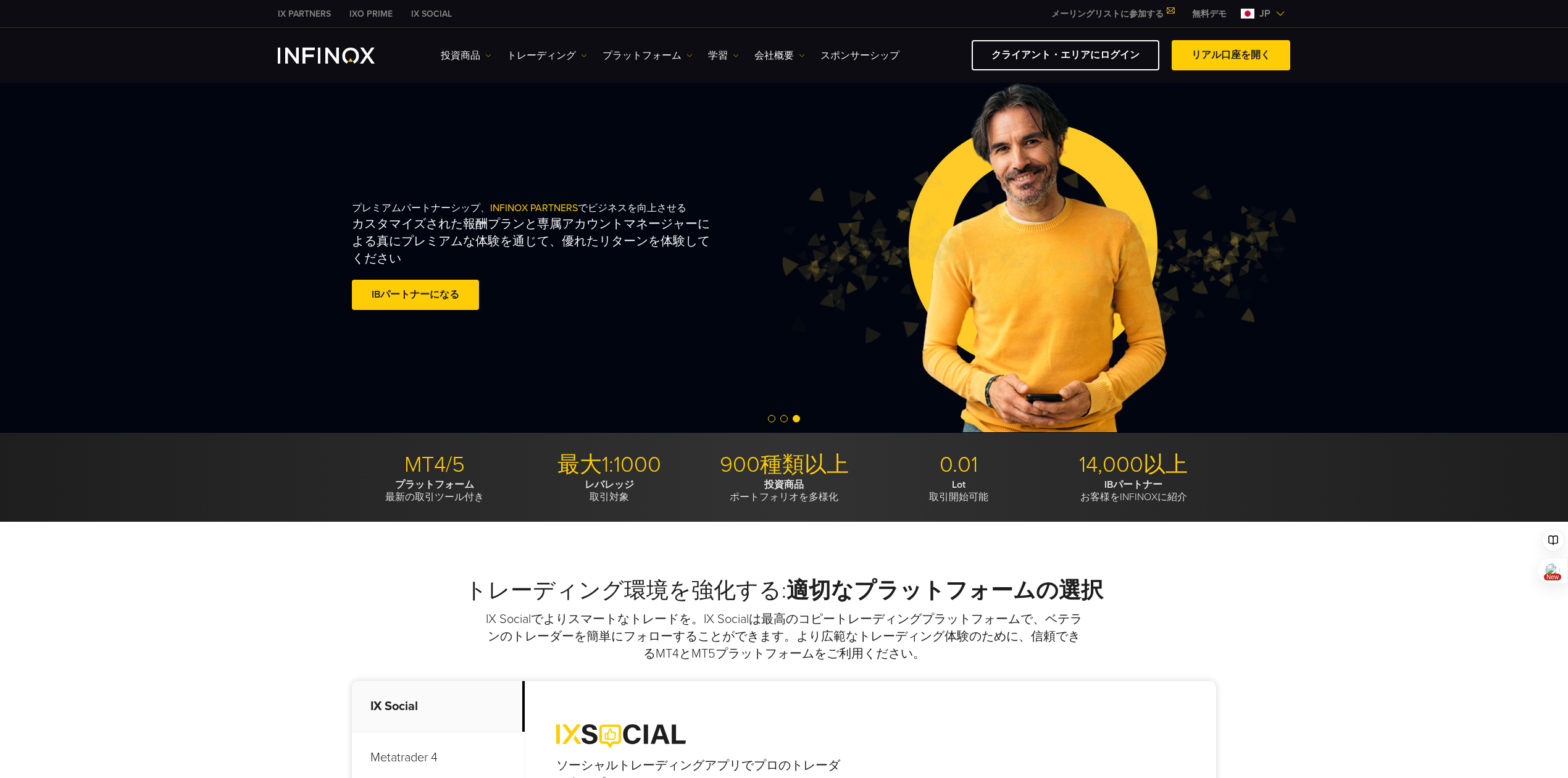 click at bounding box center [772, 419] 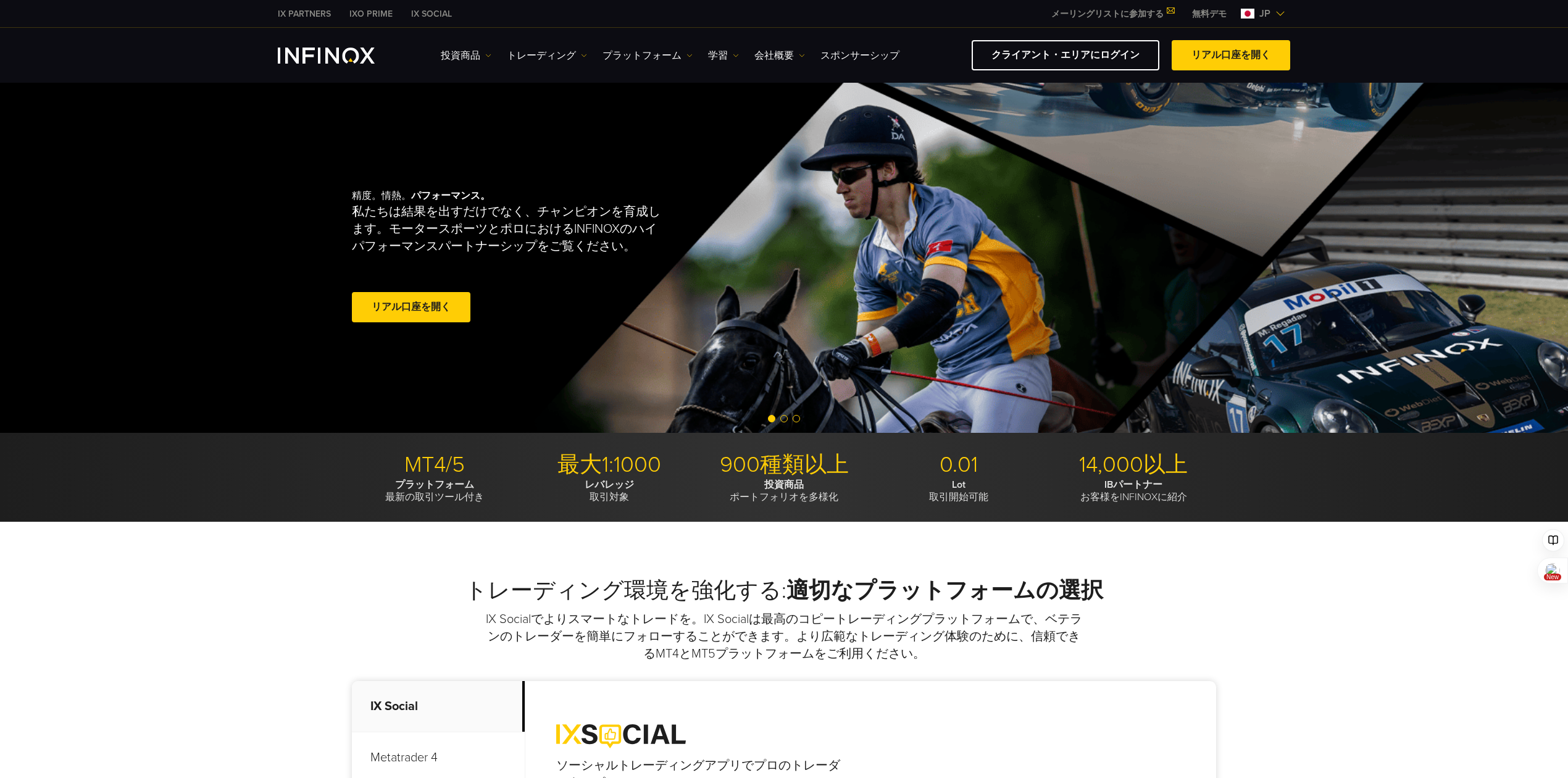 click at bounding box center (784, 419) 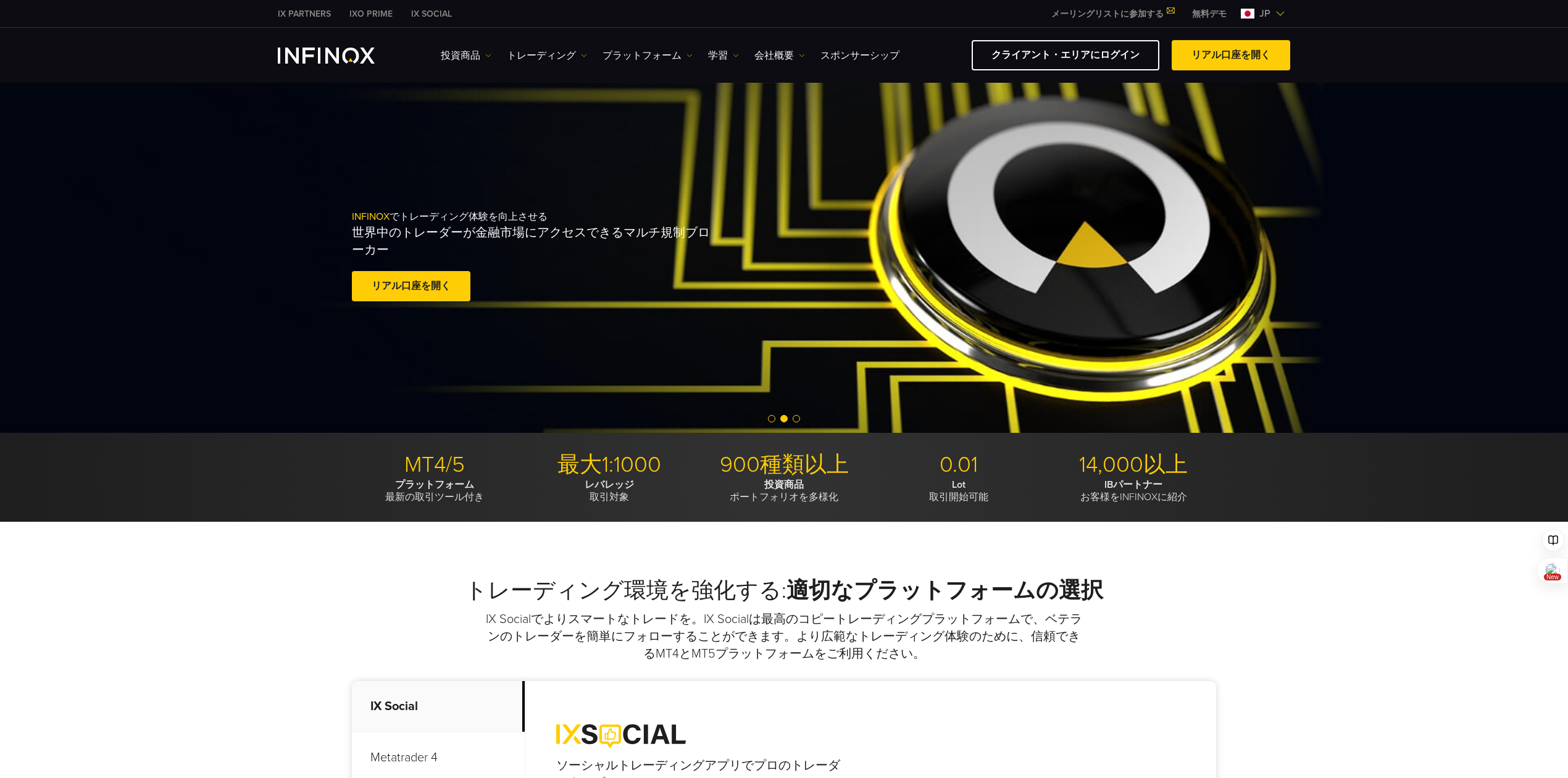 click at bounding box center [772, 419] 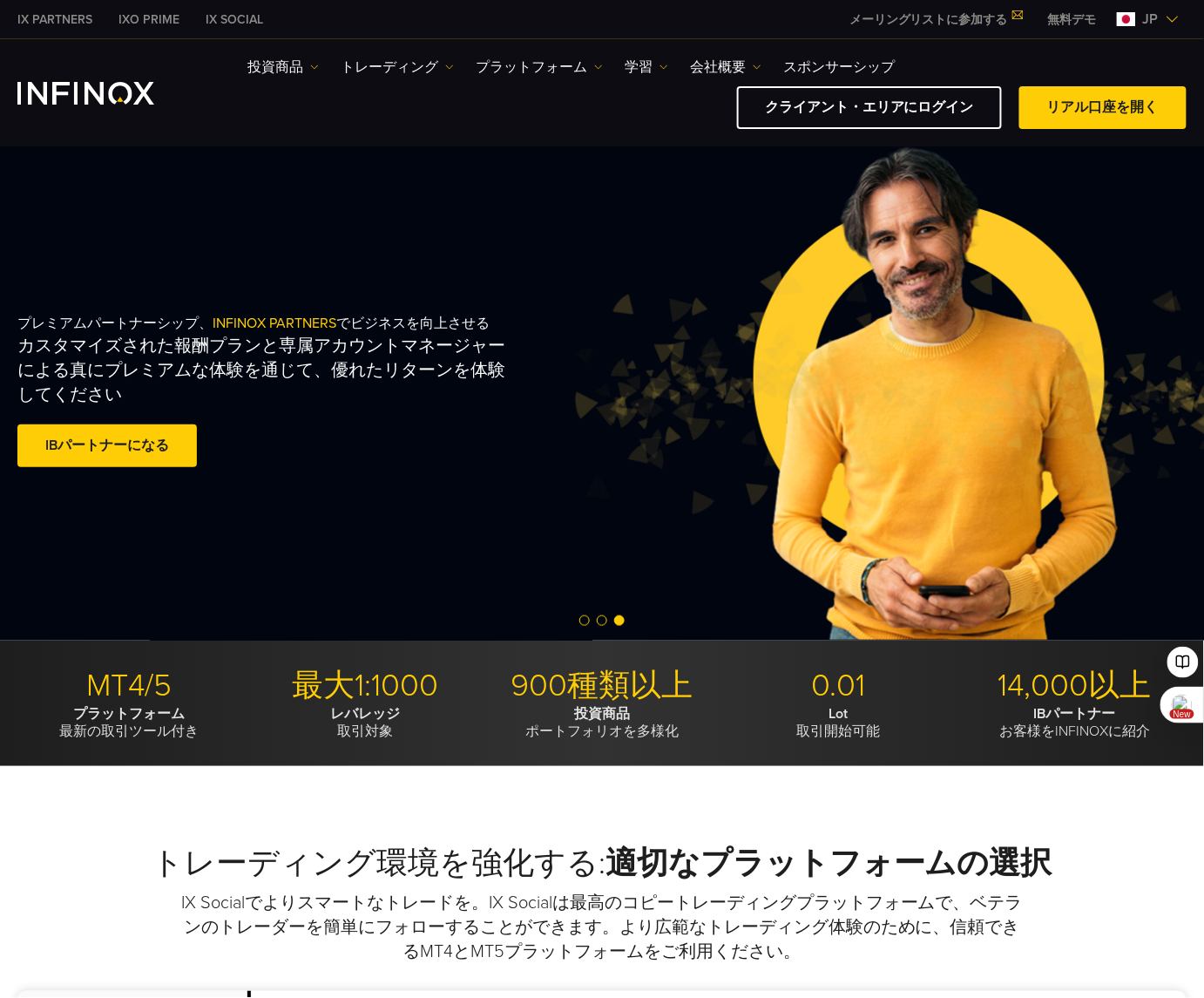 click on "カスタマイズされた報酬プランと専属アカウントマネージャーによる真にプレミアムな体験を通じて、優れたリターンを体験してください" at bounding box center [265, 370] 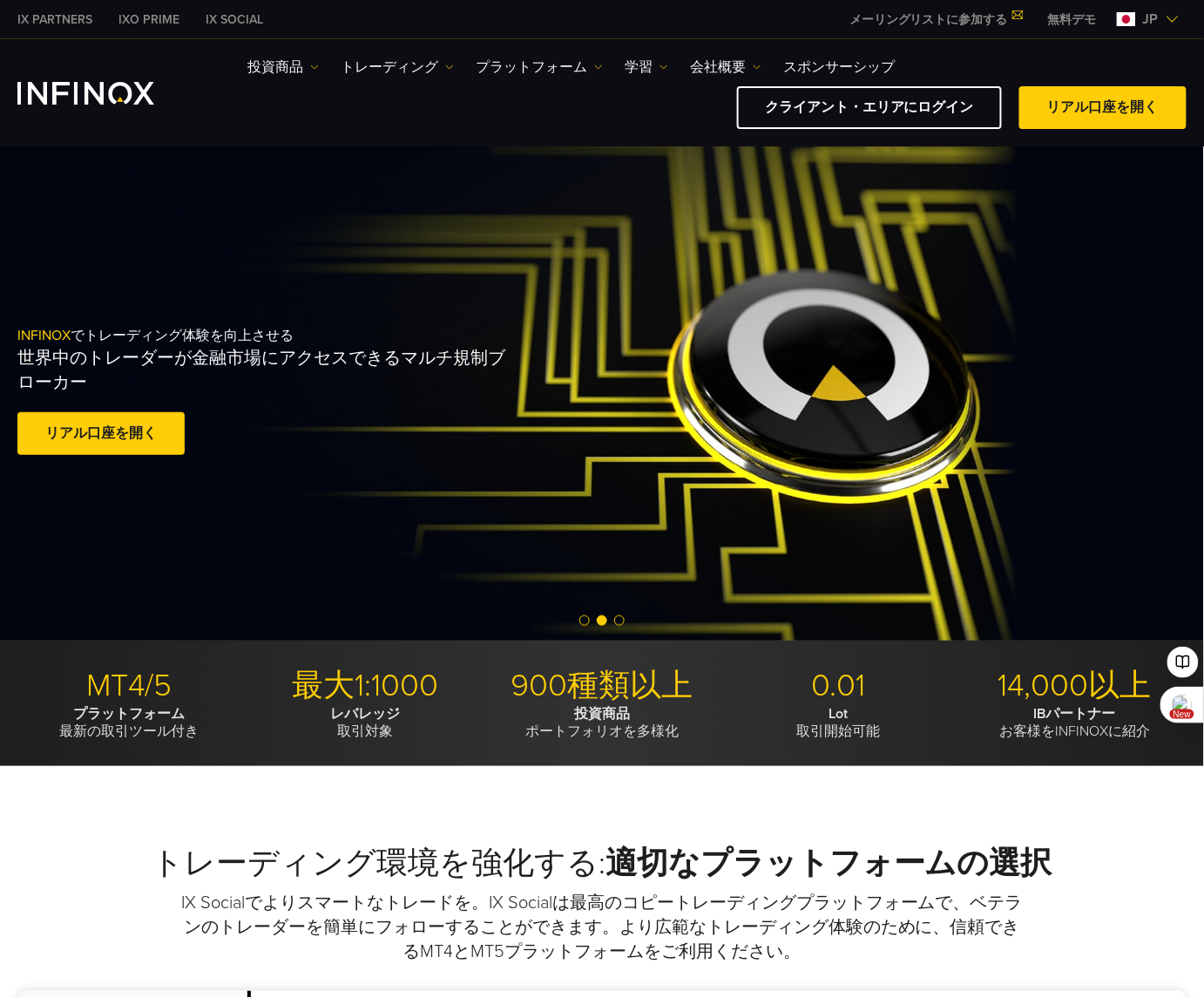 scroll, scrollTop: 0, scrollLeft: 0, axis: both 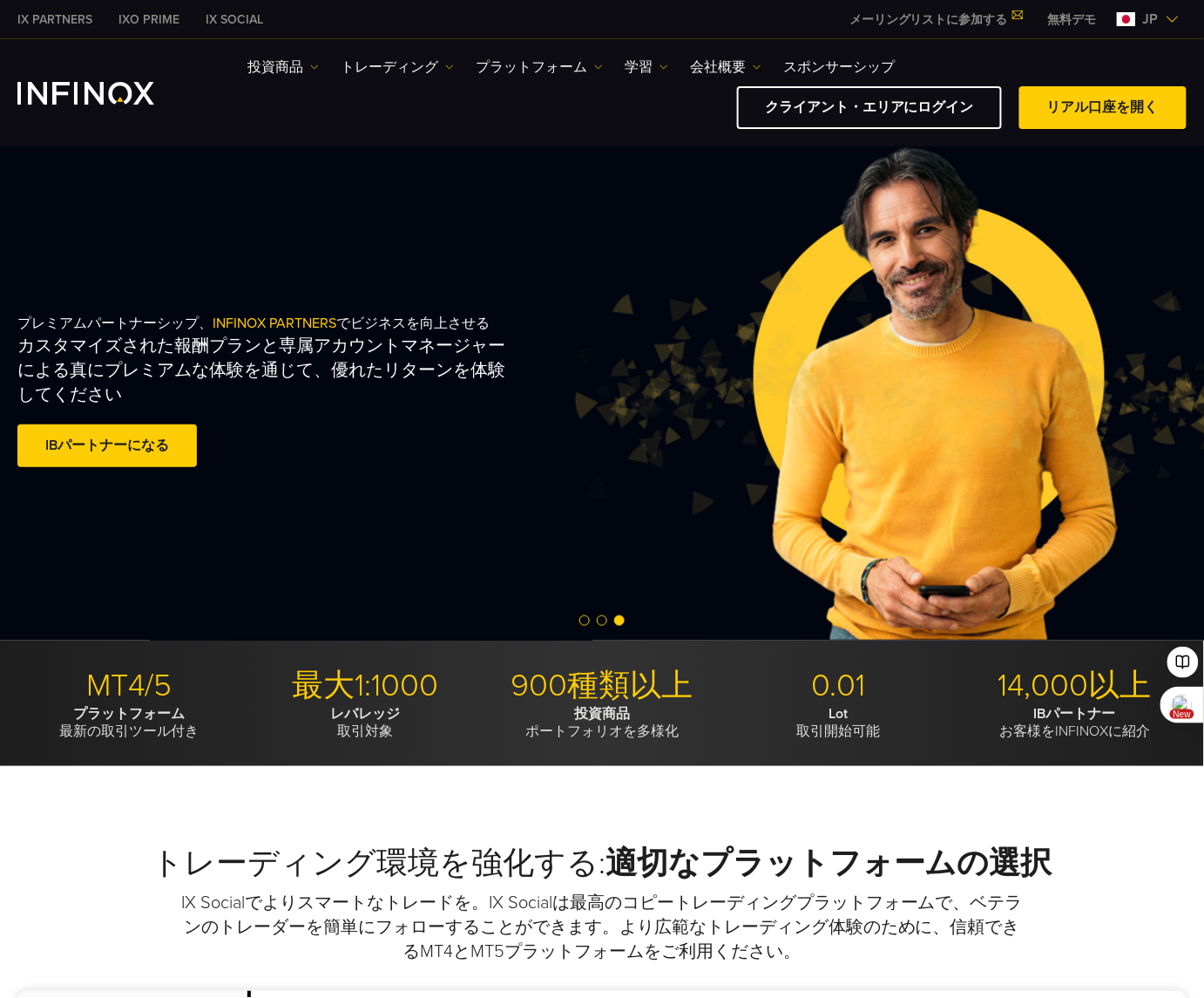 click at bounding box center [602, 621] 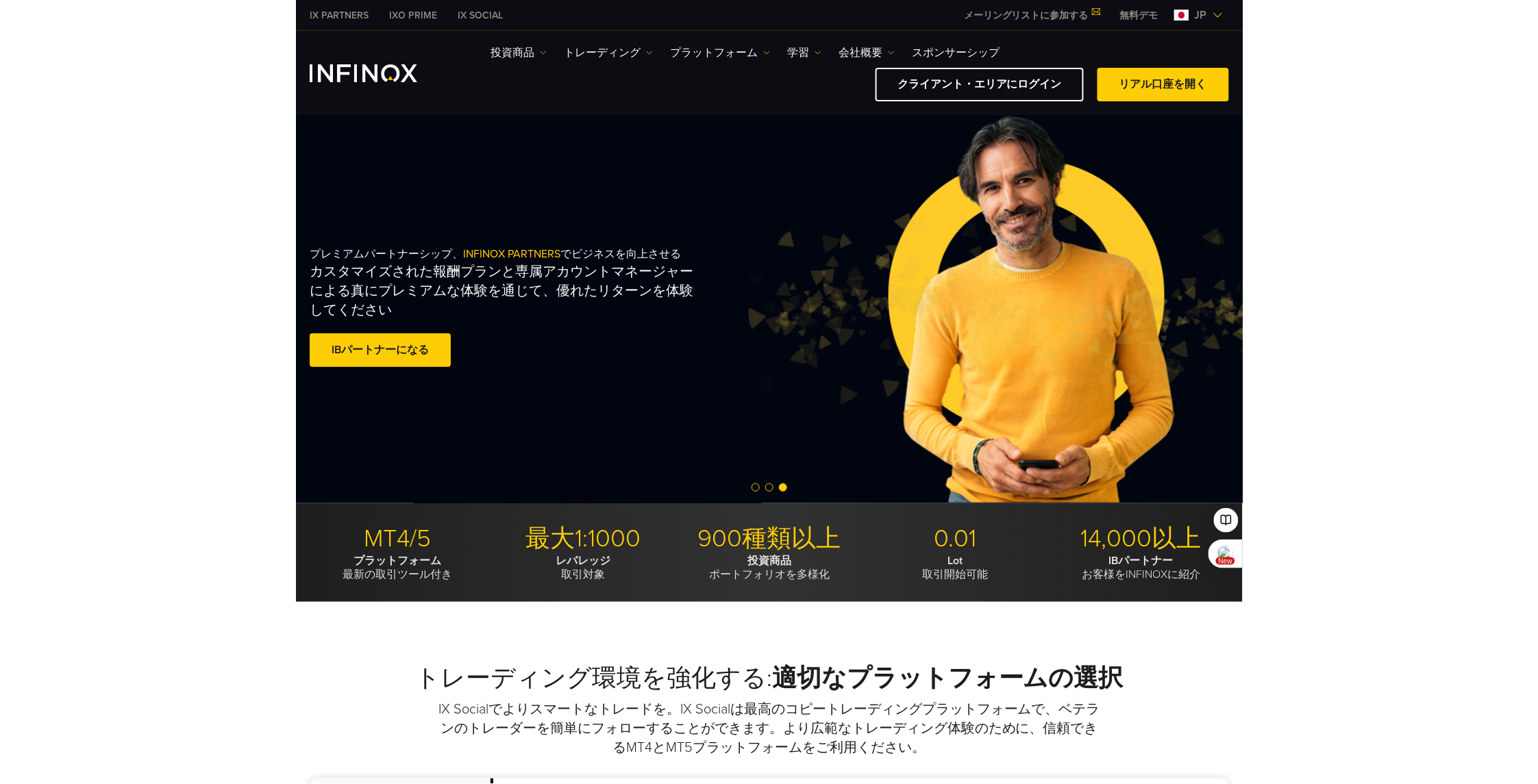 scroll, scrollTop: 0, scrollLeft: 0, axis: both 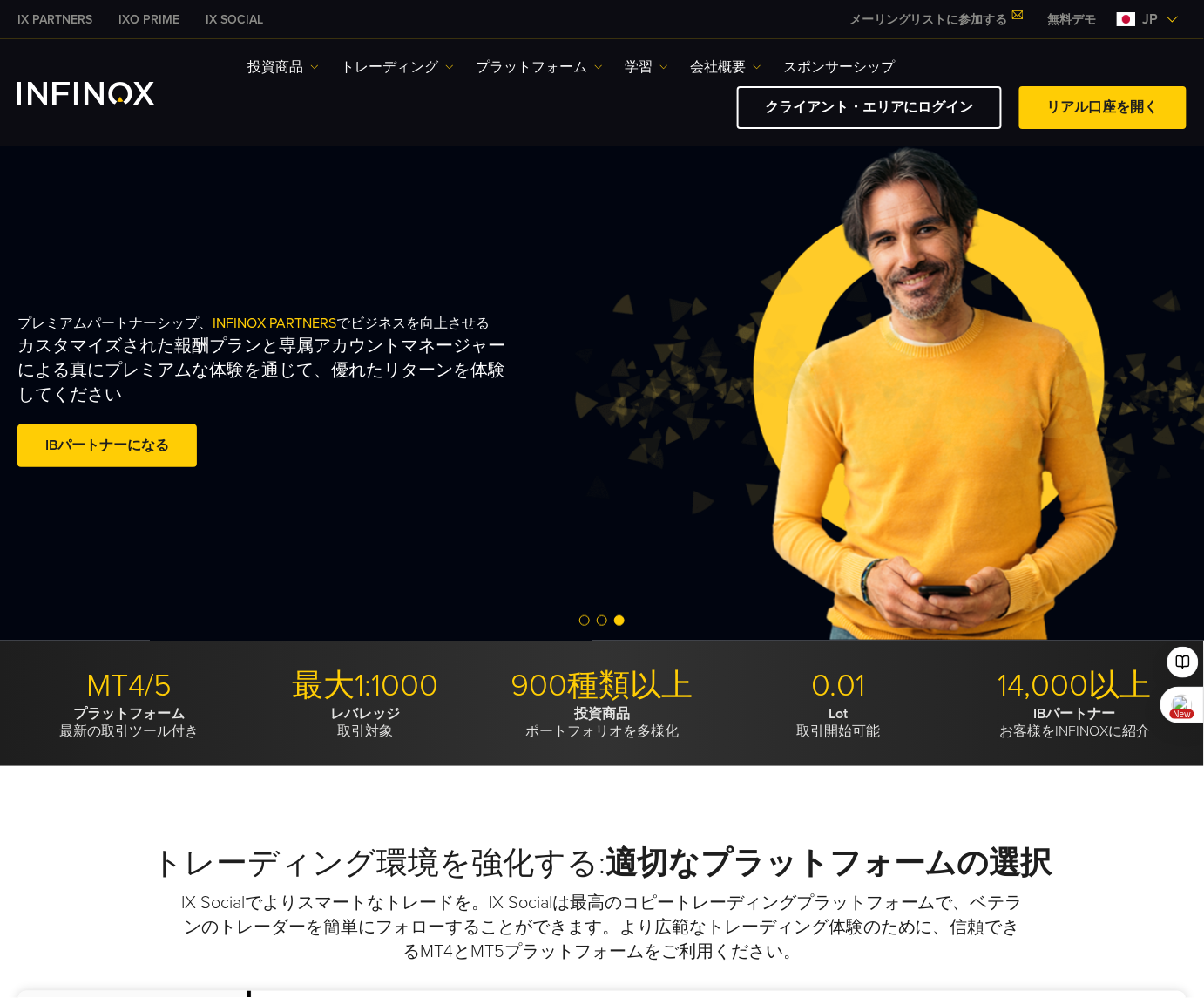 click at bounding box center (585, 621) 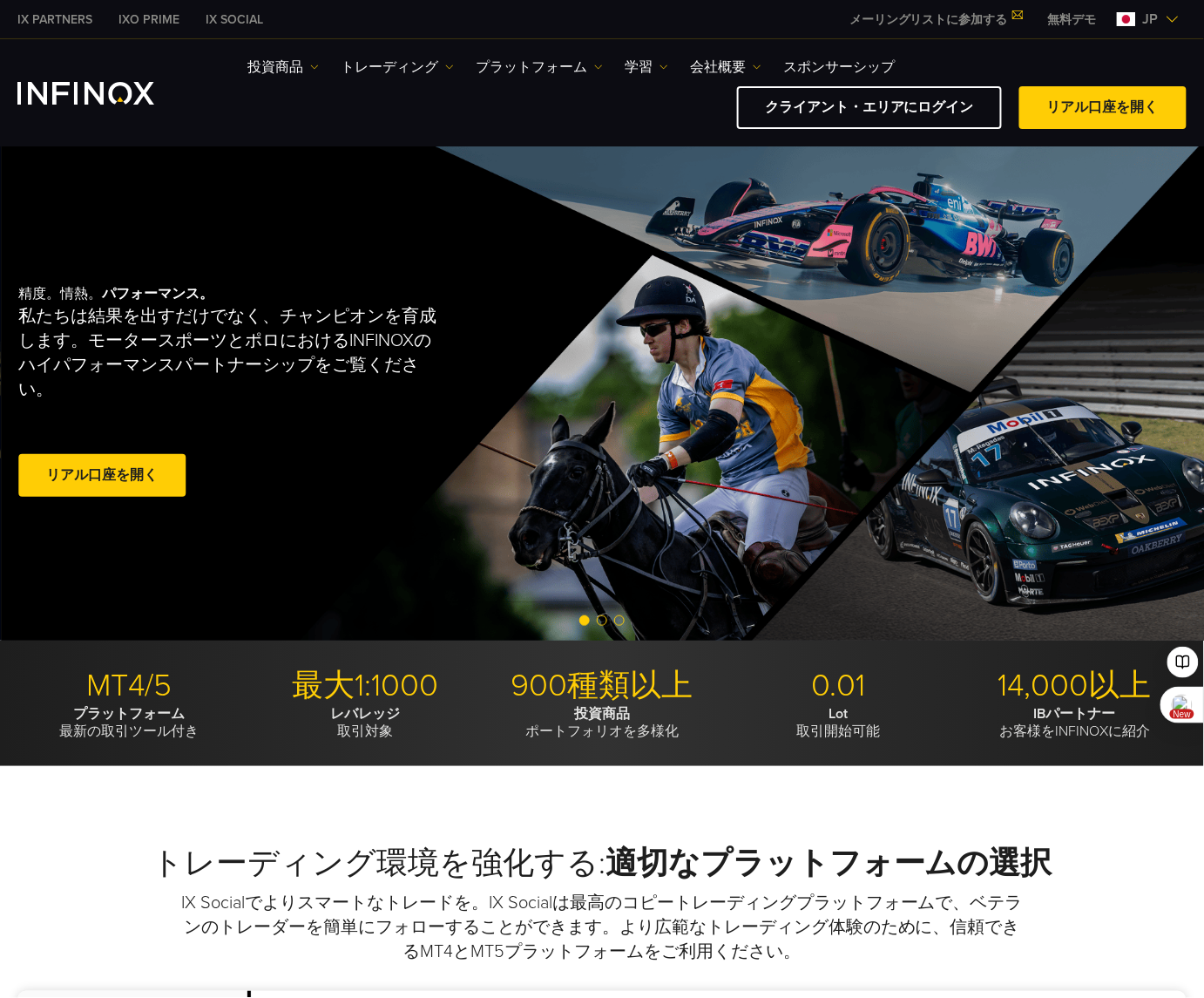 click at bounding box center (602, 621) 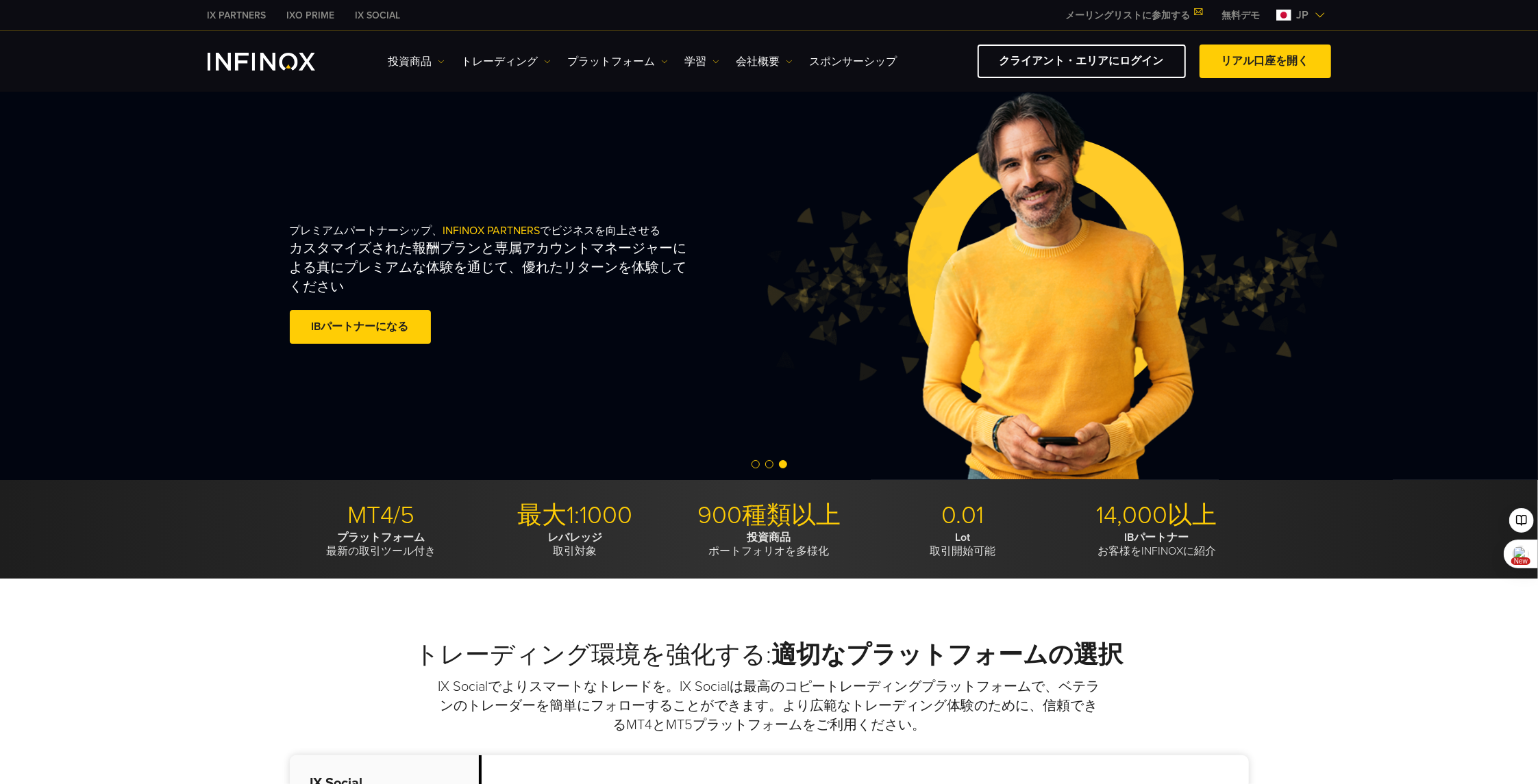click at bounding box center [769, 465] 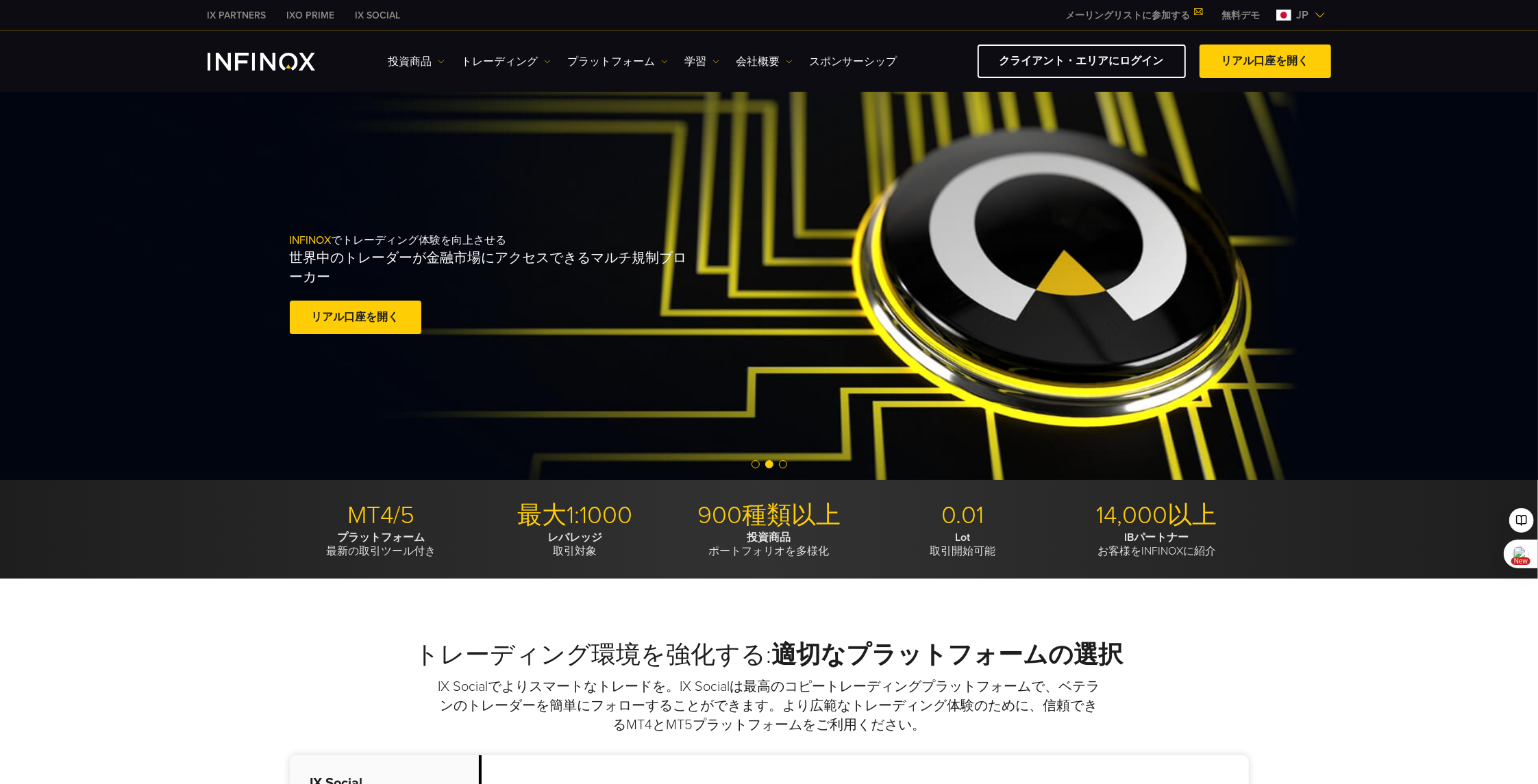click at bounding box center [769, 464] 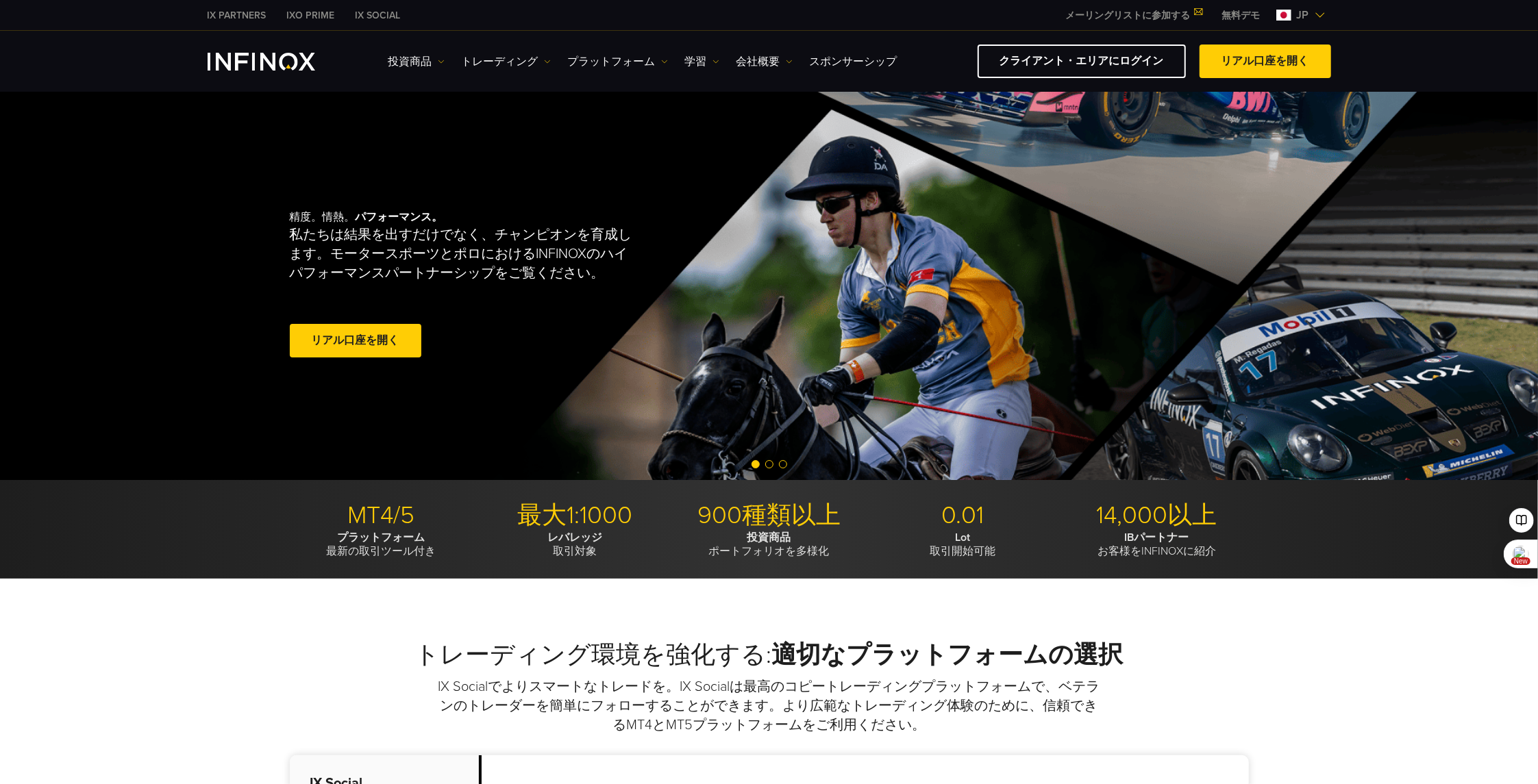 click on "トレーディング環境を強化する:  適切なプラットフォームの選択
IX Socialでよりスマートなトレードを。IX Socialは最高のコピートレーディングプラットフォームで、ベテランのトレーダーを簡単にフォローすることができます。より広範なトレーディング体験のために、信頼できるMT4とMT5プラットフォームをご利用ください。
IX Social
Metatrader 4
Metatrader 5
自動コピー機能" at bounding box center [769, 914] 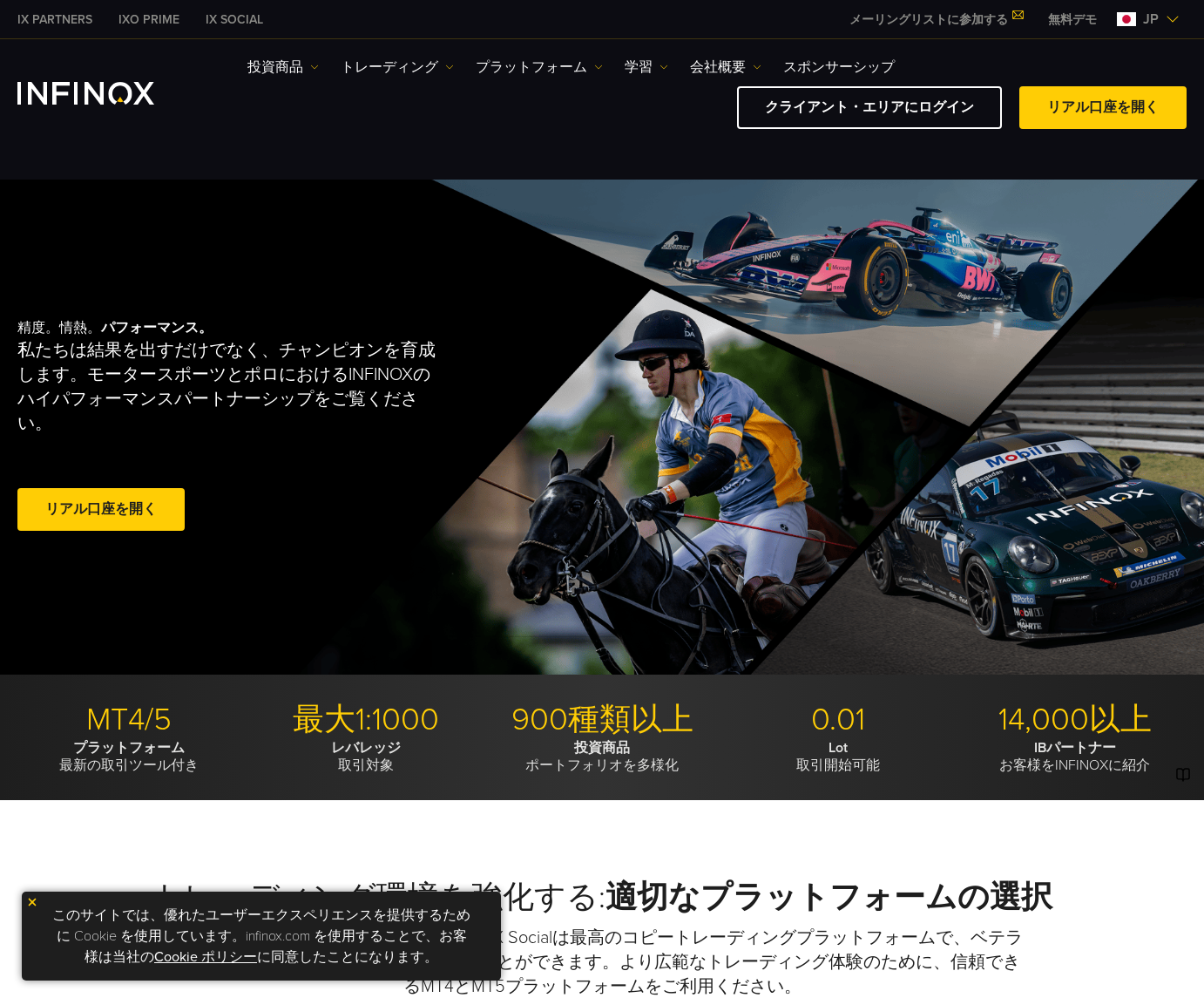 scroll, scrollTop: 0, scrollLeft: 0, axis: both 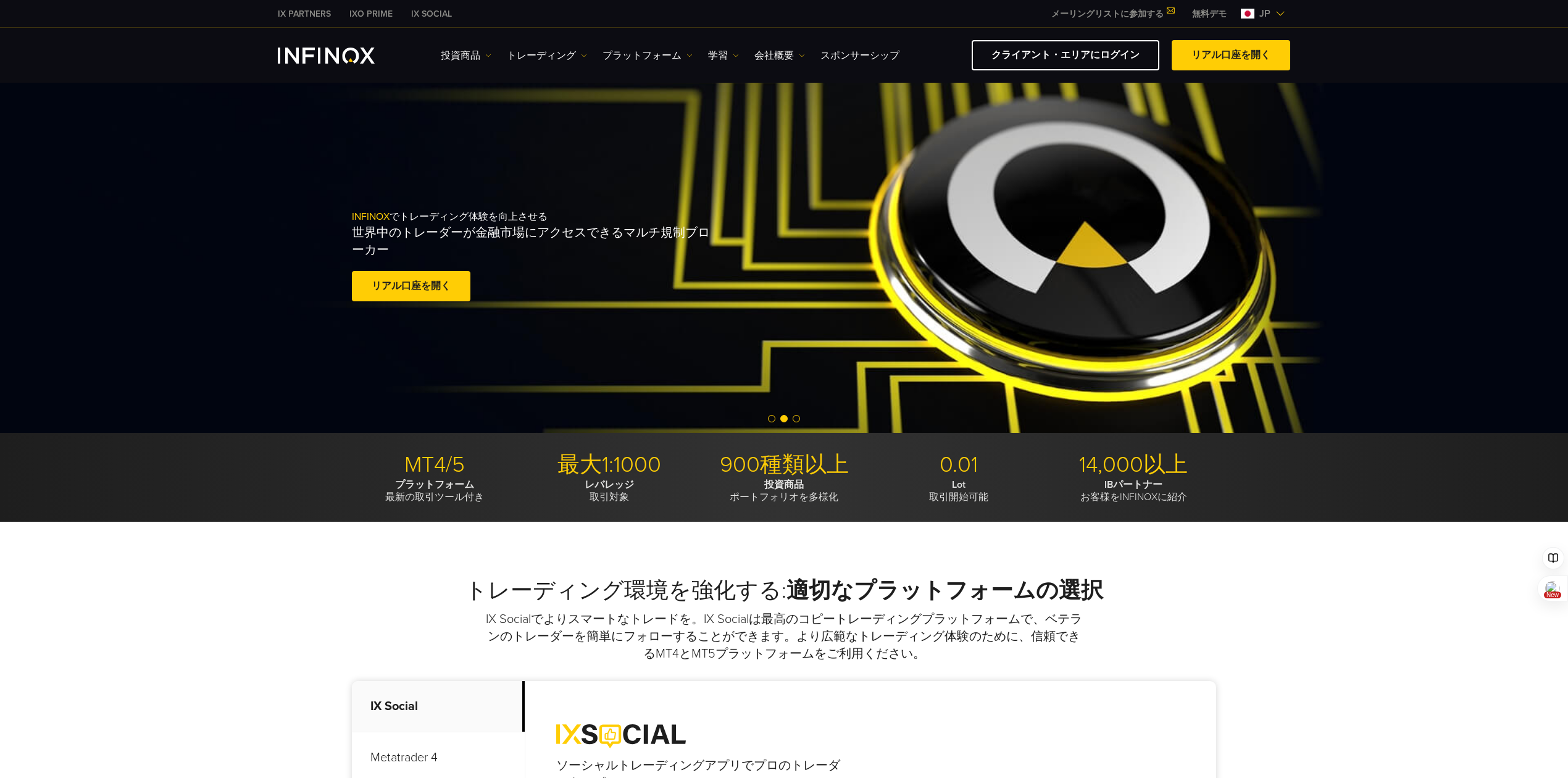click at bounding box center [784, 419] 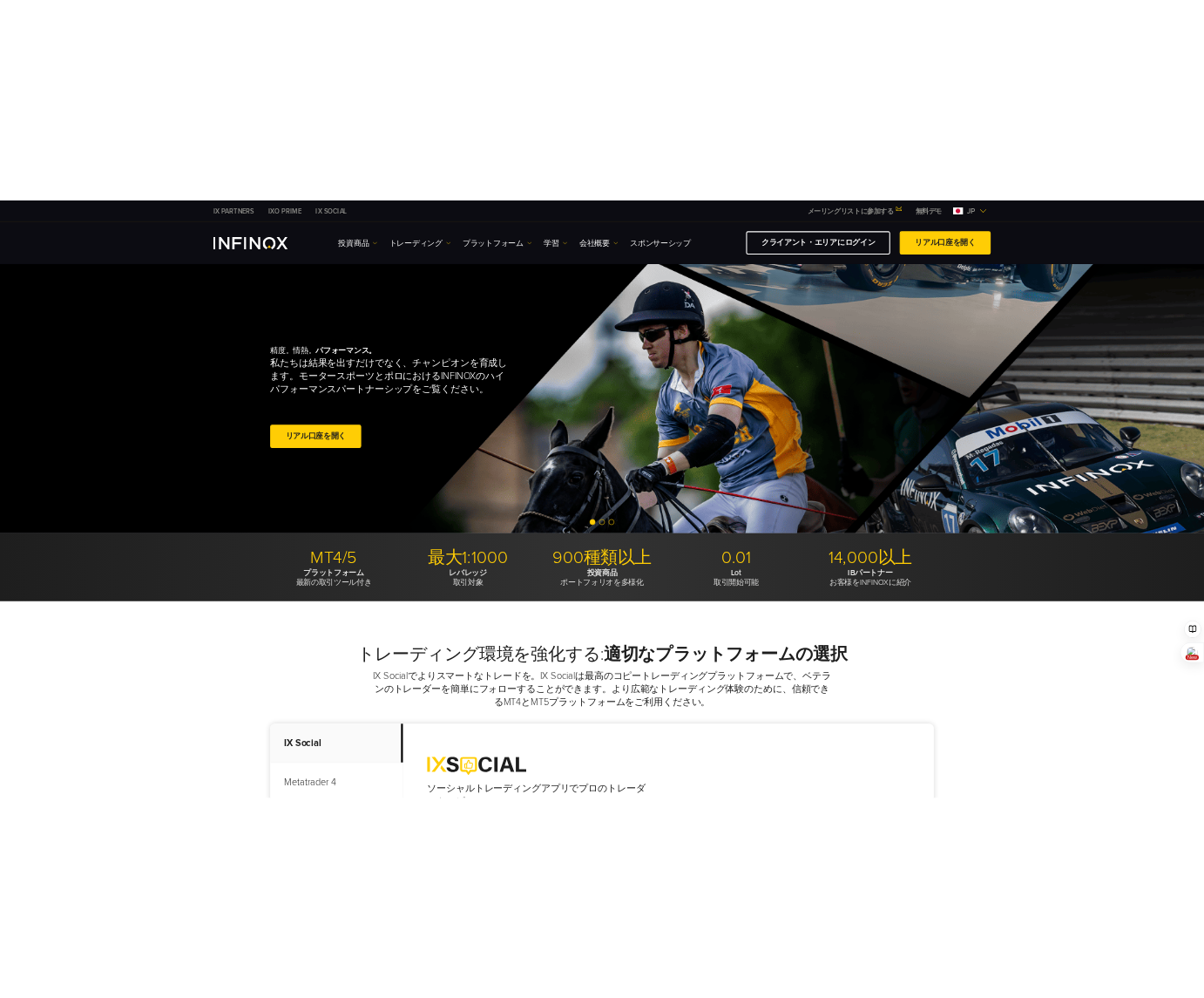 scroll, scrollTop: 0, scrollLeft: 0, axis: both 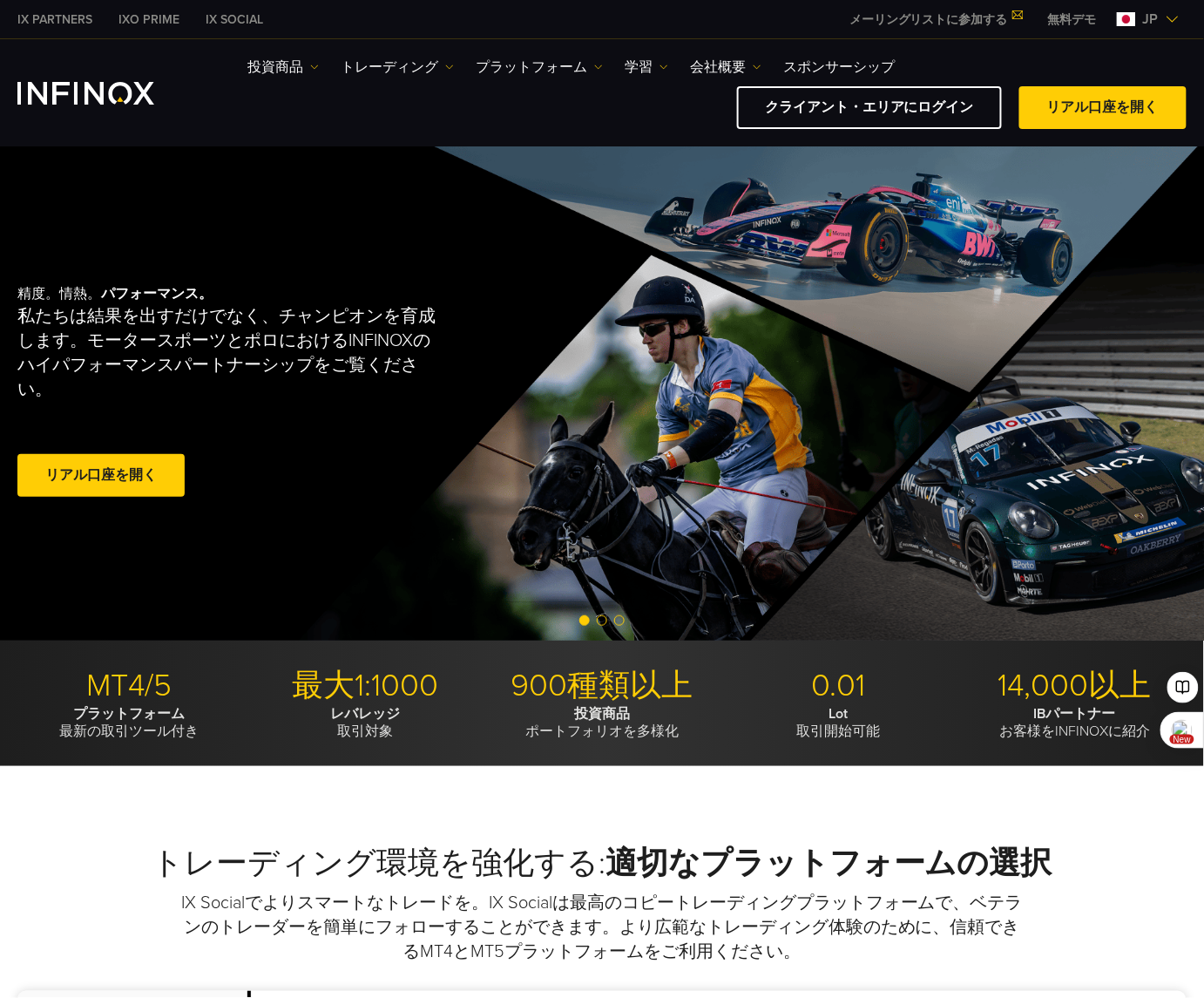 click on "適切なプラットフォームの選択" at bounding box center (829, 863) 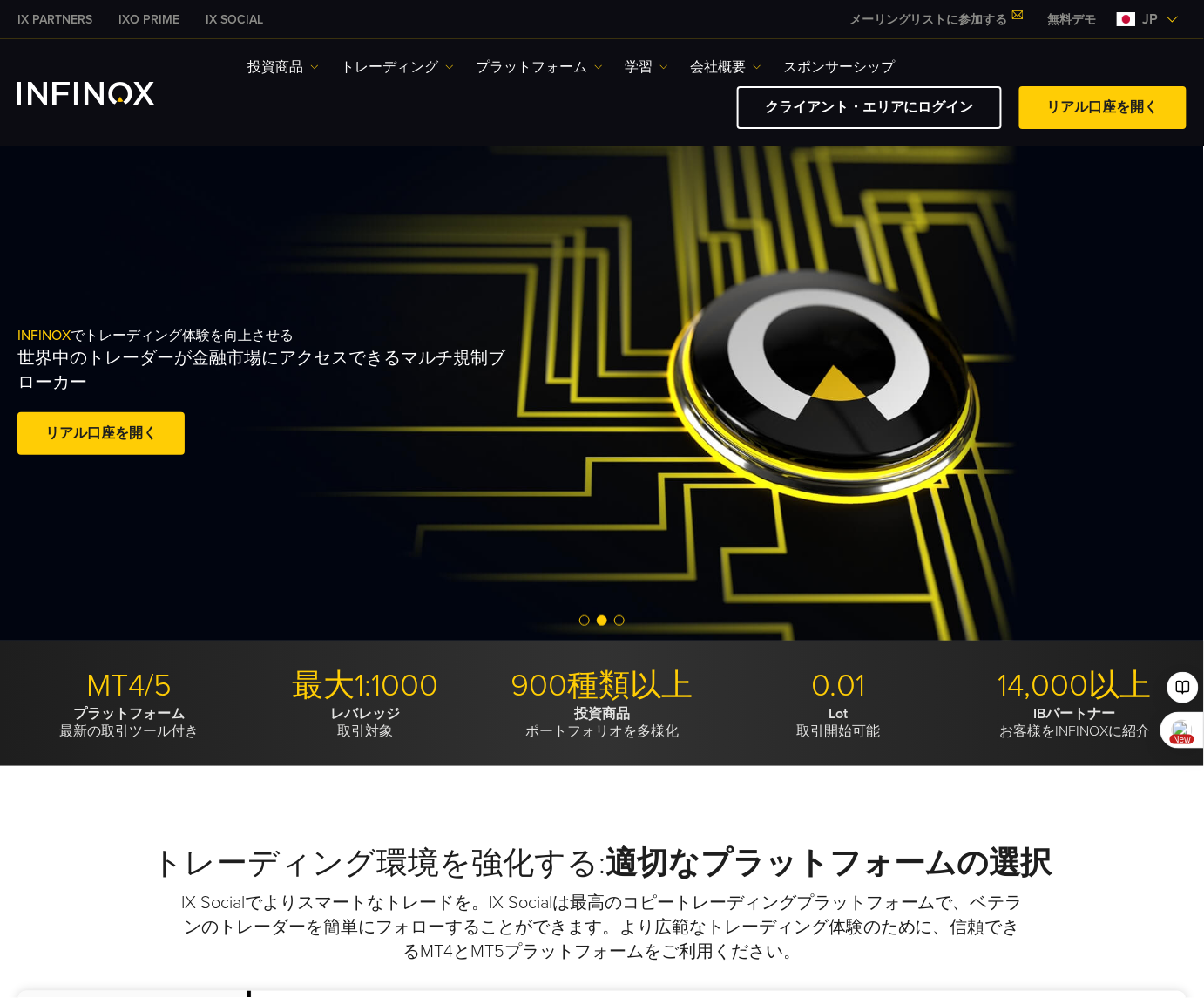 click on "トレーディング環境を強化する:  適切なプラットフォームの選択" at bounding box center [602, 864] 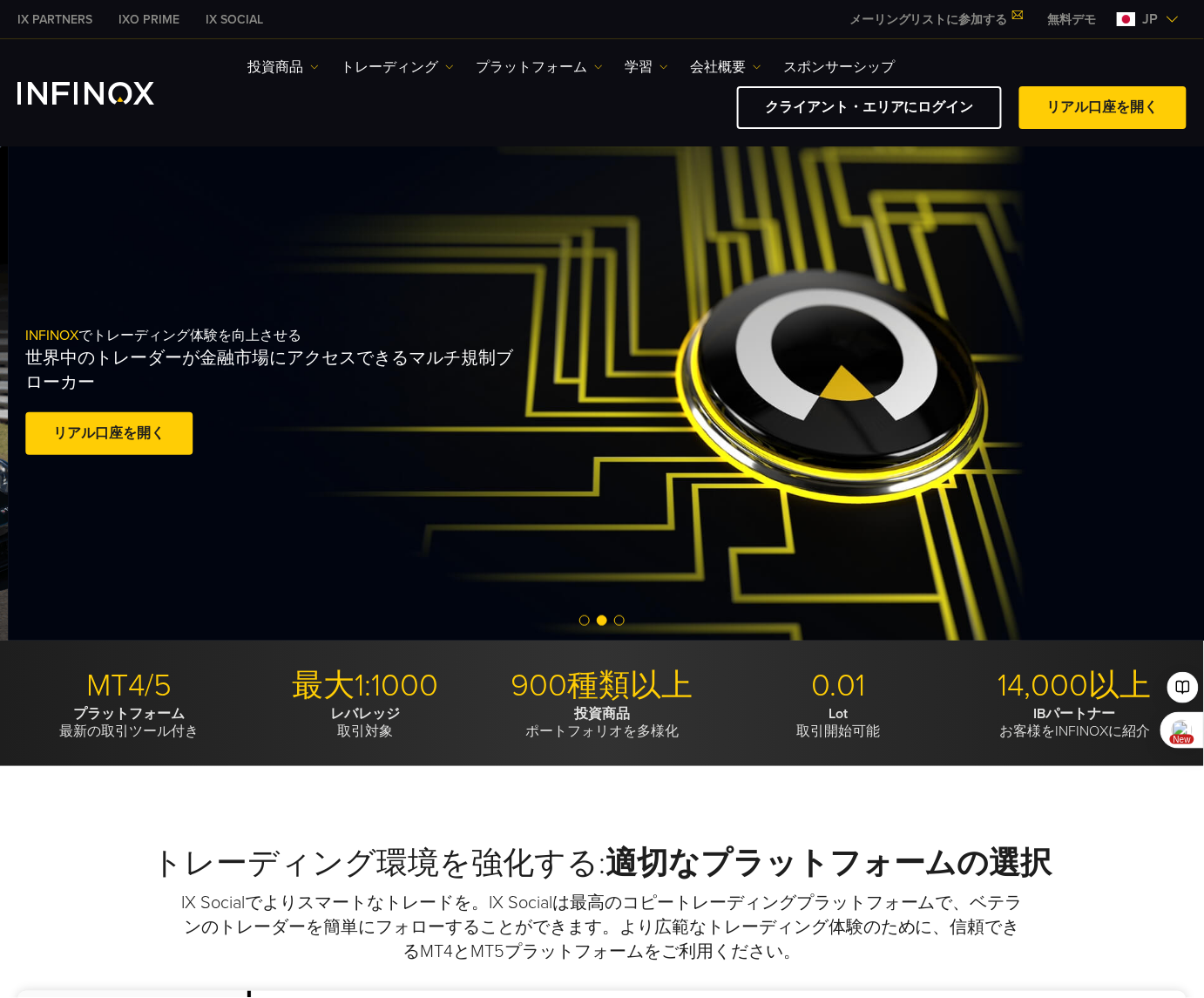 click on "INFINOX  でトレーディング体験を向上させる                                 世界中のトレーダーが金融市場にアクセスできるマルチ規制ブローカー
リアル口座を開く" at bounding box center [610, 393] 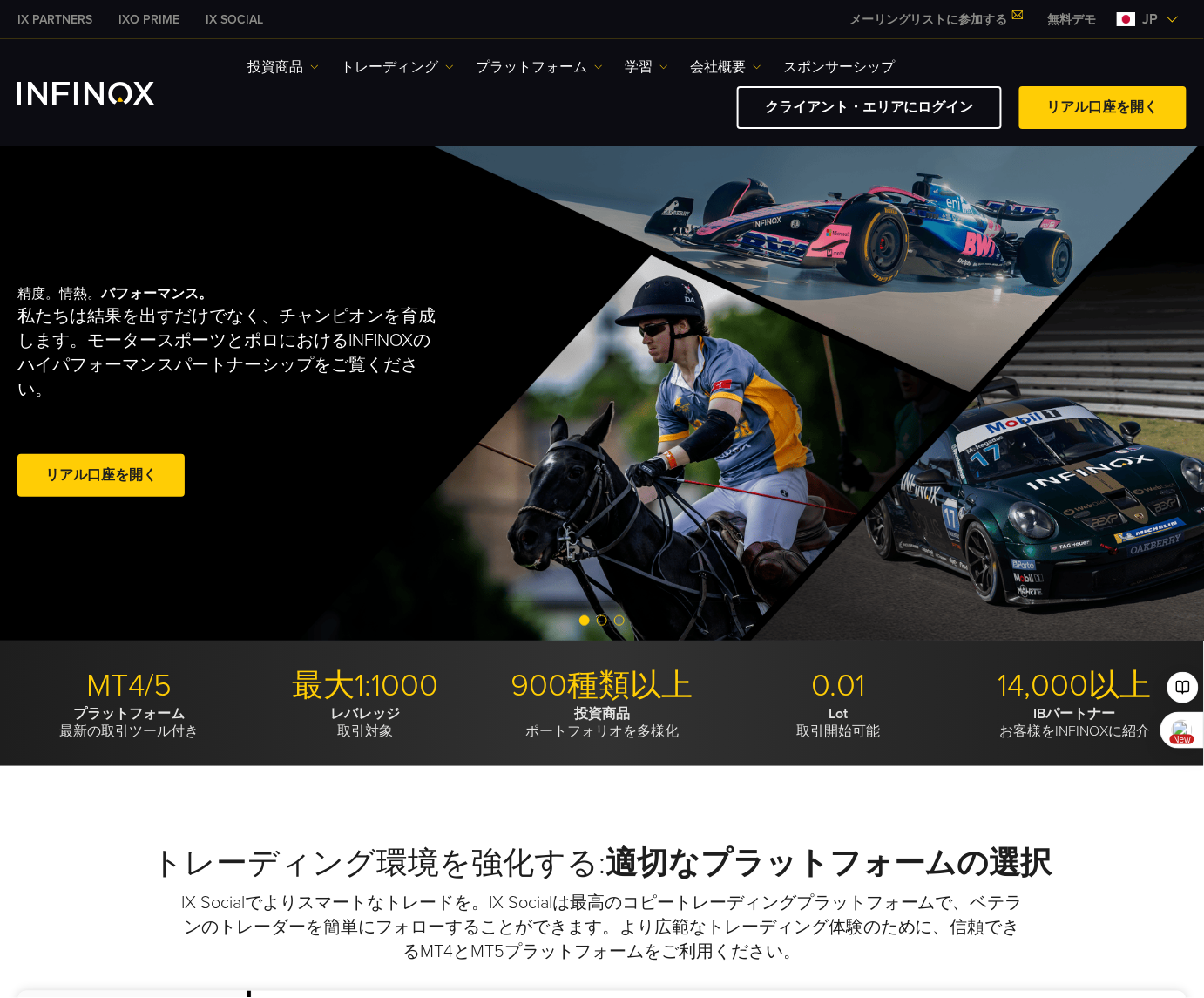 click on "精度。情熱。 パフォーマンス。                              私たちは結果を出すだけでなく、チャンピオンを育成します。モータースポーツとポロにおけるINFINOXのハイパフォーマンスパートナーシップをご覧ください。
リアル口座を開く" at bounding box center (281, 393) 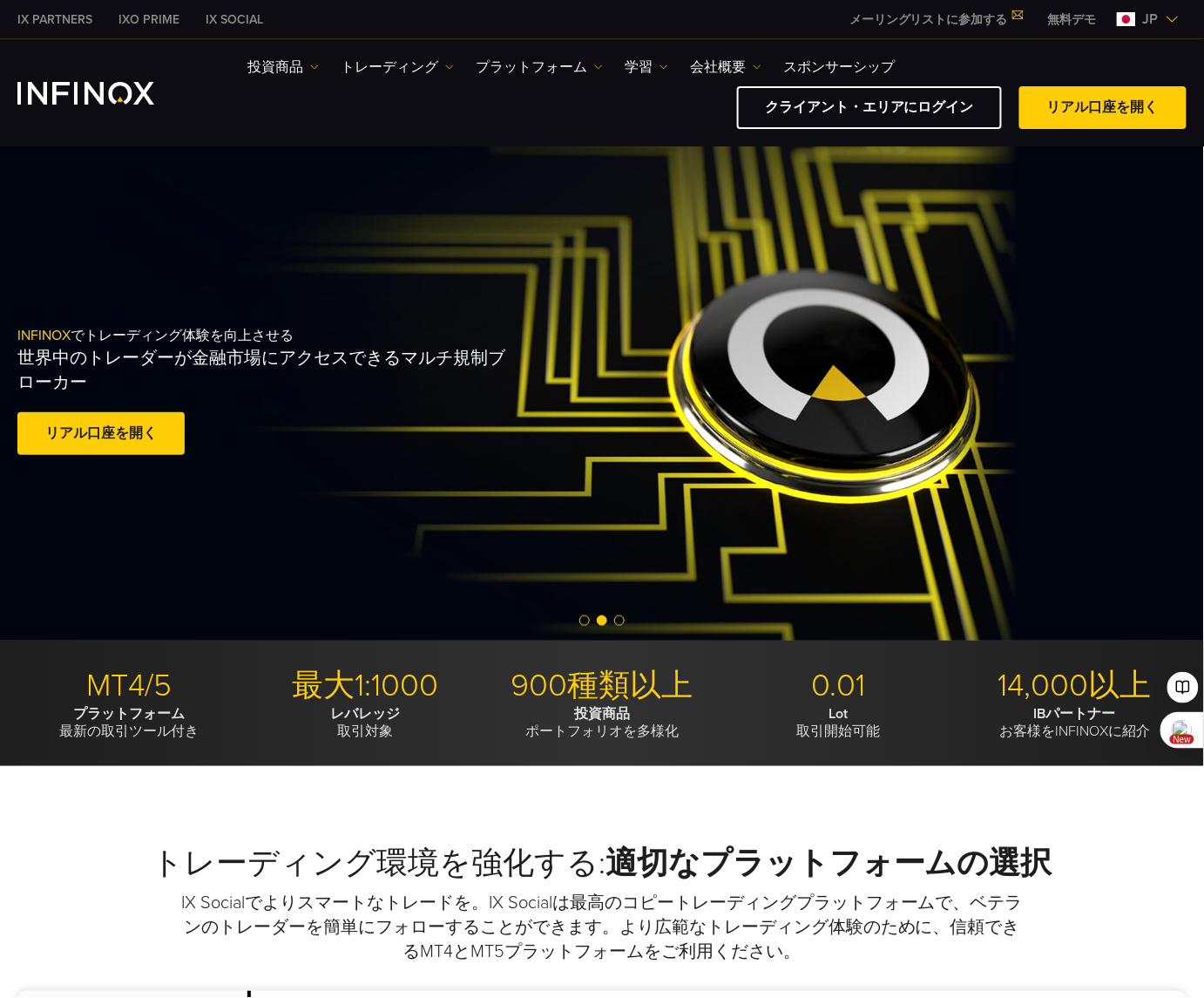 click at bounding box center [585, 621] 